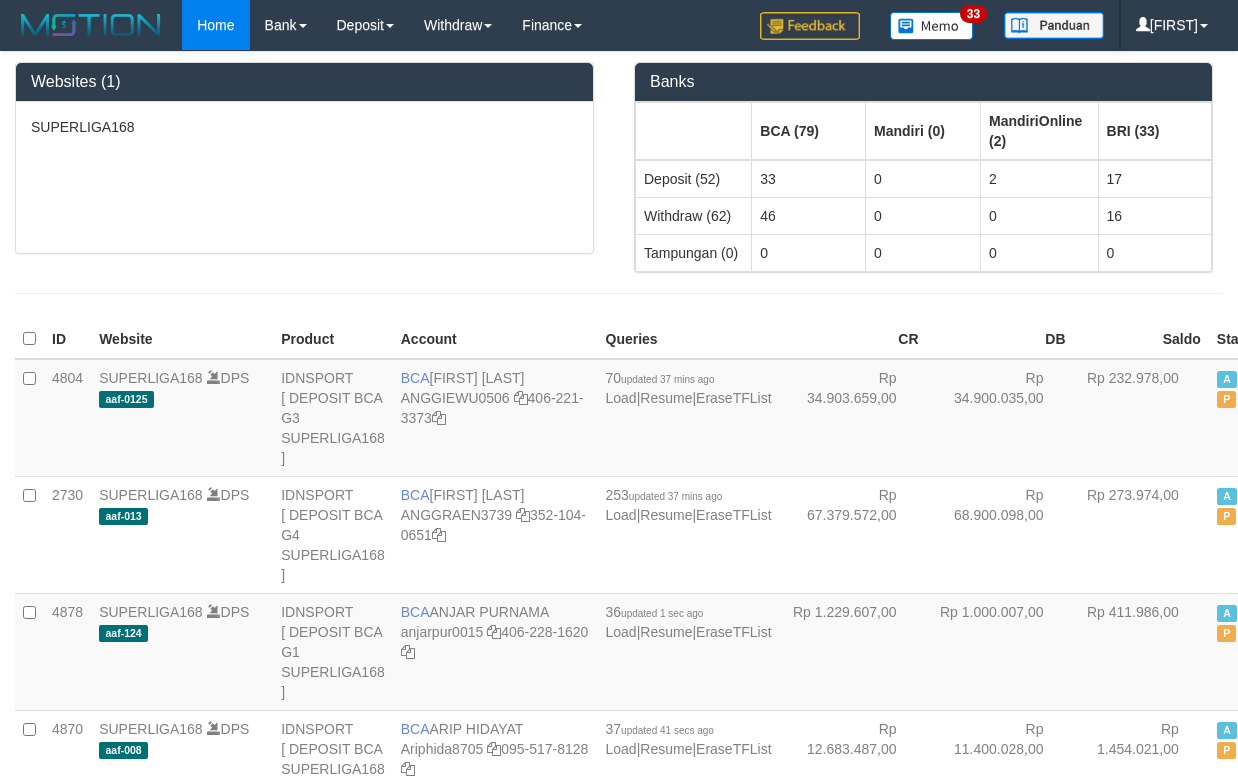 scroll, scrollTop: 5305, scrollLeft: 0, axis: vertical 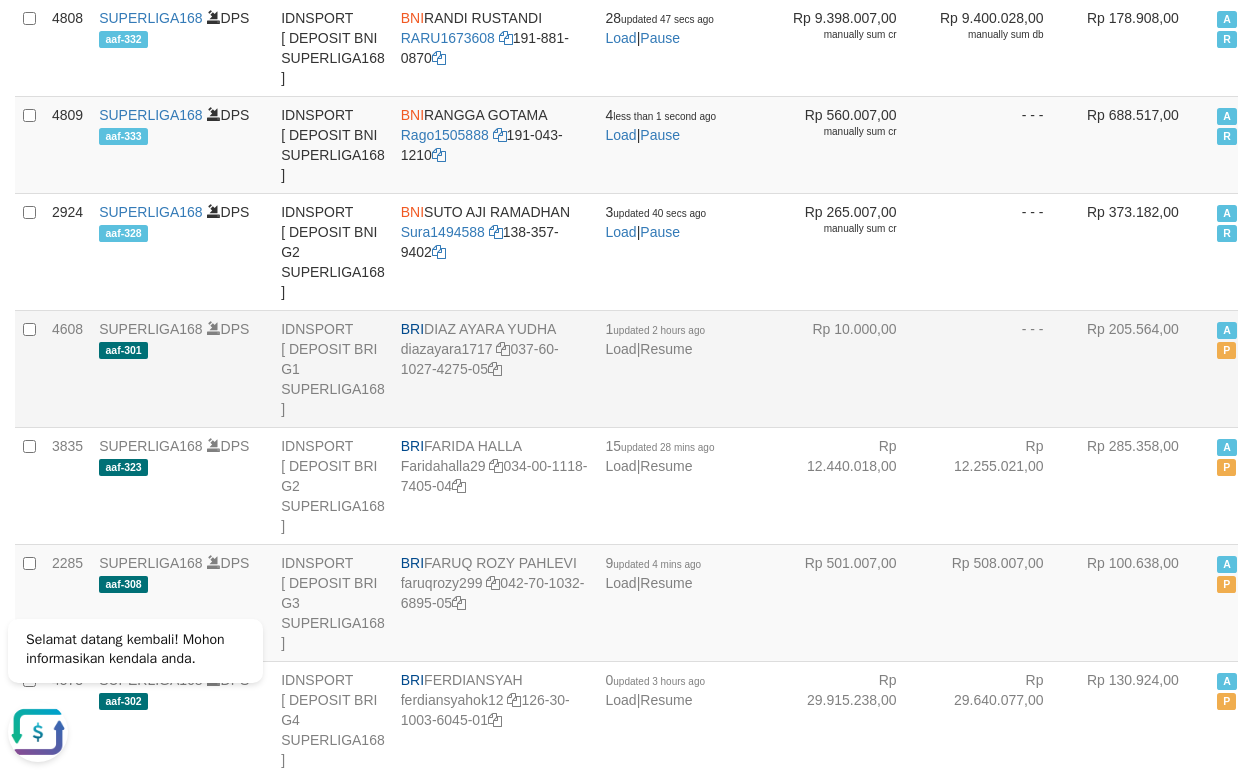 click on "- - -" at bounding box center [1000, 368] 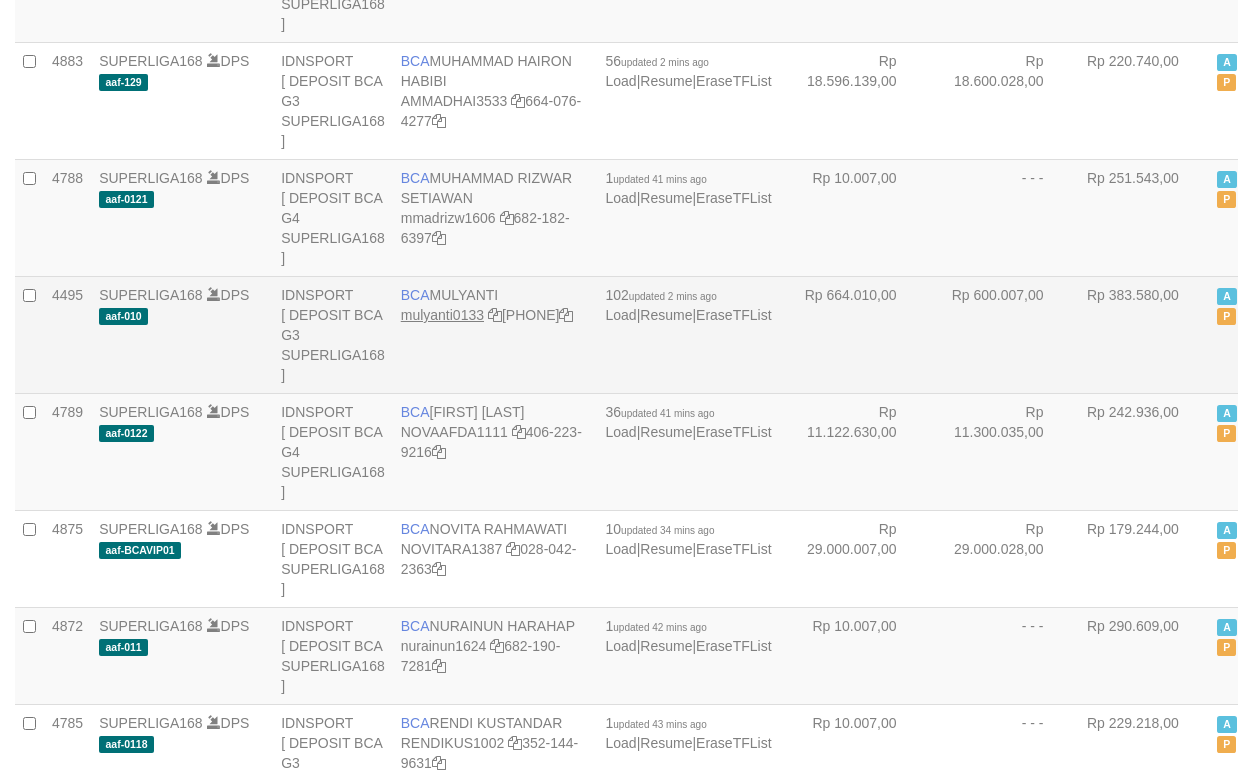 scroll, scrollTop: 2018, scrollLeft: 0, axis: vertical 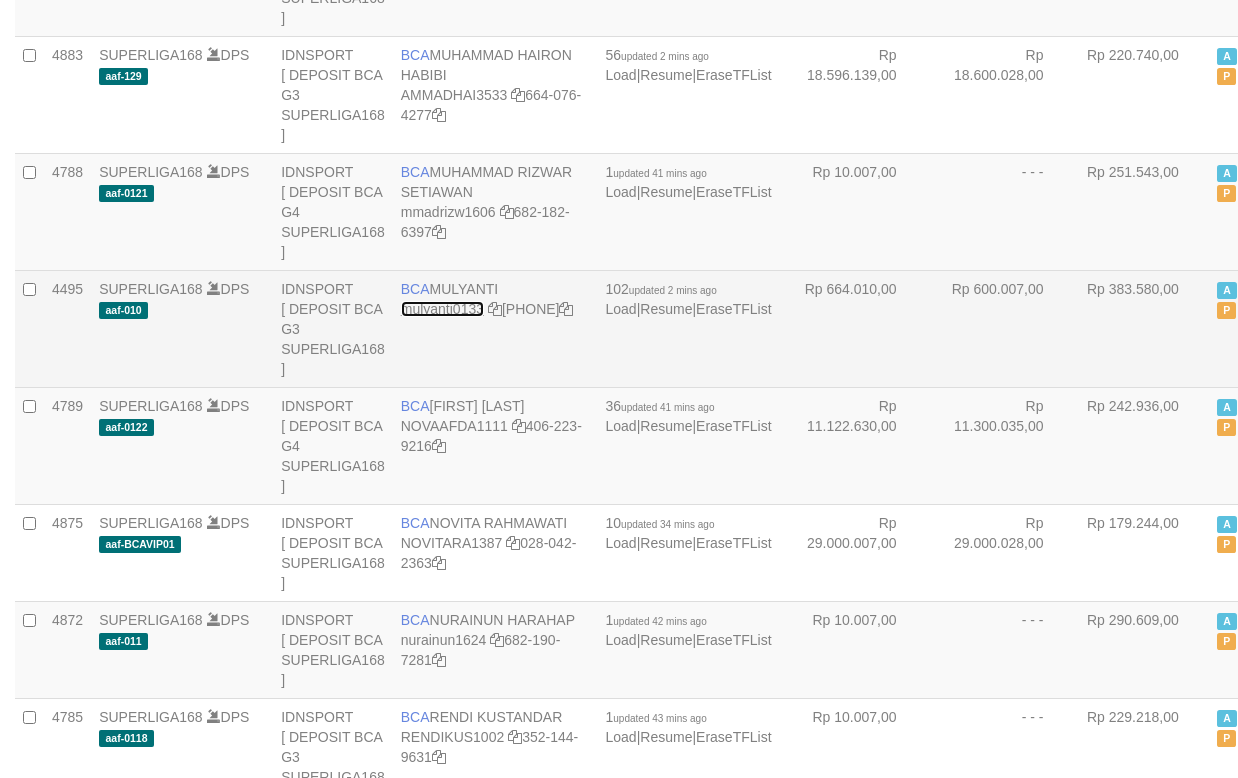 click on "mulyanti0133" at bounding box center (442, 309) 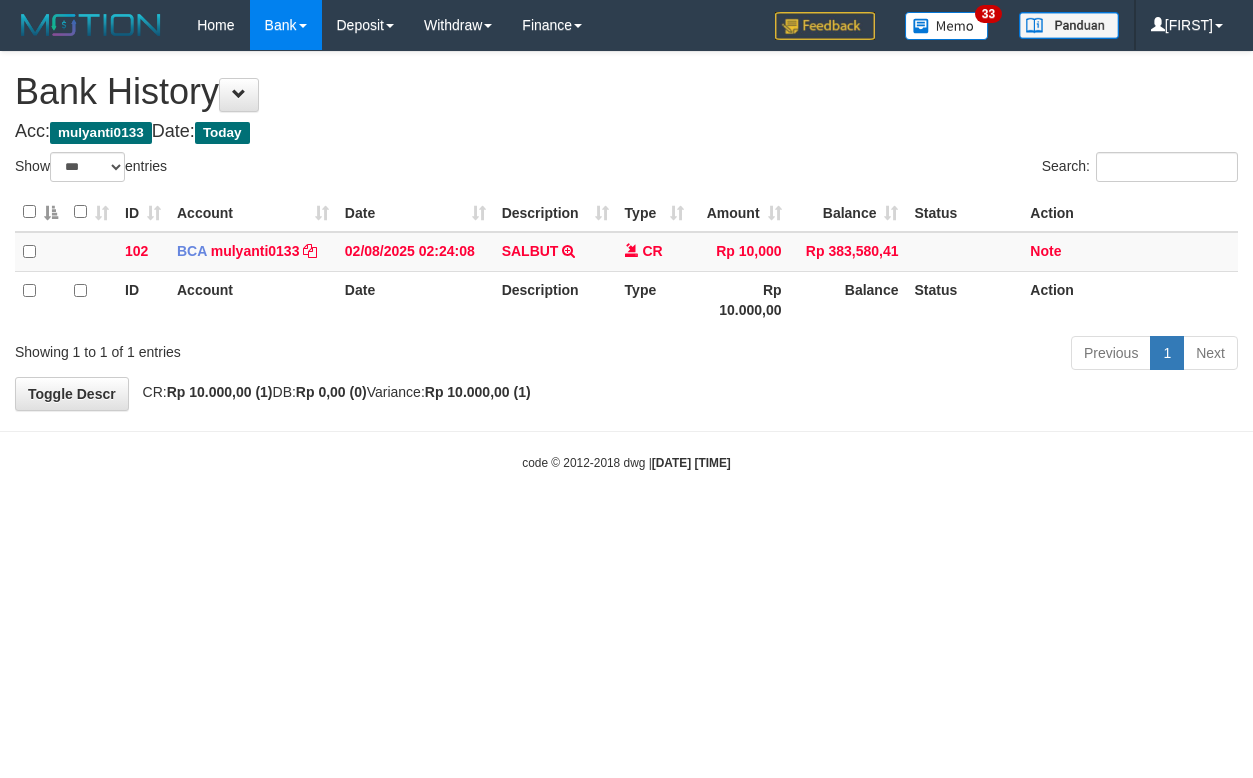 select on "***" 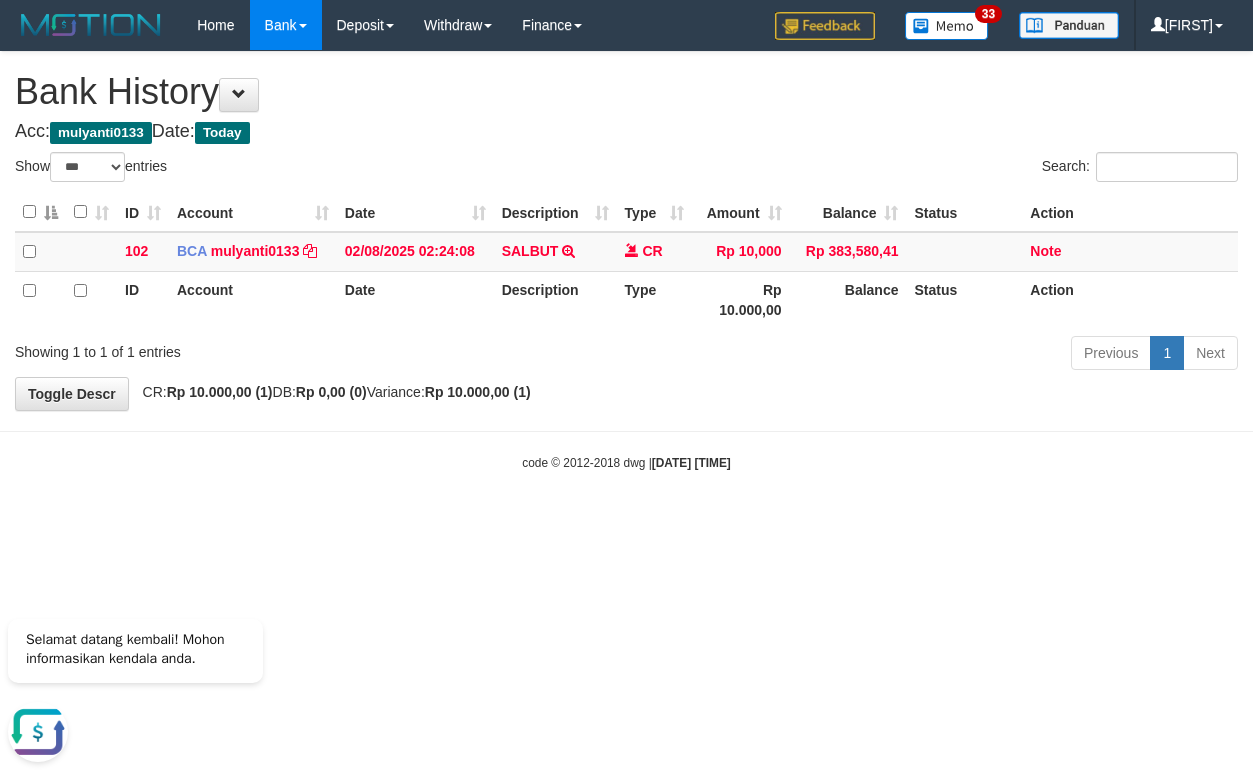 scroll, scrollTop: 0, scrollLeft: 0, axis: both 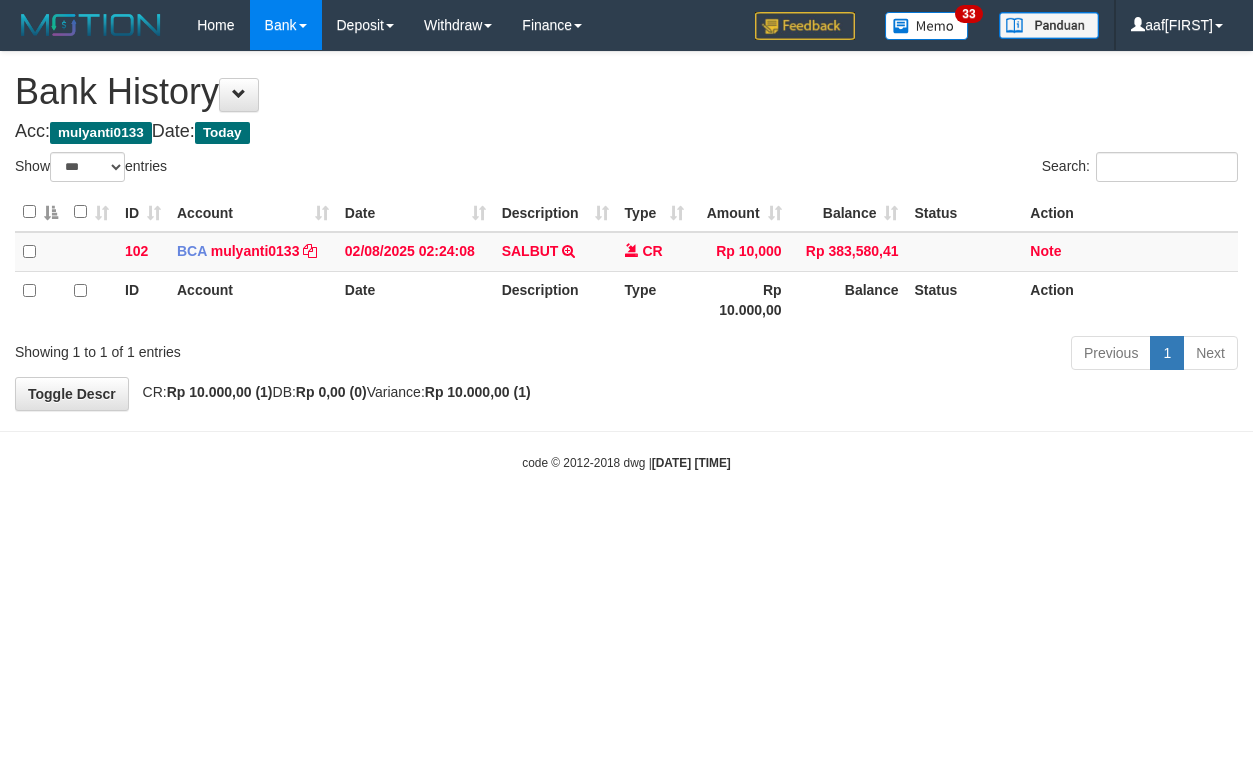 select on "***" 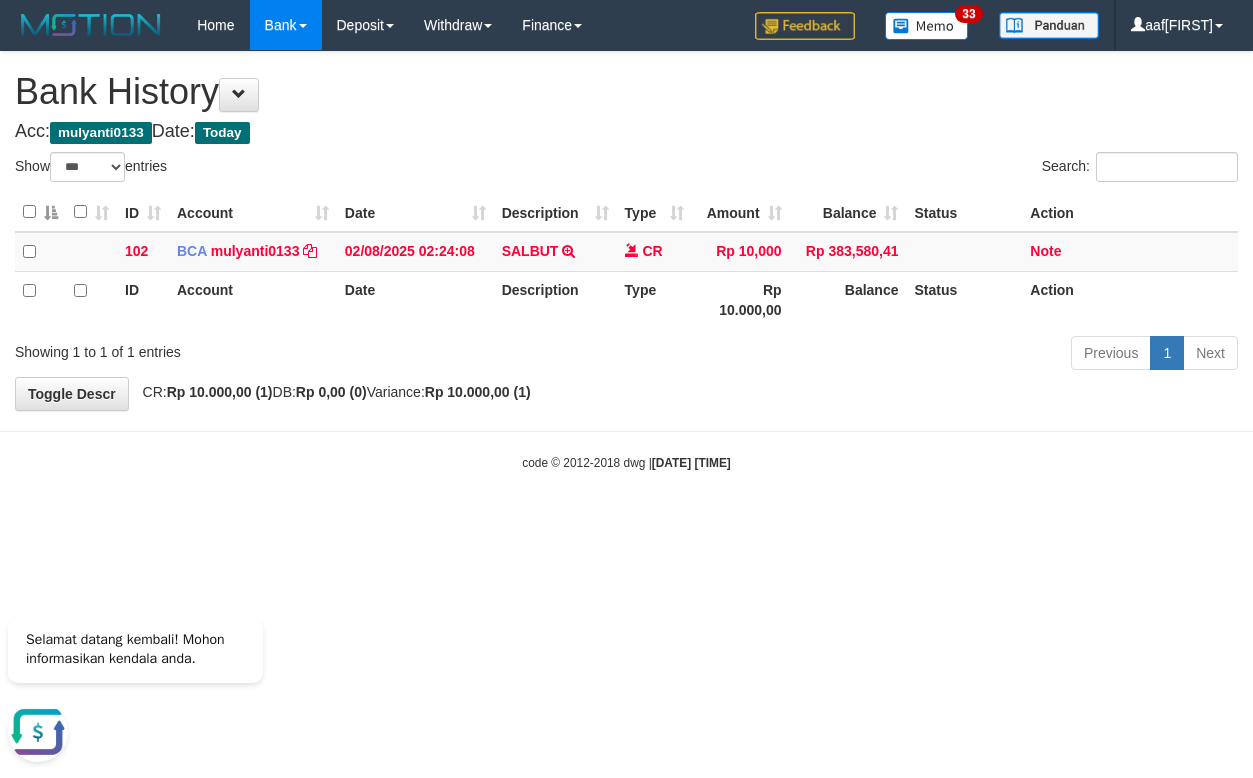 scroll, scrollTop: 0, scrollLeft: 0, axis: both 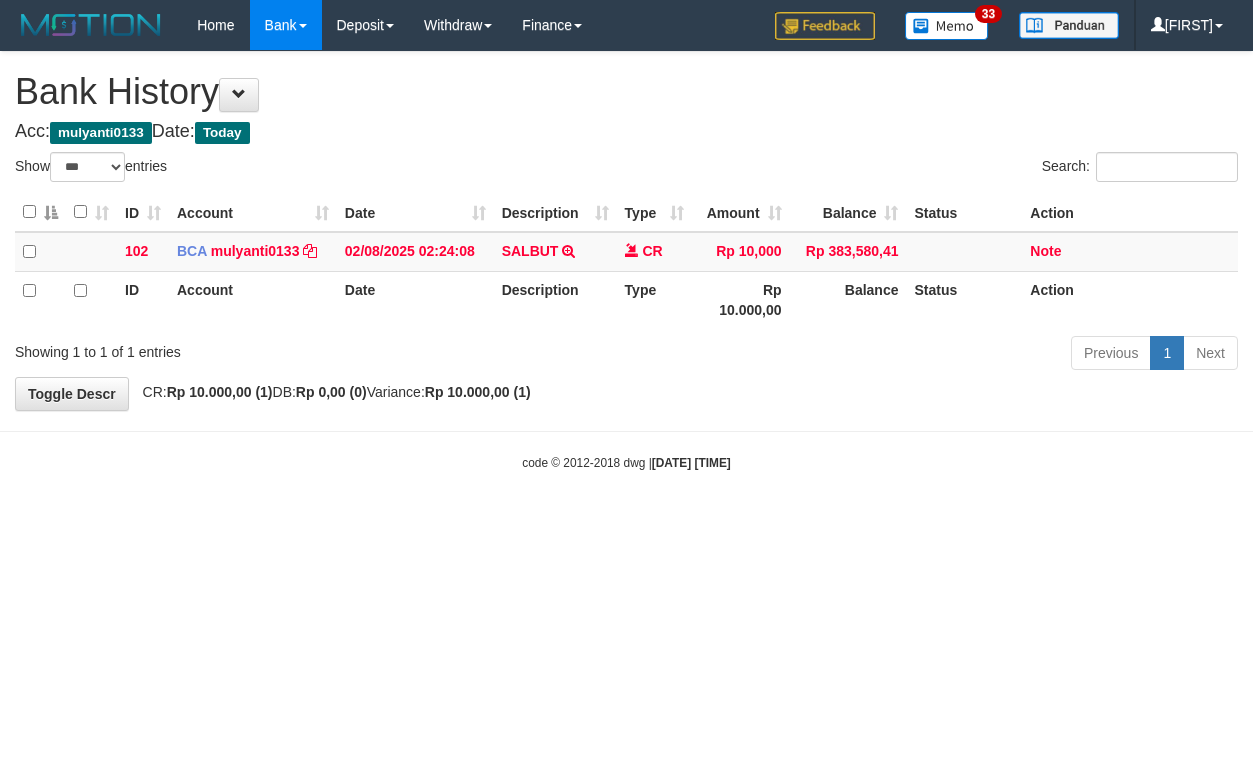 select on "***" 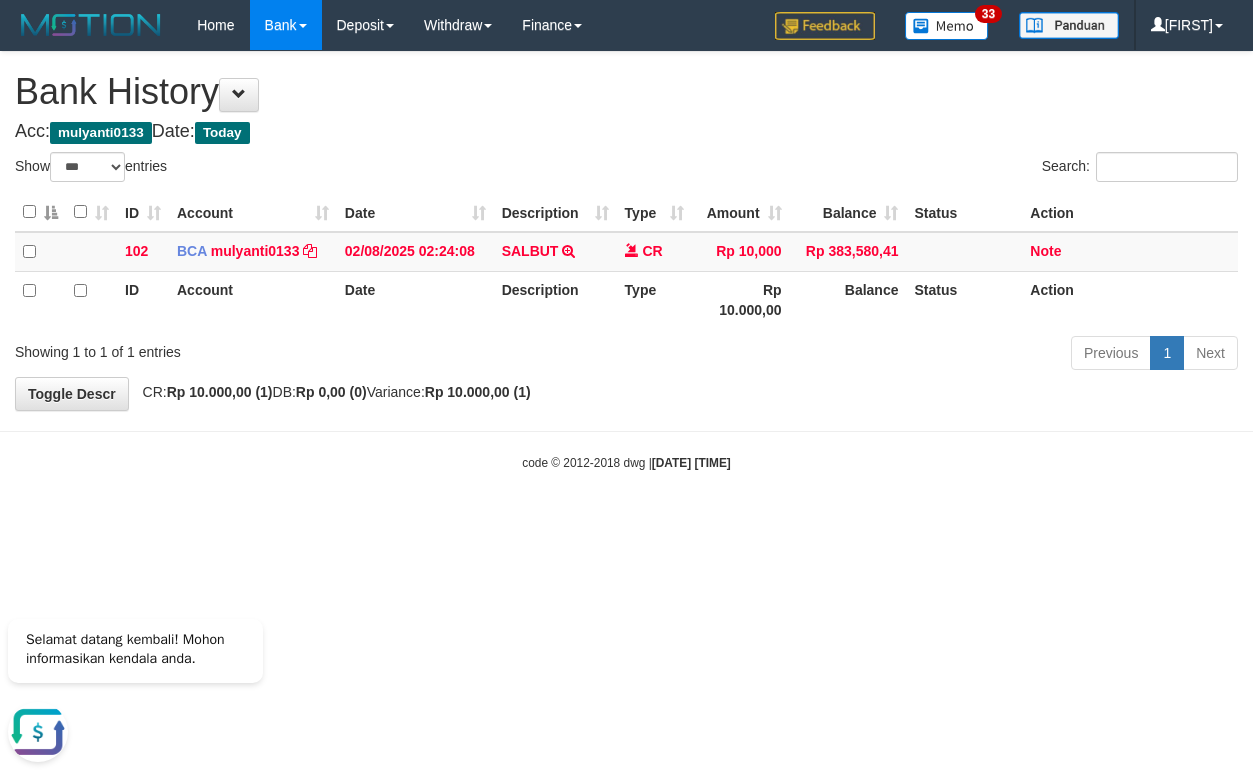 scroll, scrollTop: 0, scrollLeft: 0, axis: both 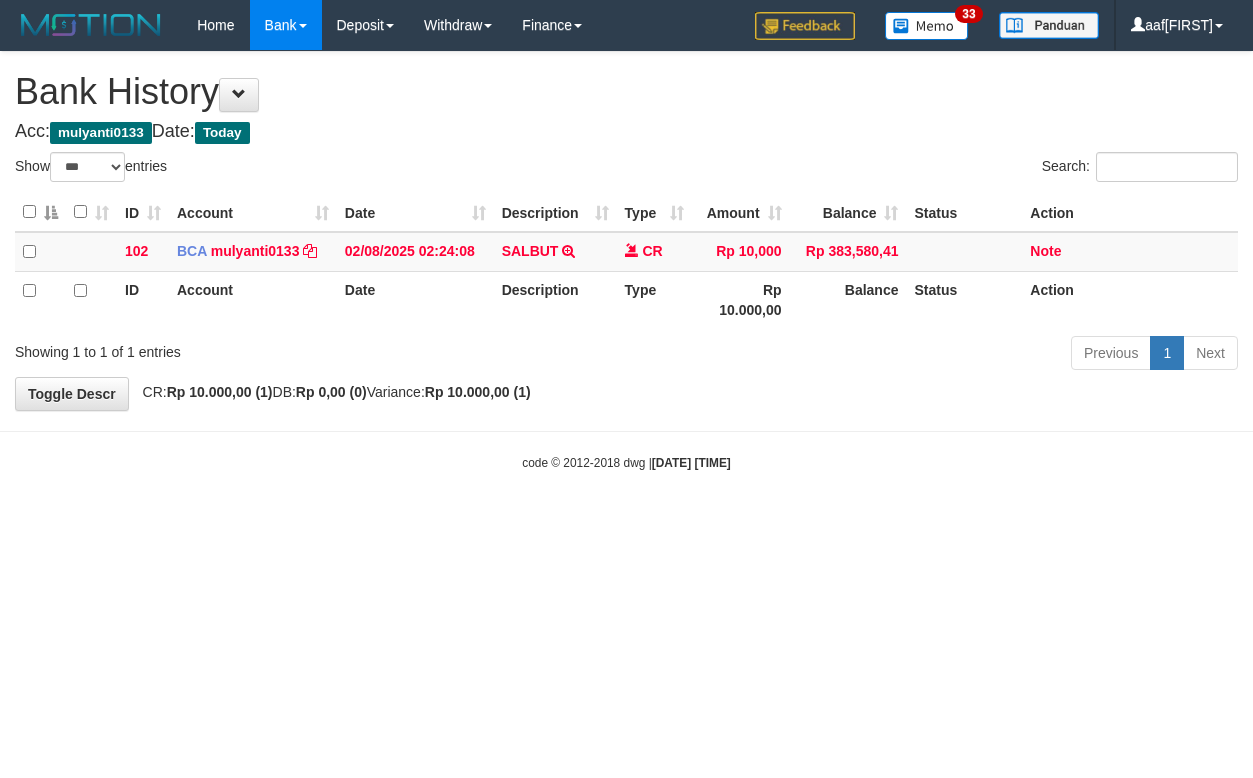select on "***" 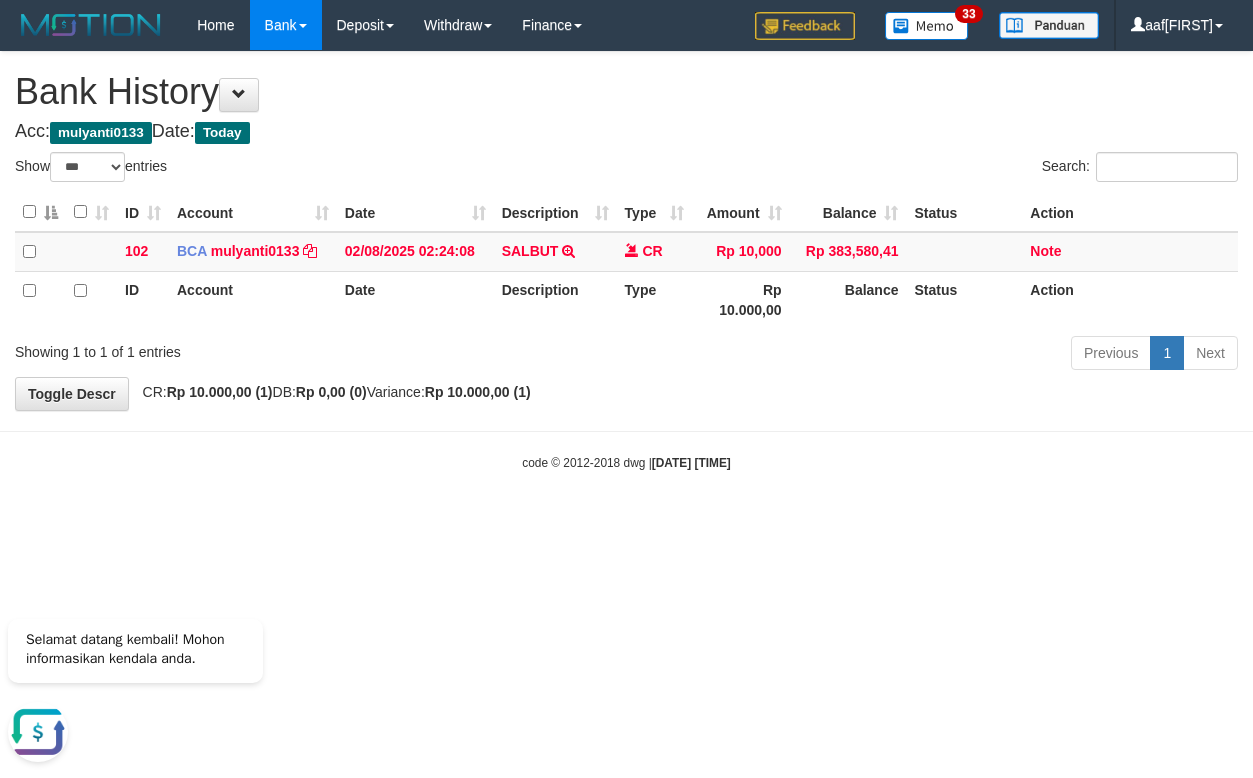 scroll, scrollTop: 0, scrollLeft: 0, axis: both 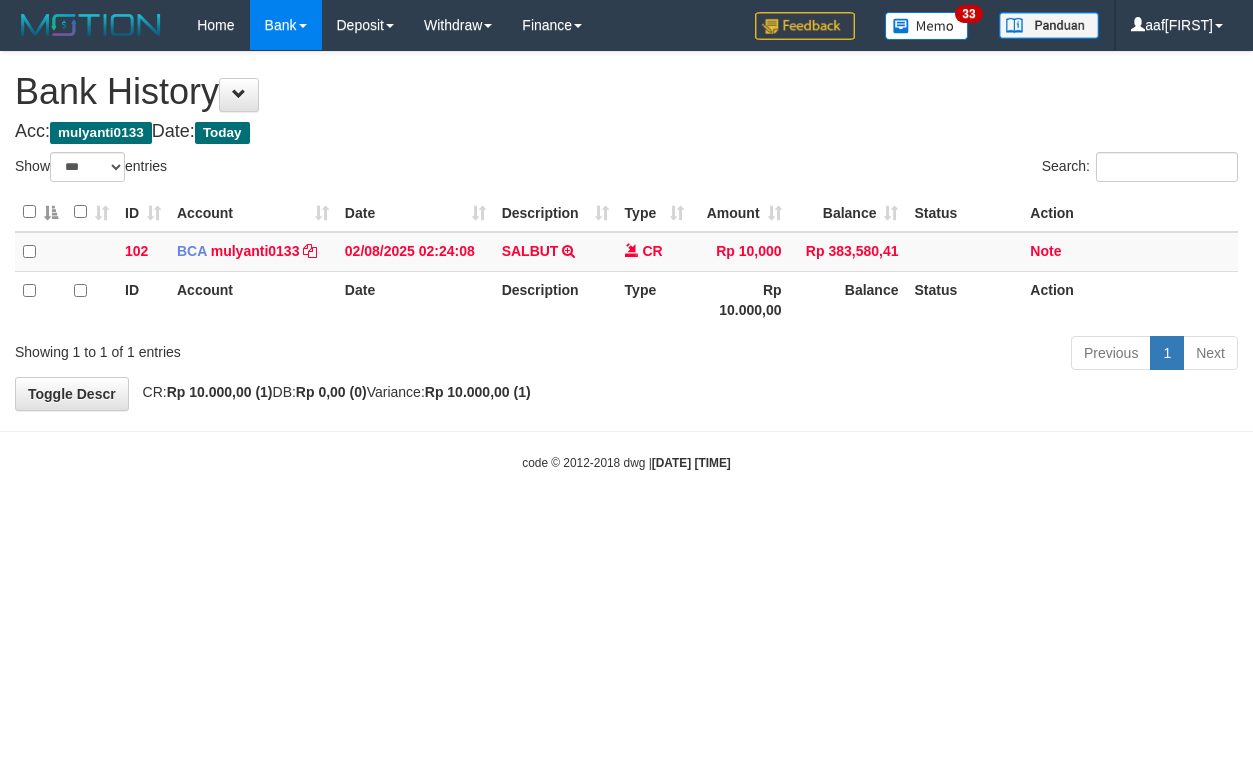 select on "***" 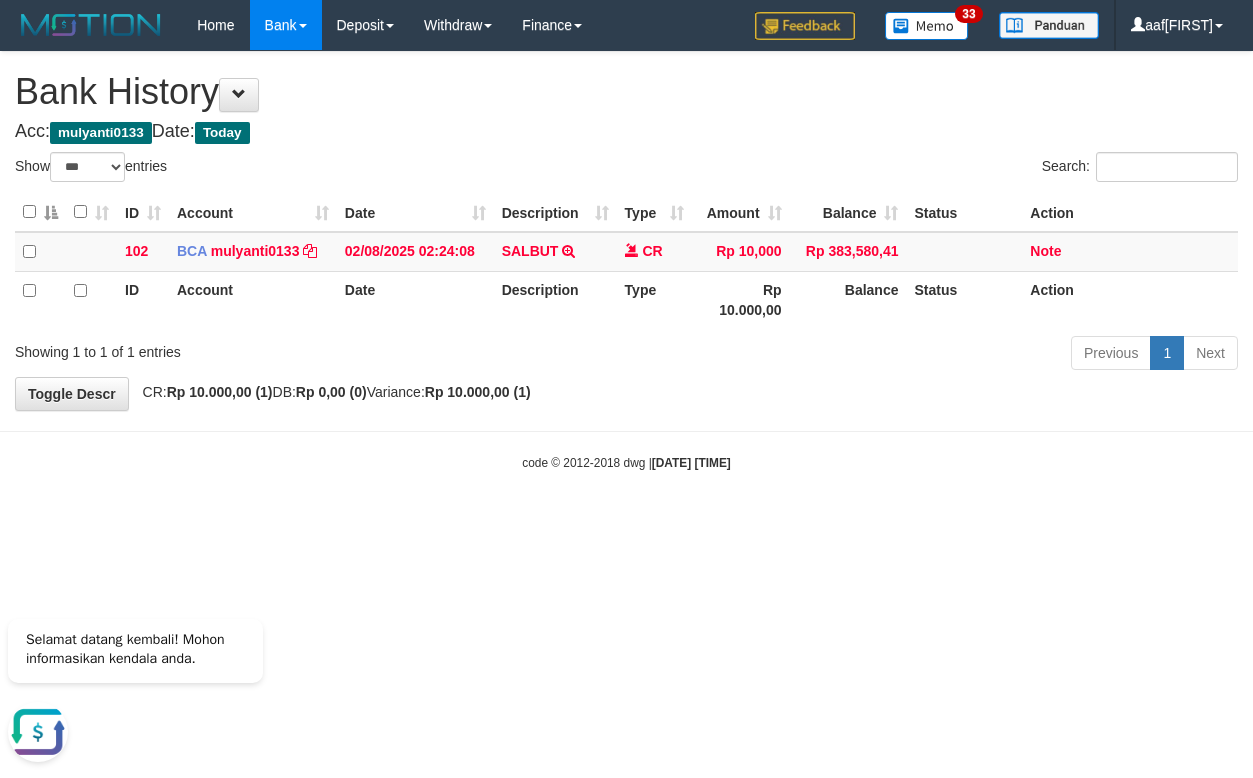 scroll, scrollTop: 0, scrollLeft: 0, axis: both 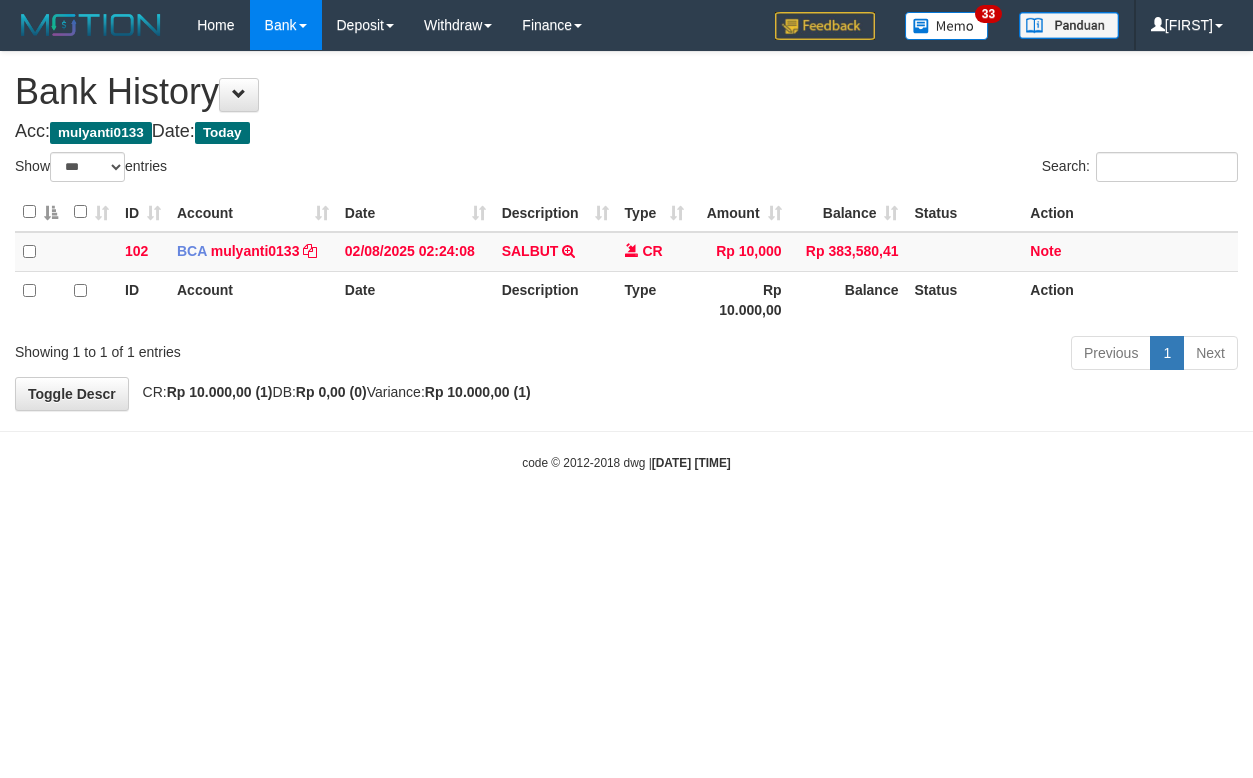 select on "***" 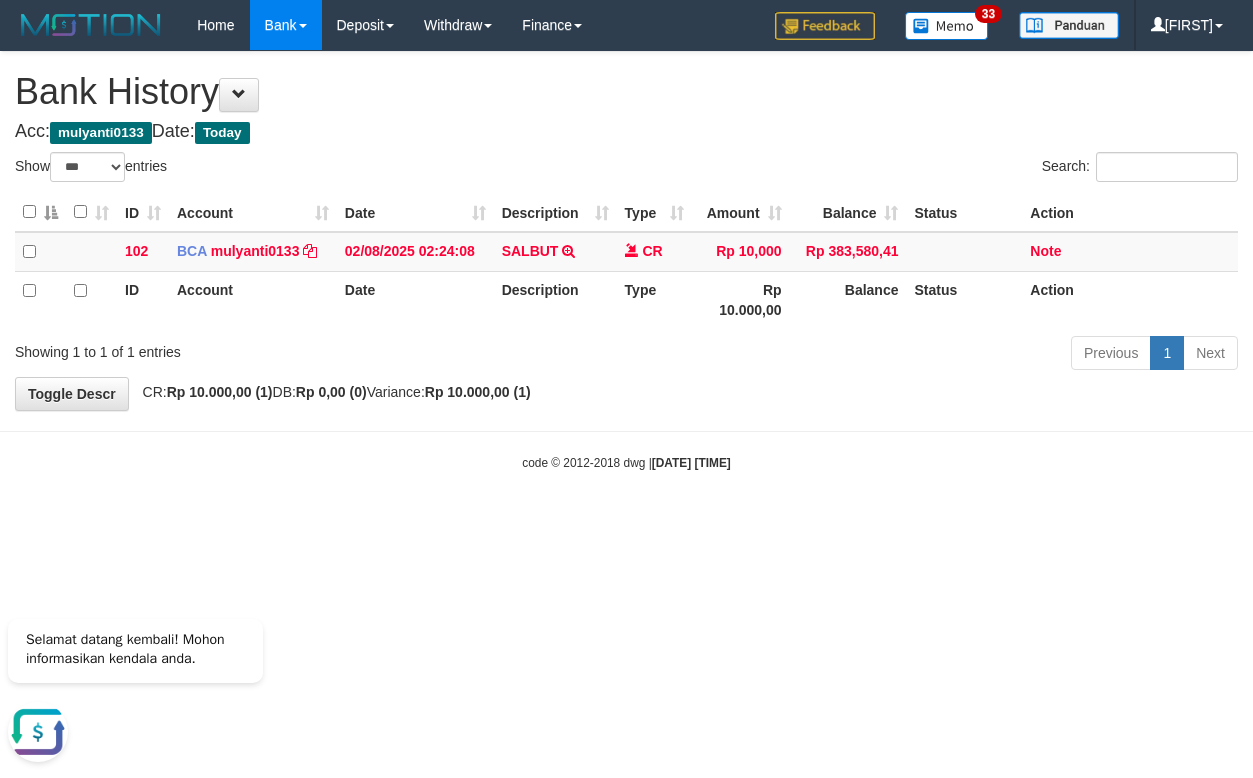 scroll, scrollTop: 0, scrollLeft: 0, axis: both 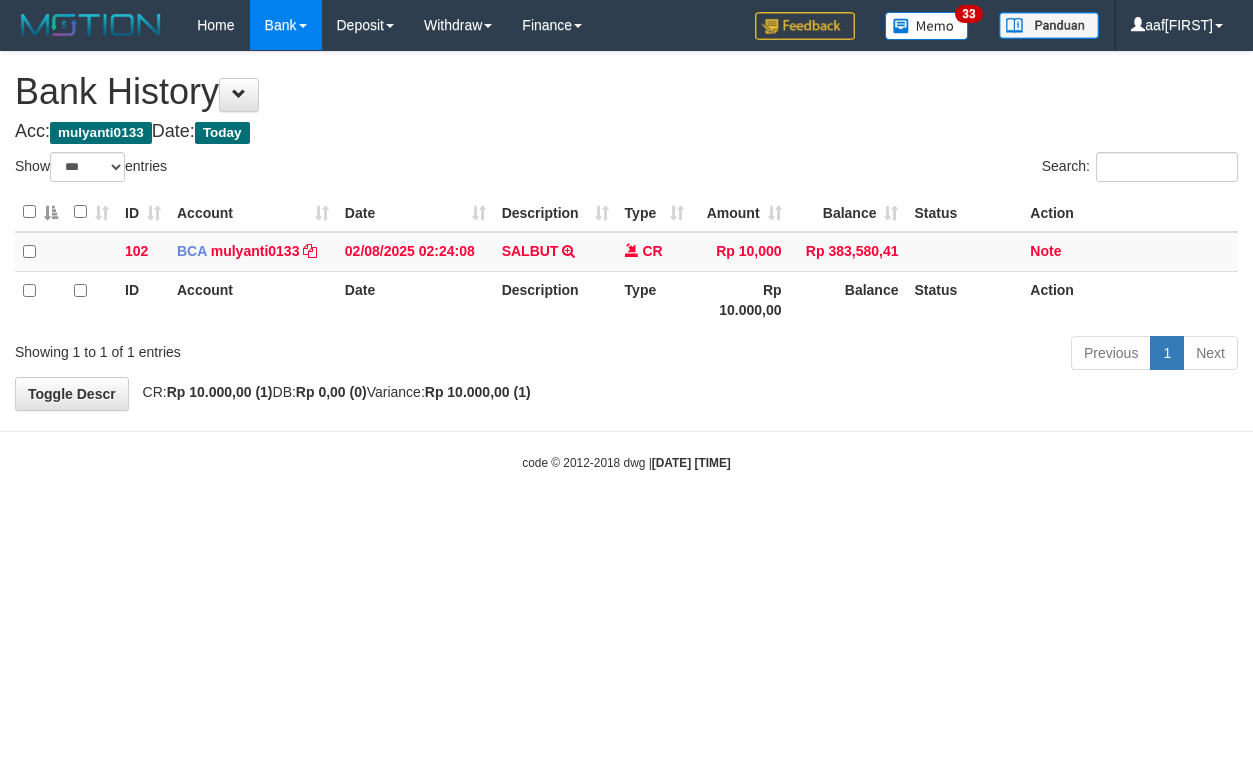select on "***" 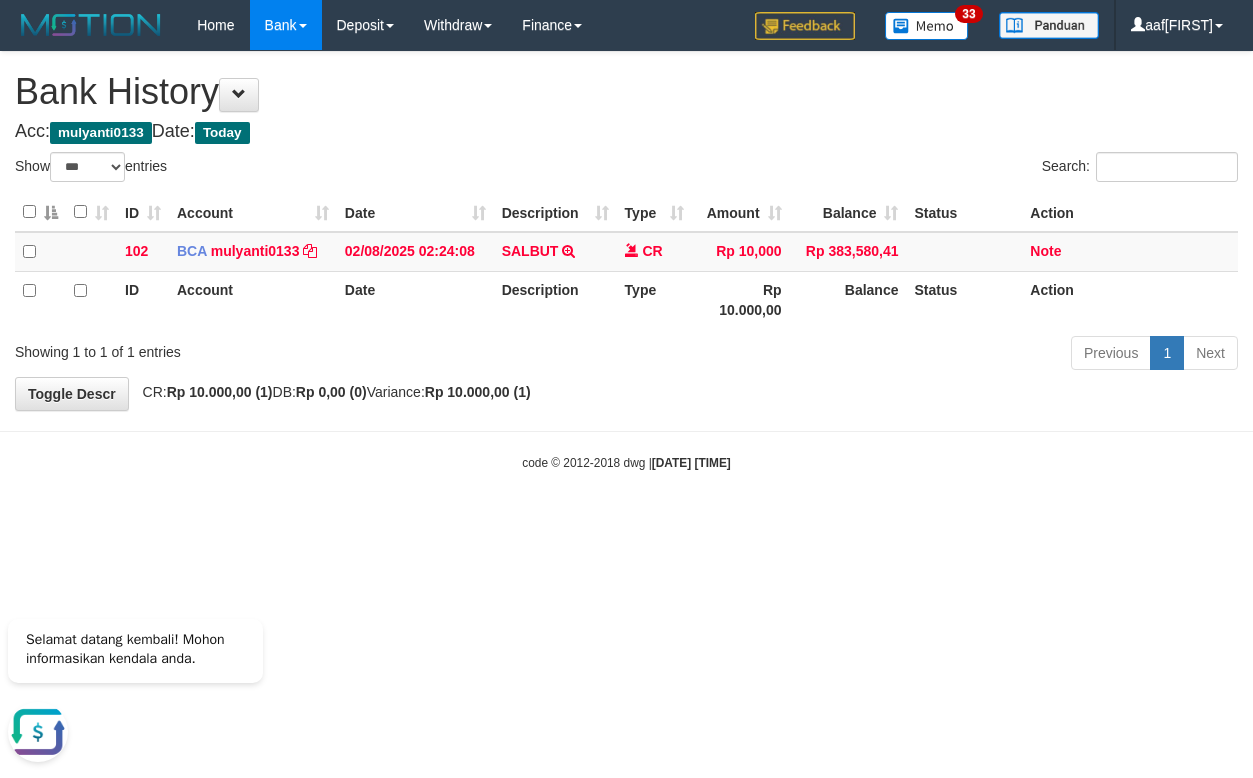 scroll, scrollTop: 0, scrollLeft: 0, axis: both 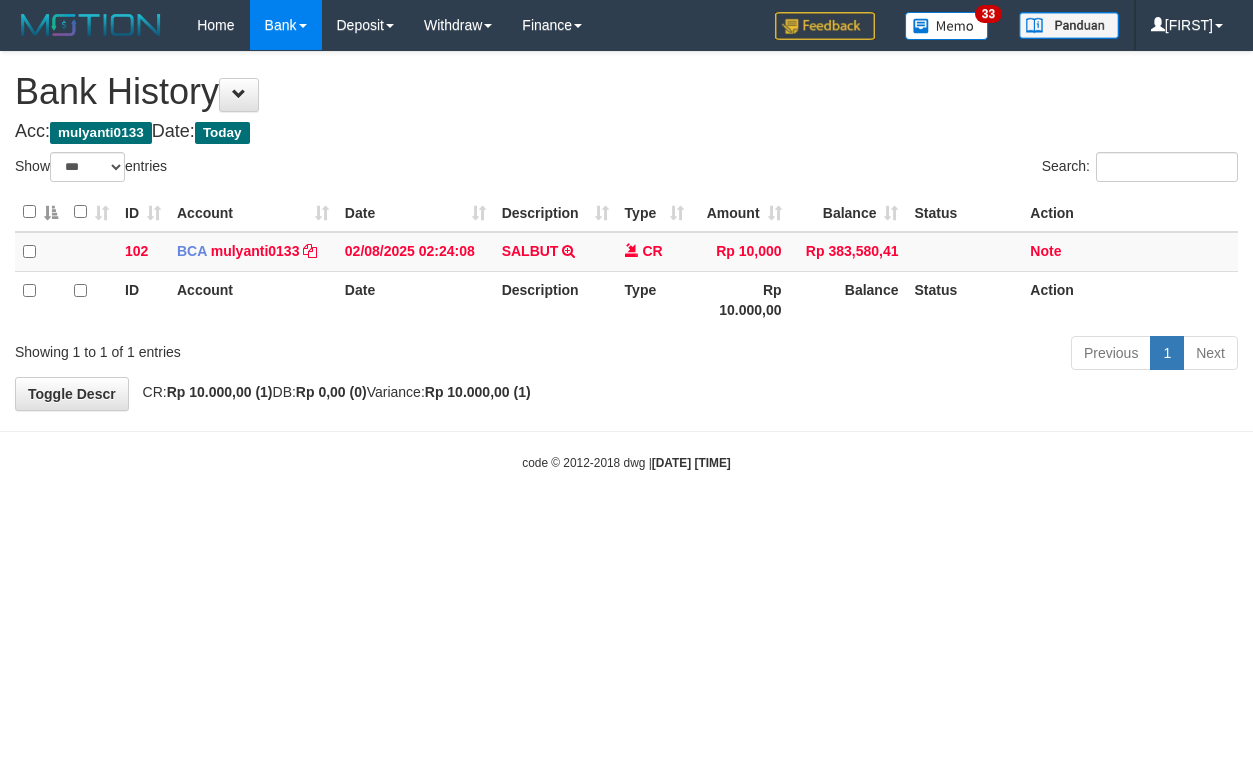 select on "***" 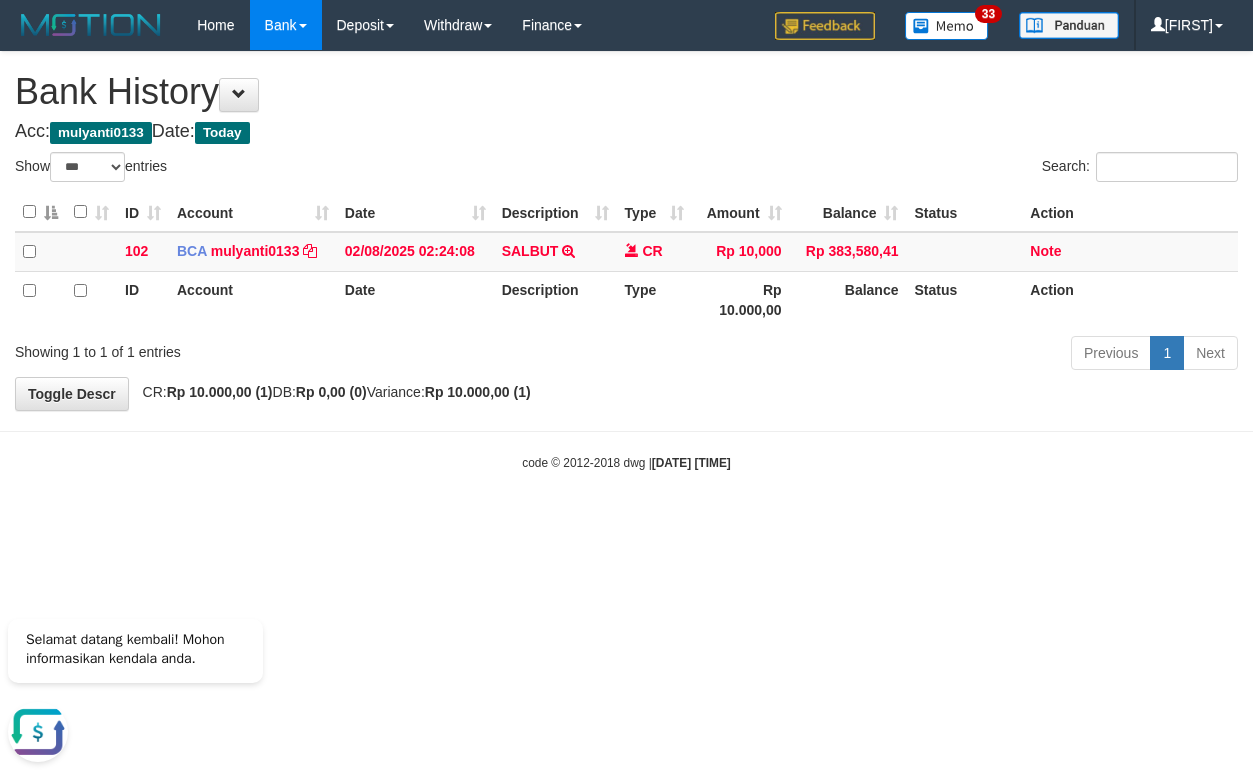 scroll, scrollTop: 0, scrollLeft: 0, axis: both 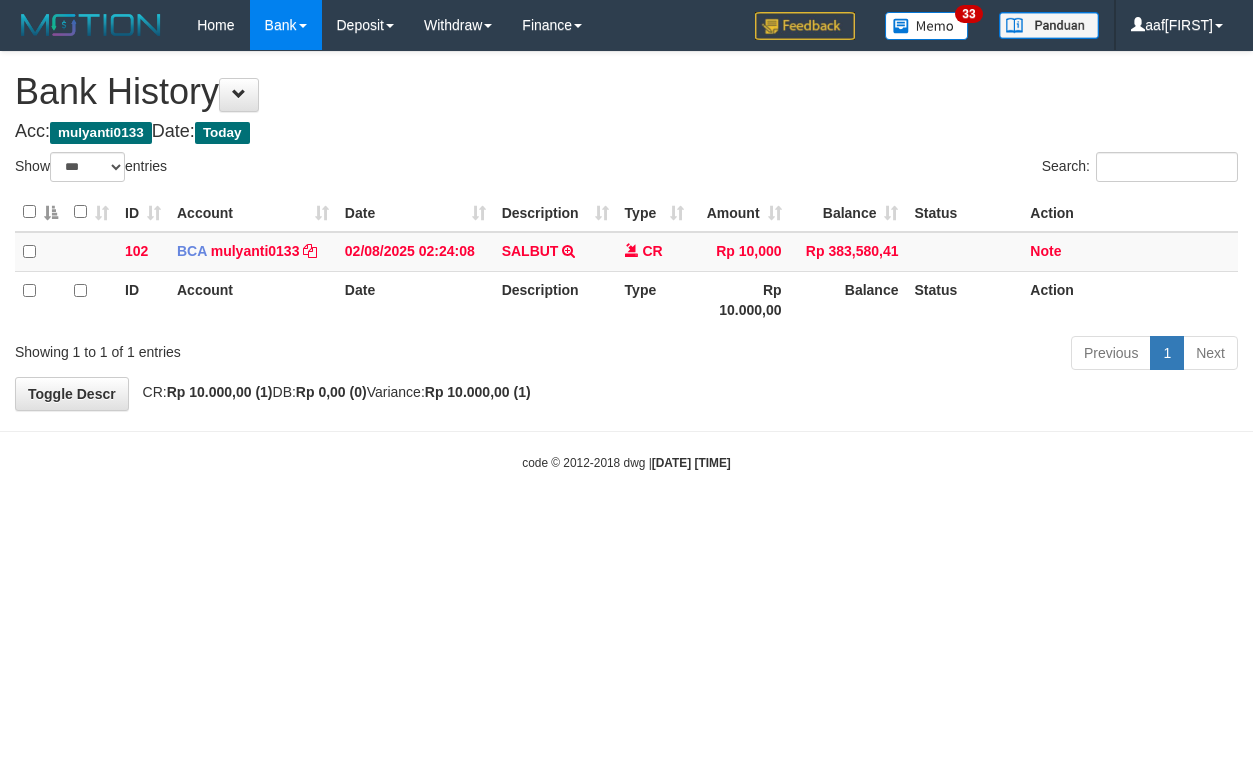 select on "***" 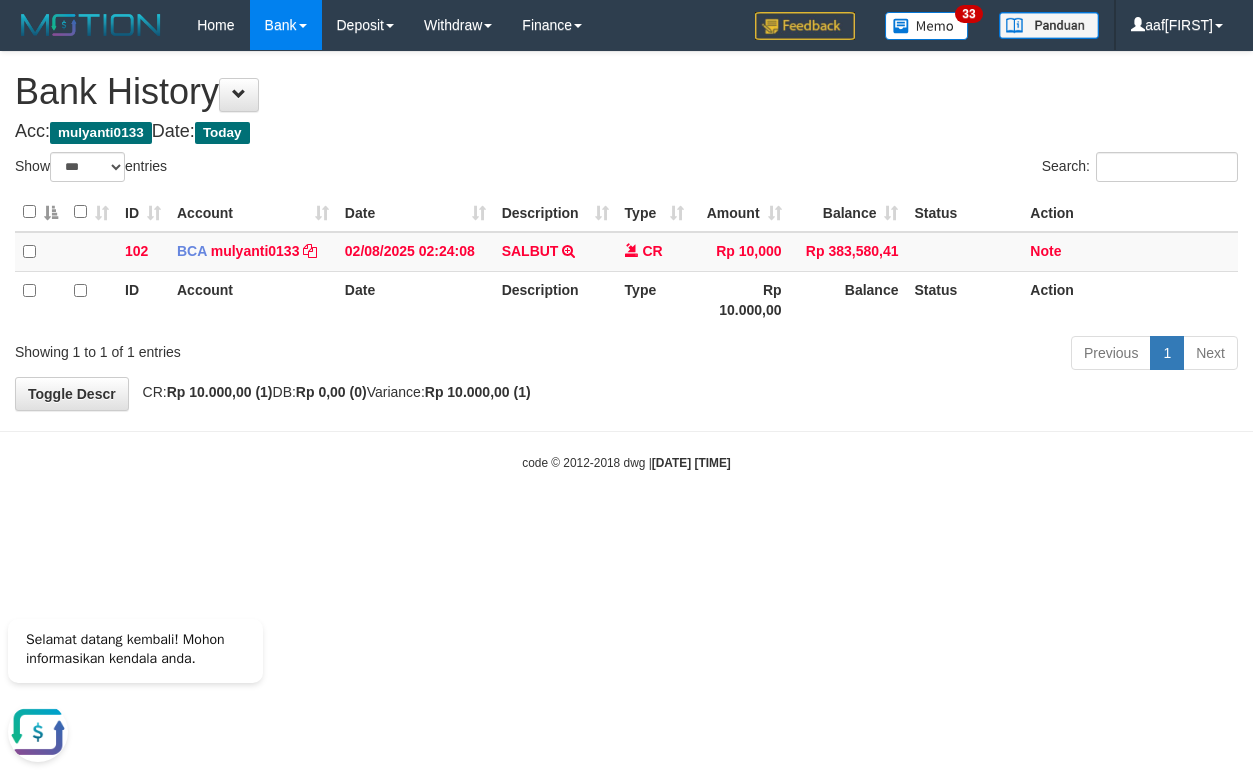 scroll, scrollTop: 0, scrollLeft: 0, axis: both 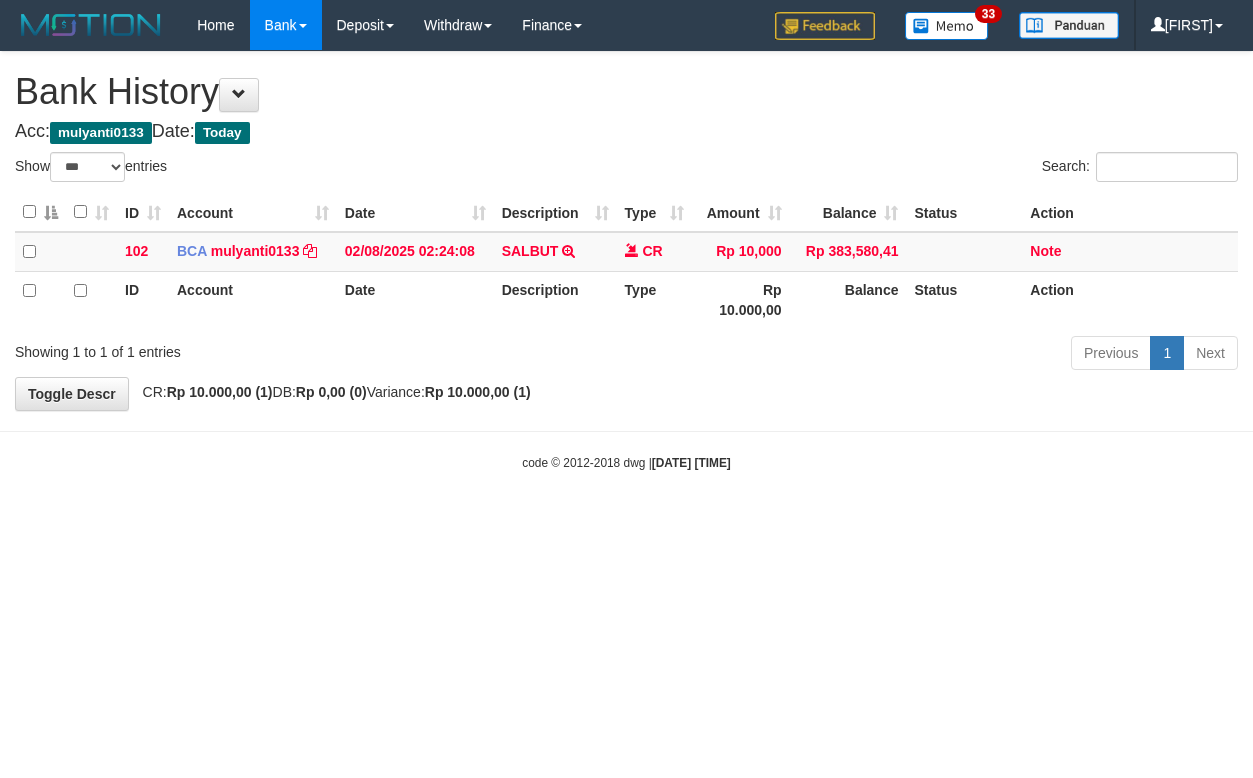 select on "***" 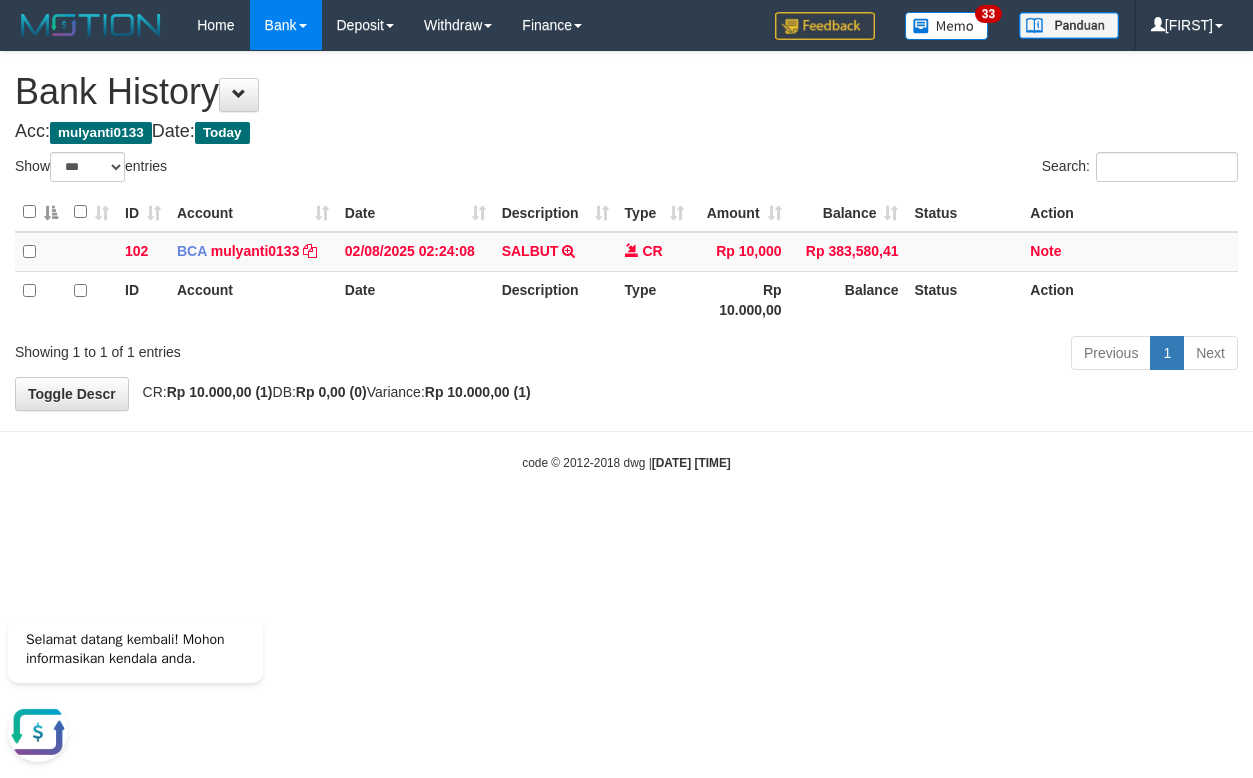 scroll, scrollTop: 0, scrollLeft: 0, axis: both 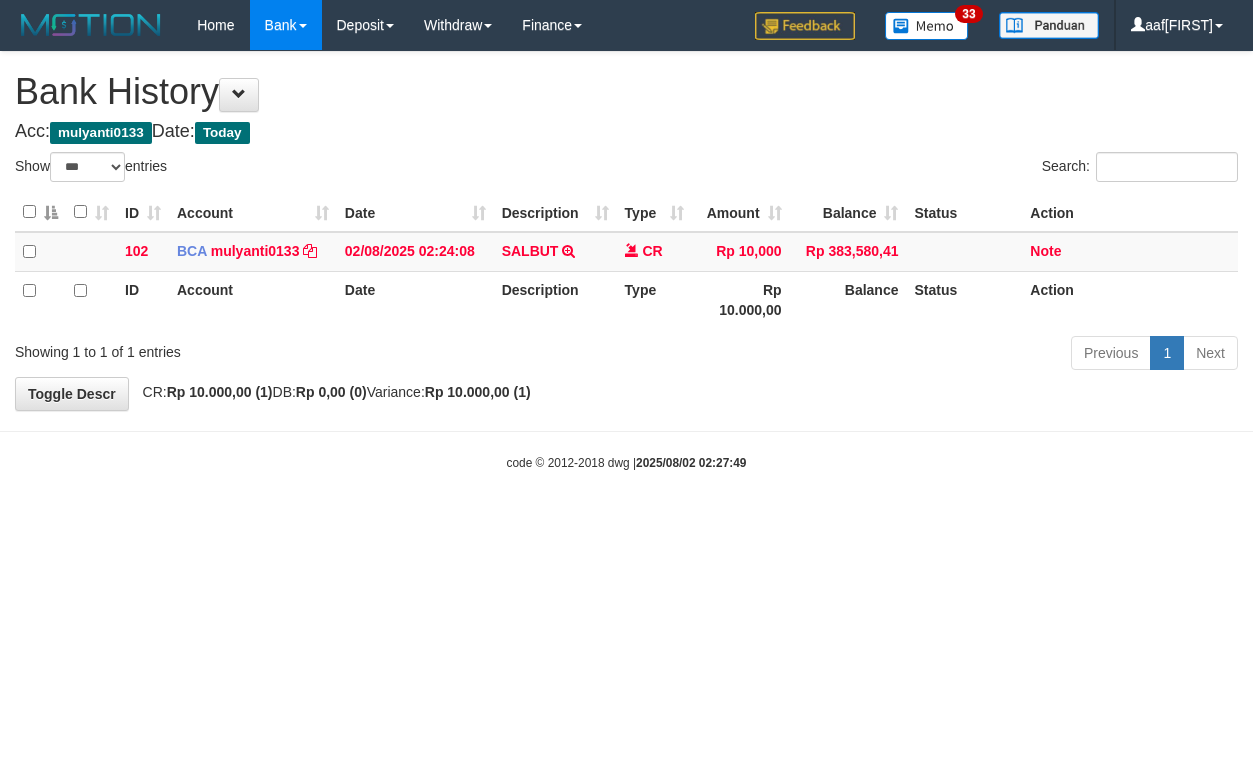 select on "***" 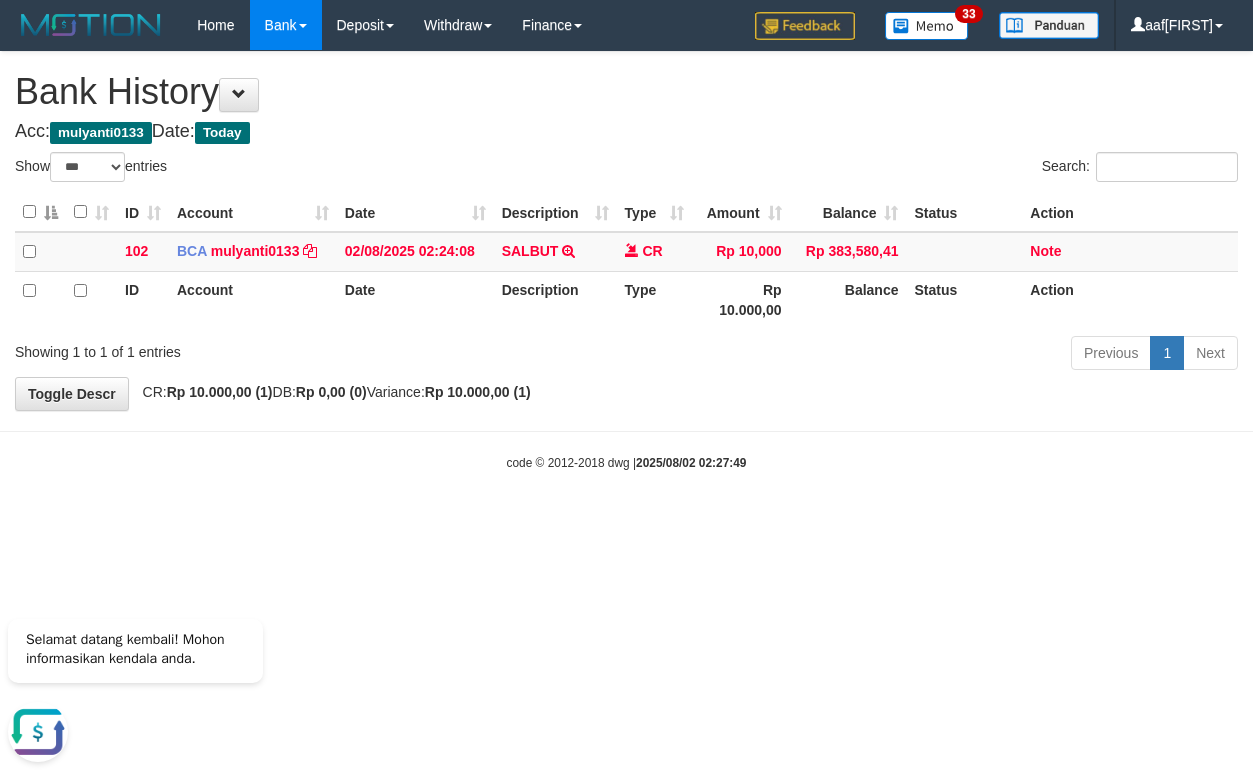 scroll, scrollTop: 0, scrollLeft: 0, axis: both 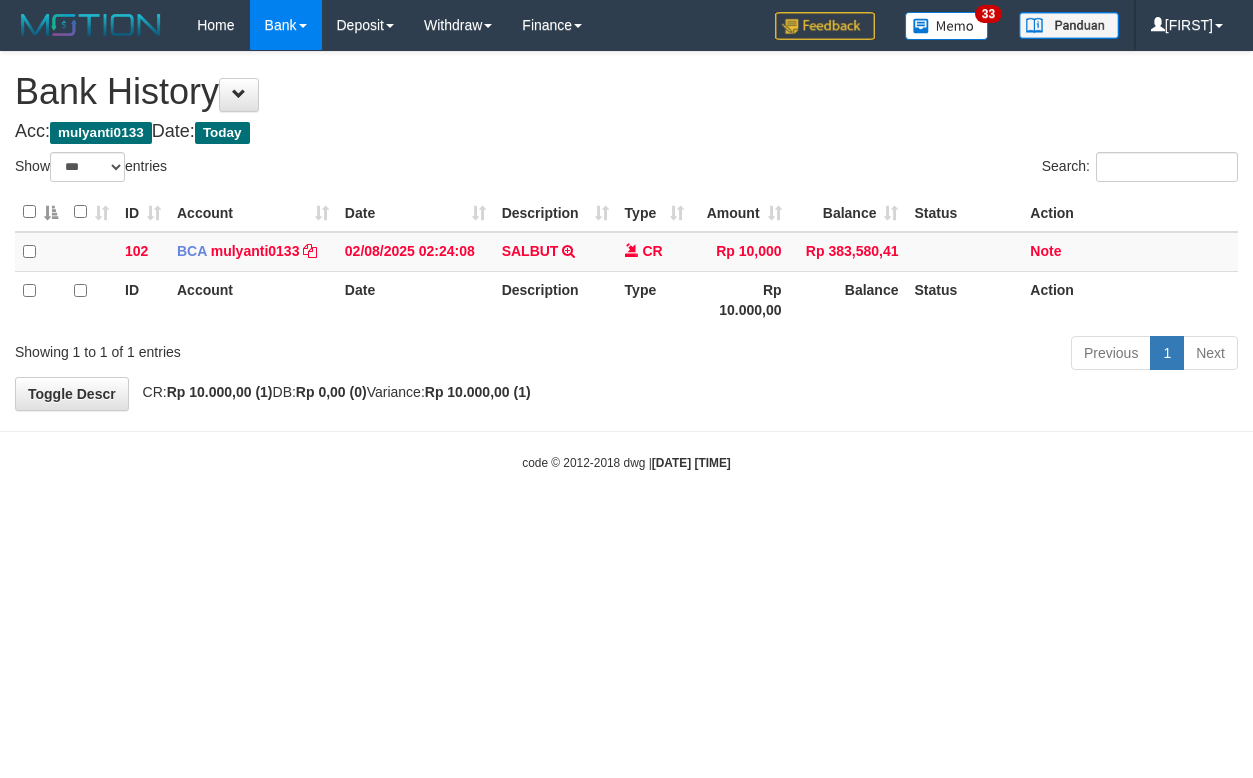 select on "***" 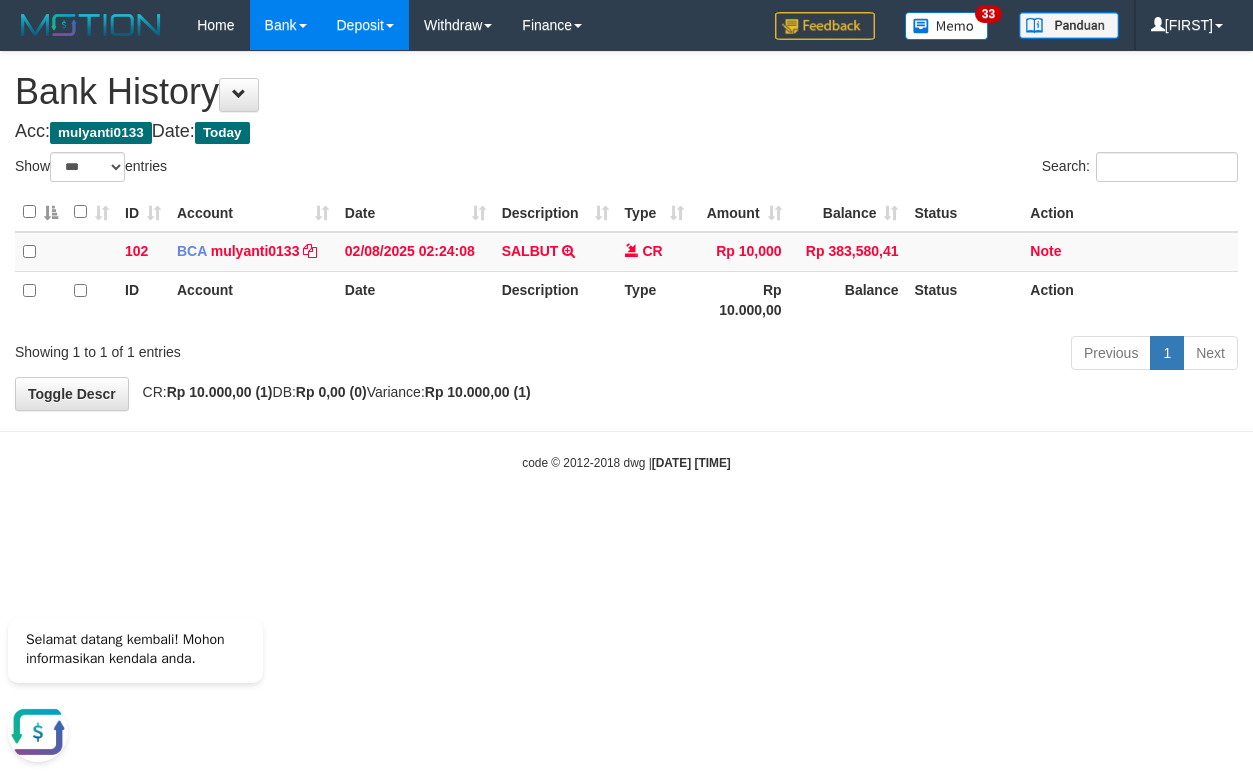 scroll, scrollTop: 0, scrollLeft: 0, axis: both 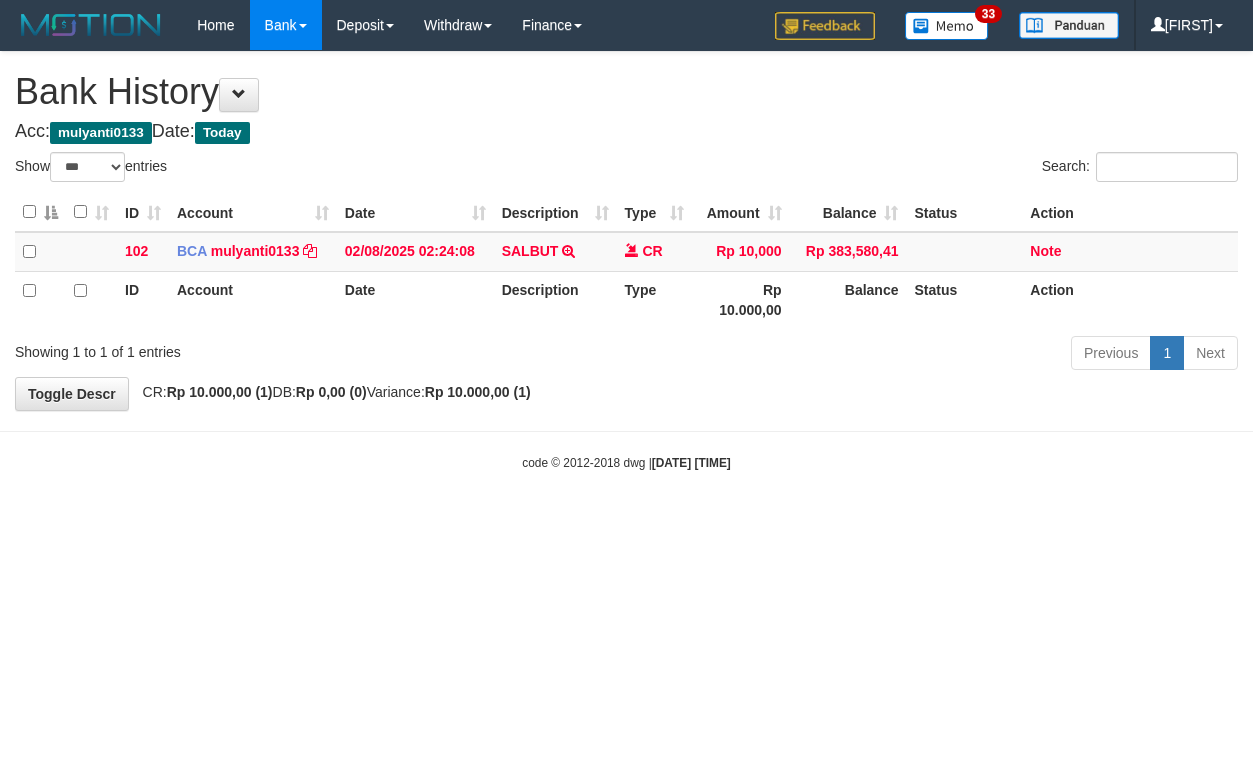 select on "***" 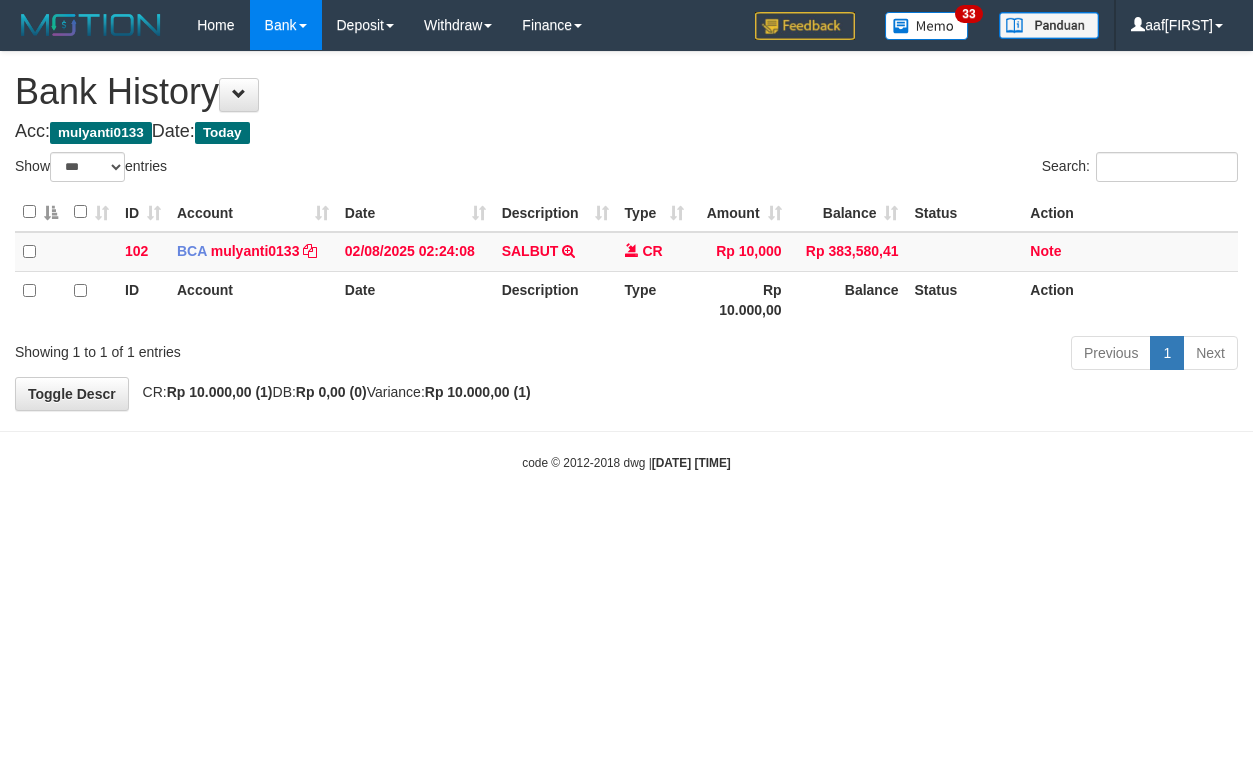 select on "***" 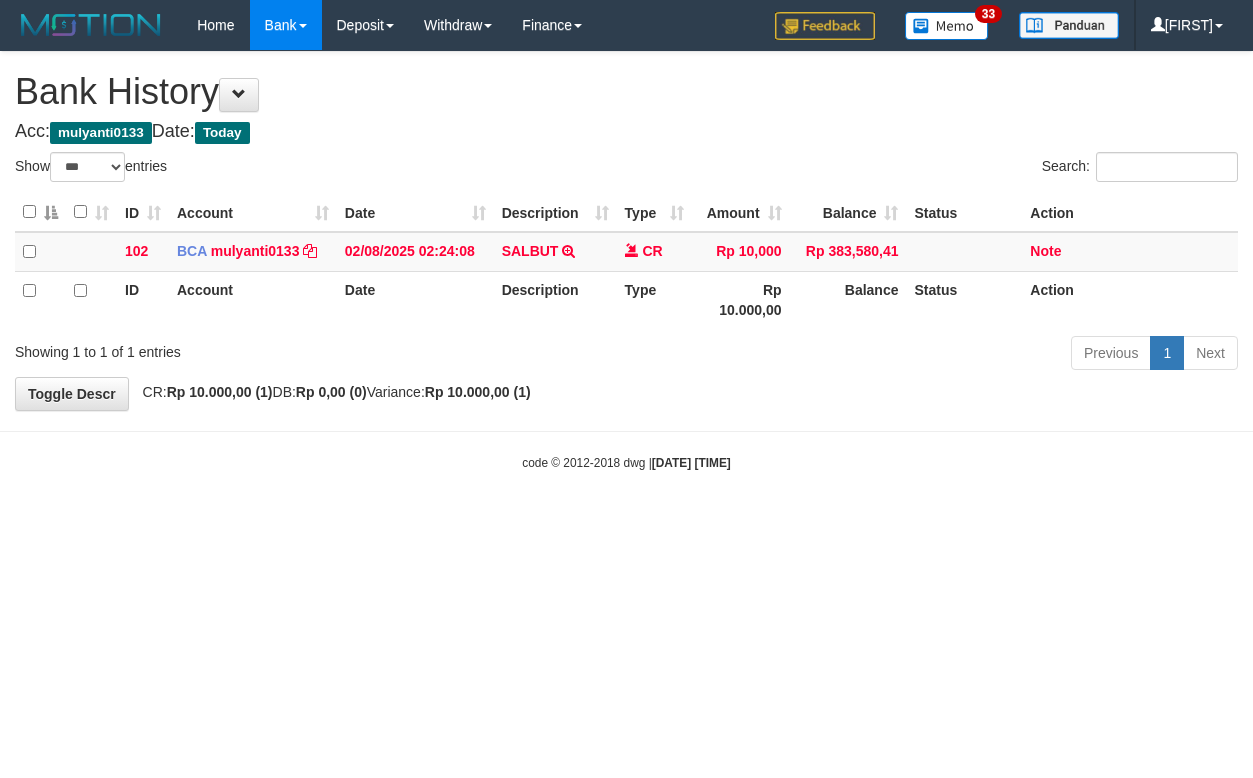 select on "***" 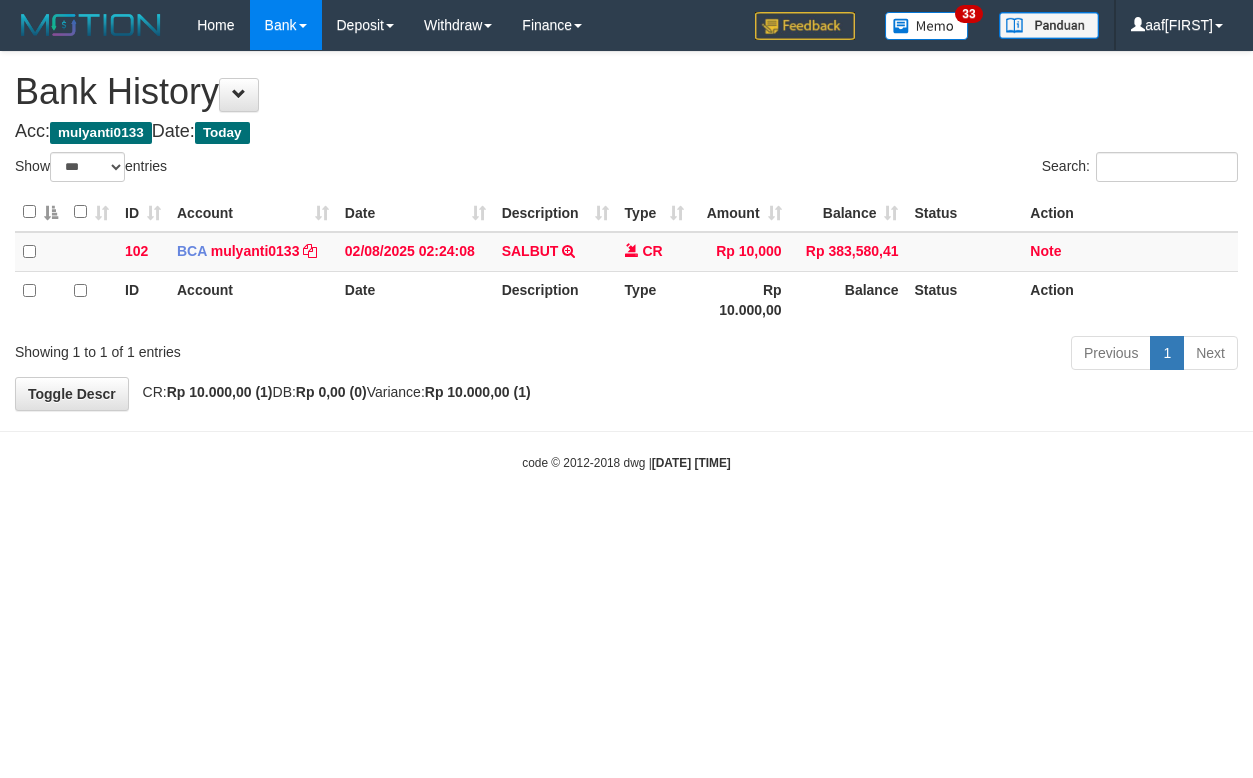 select on "***" 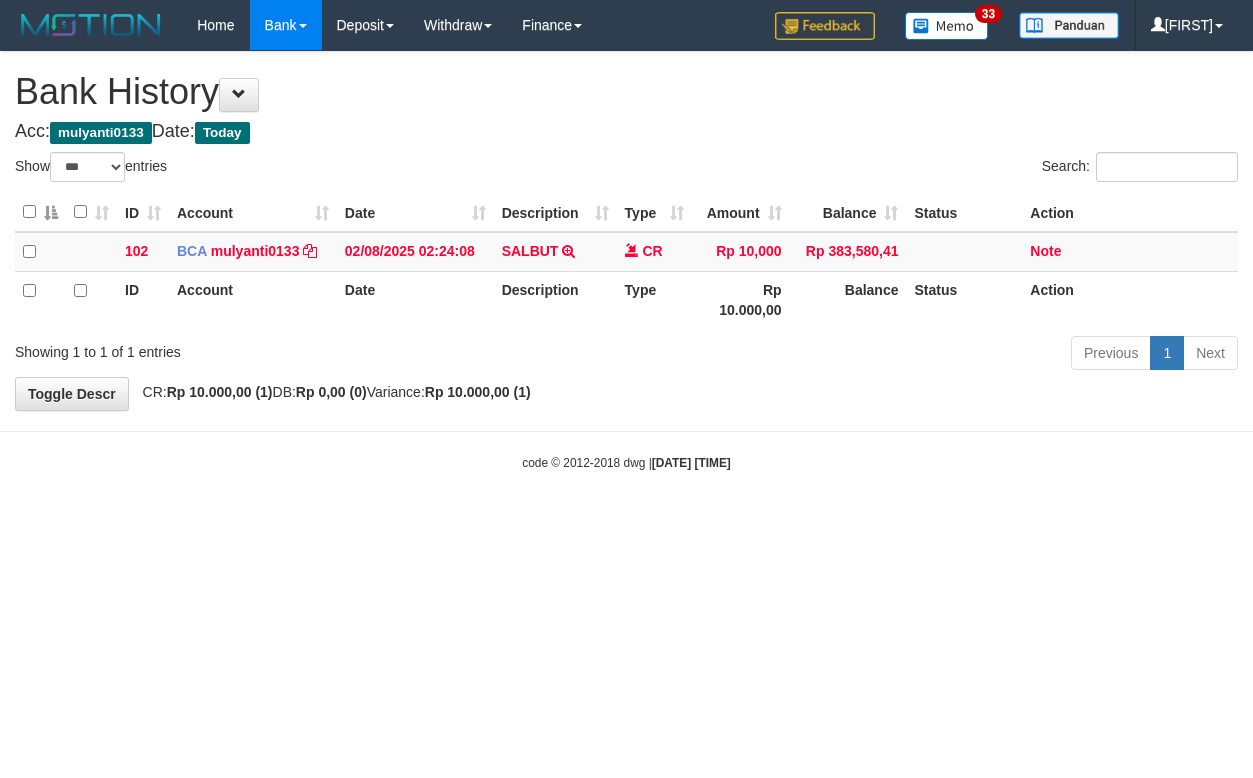 select on "***" 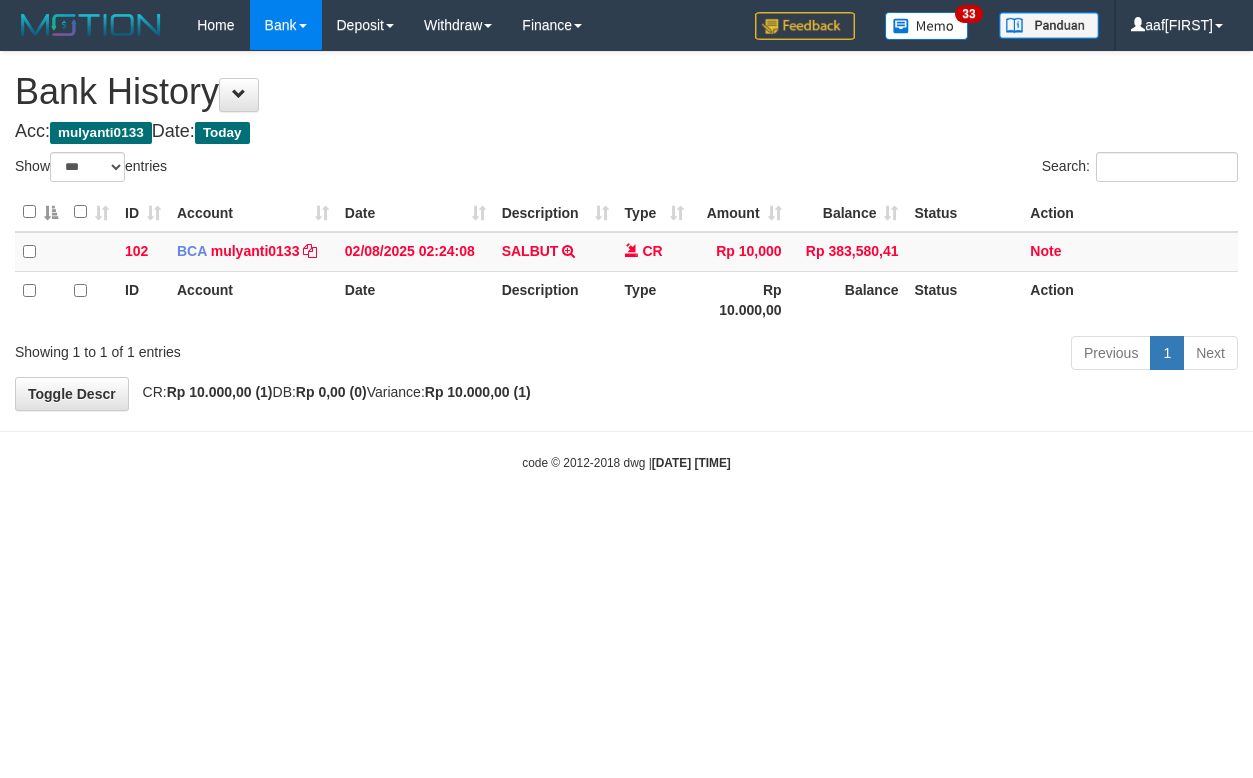 select on "***" 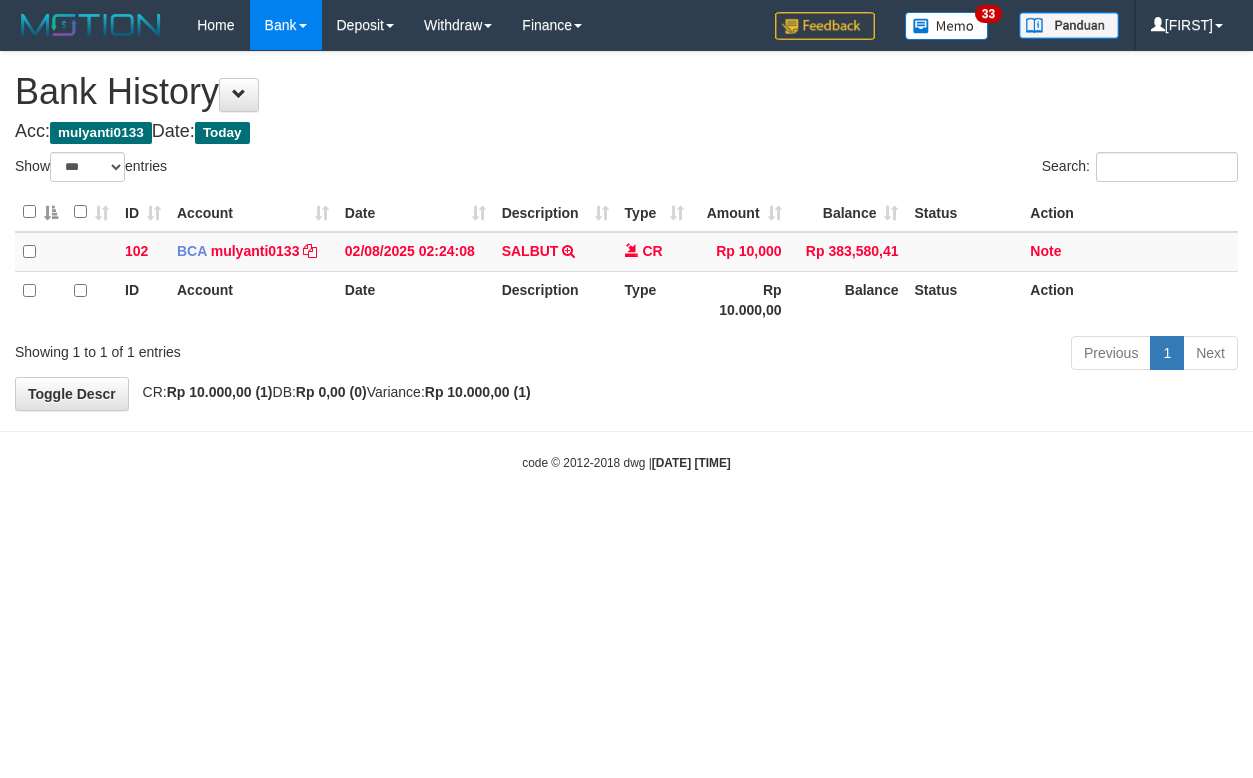 select on "***" 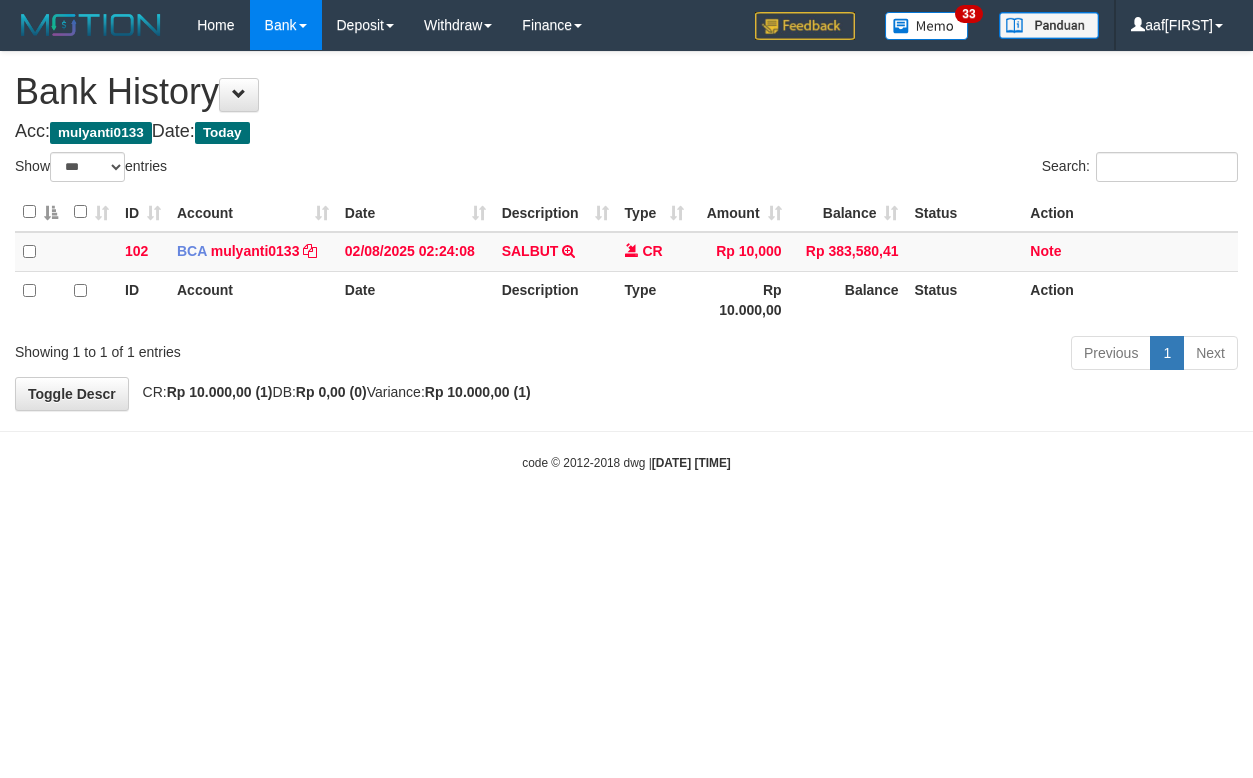 select on "***" 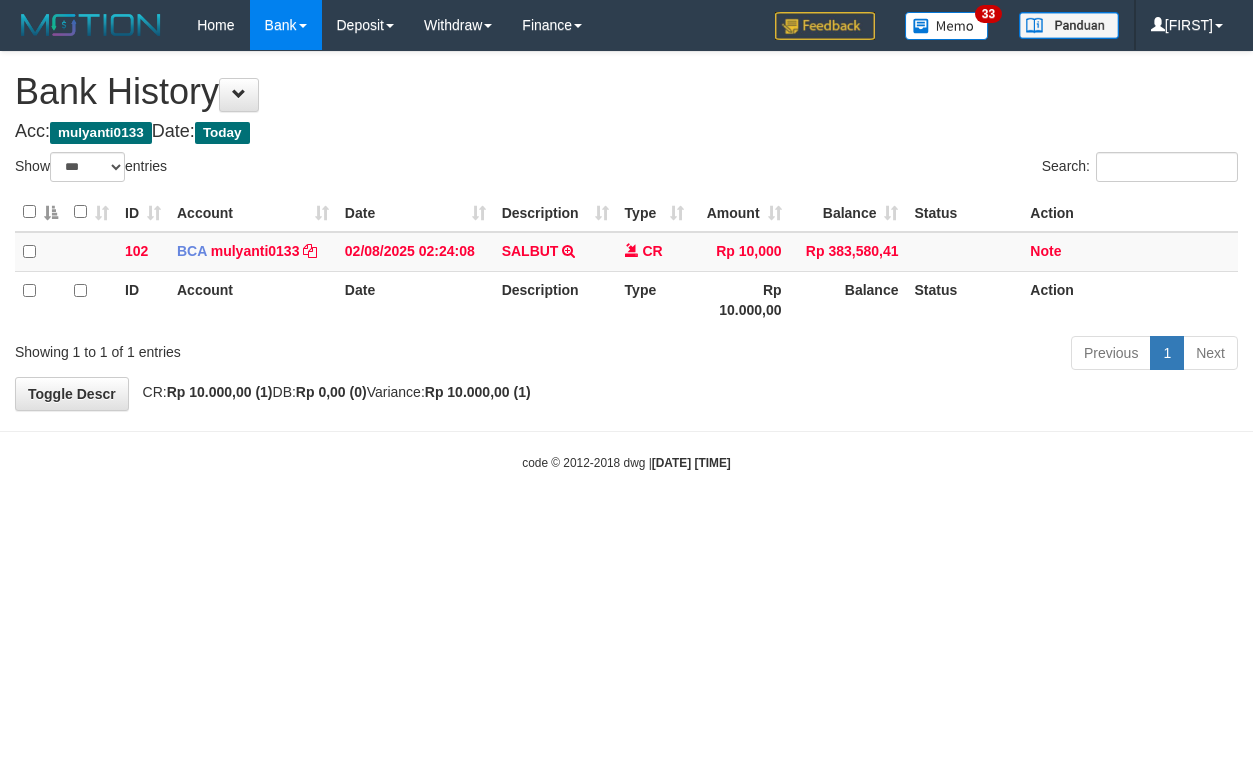 select on "***" 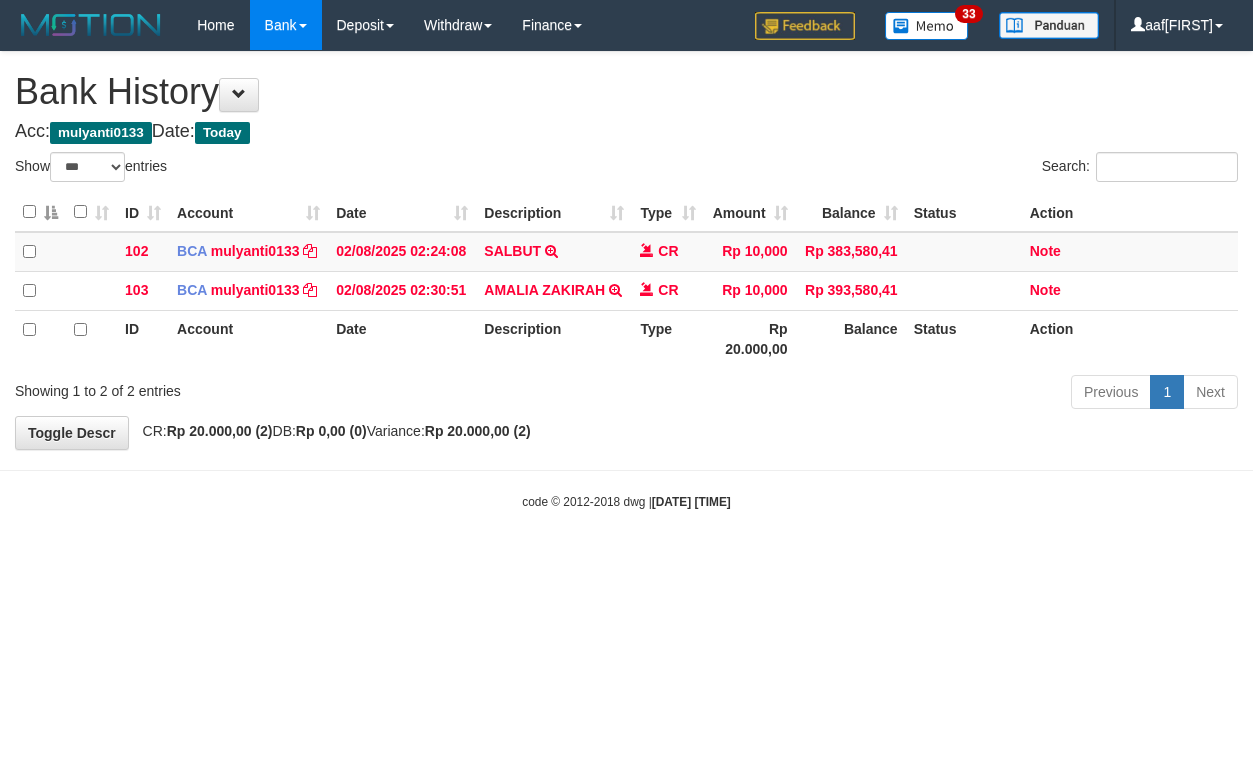 select on "***" 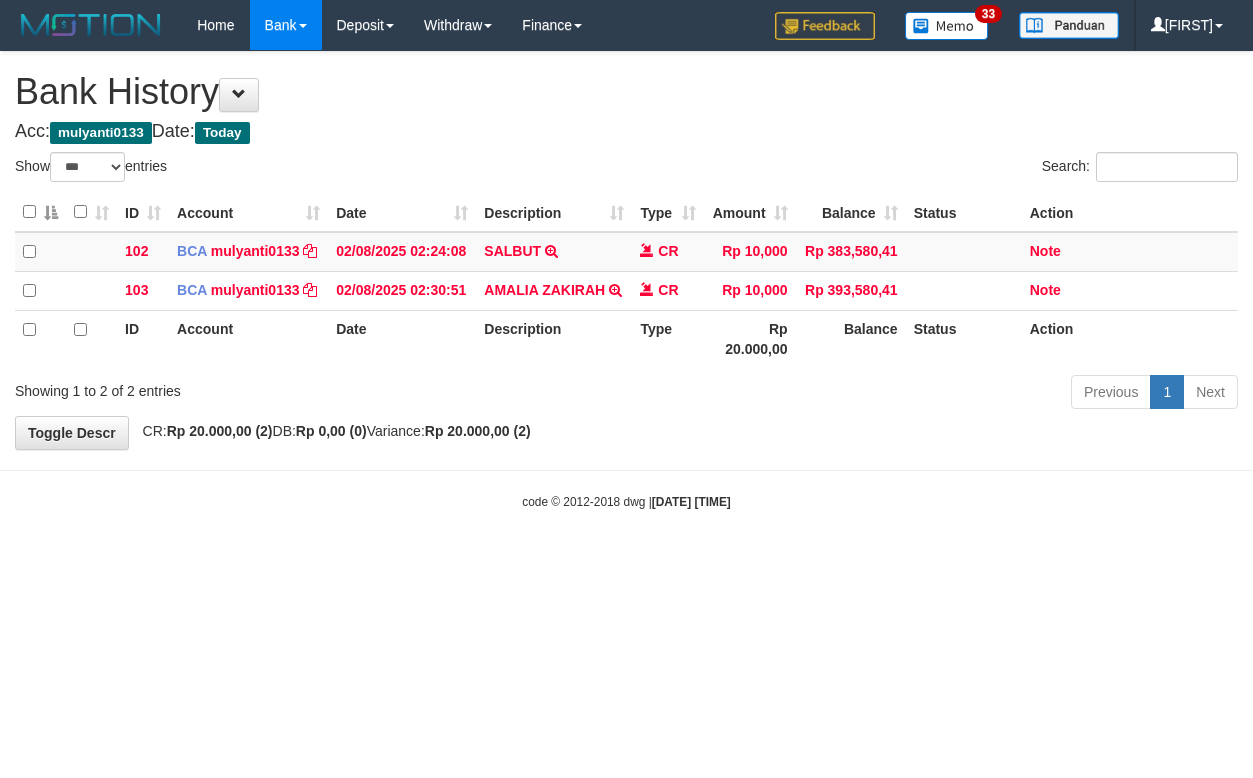 select on "***" 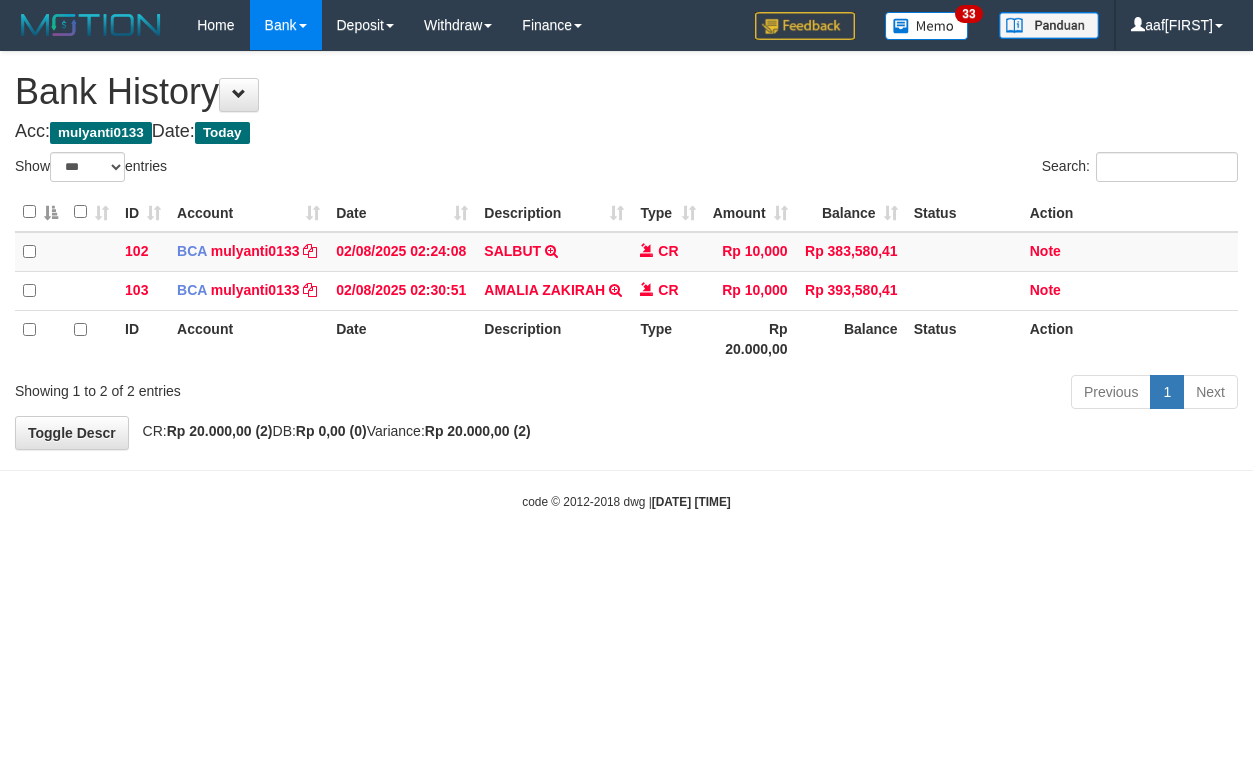 select on "***" 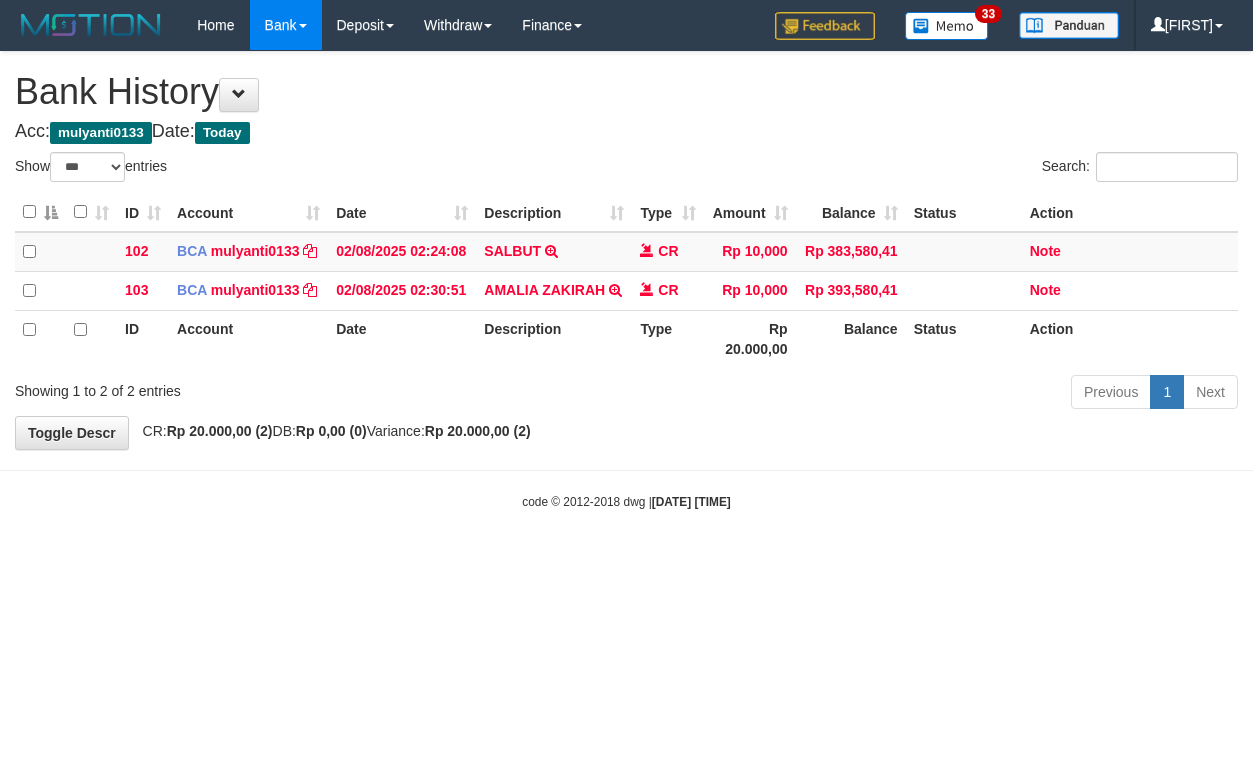 select on "***" 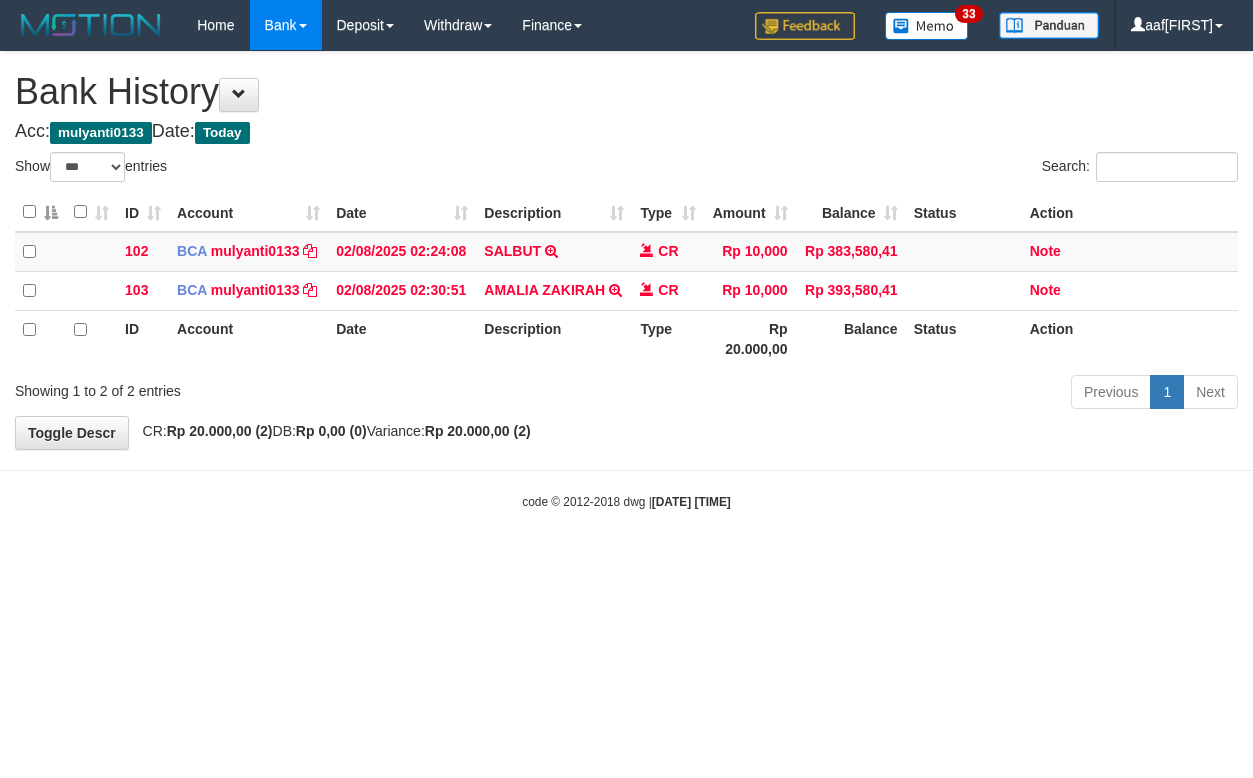 select on "***" 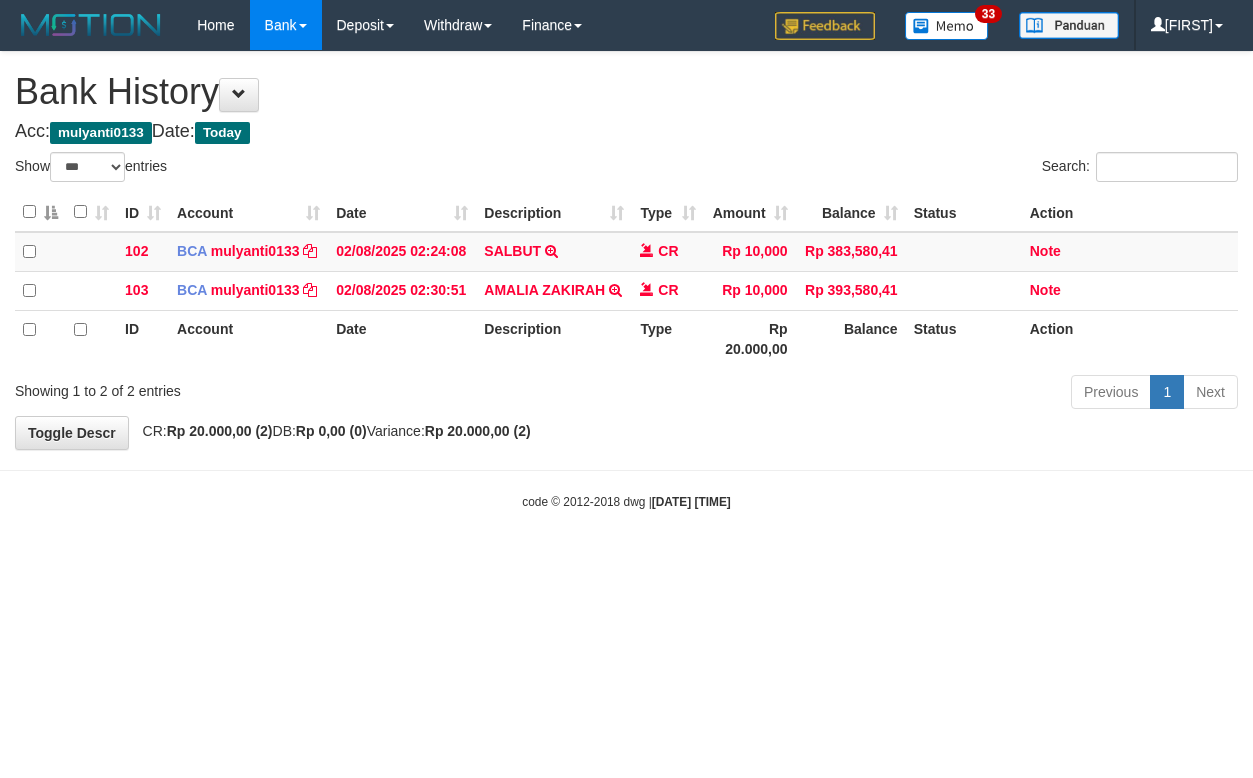 select on "***" 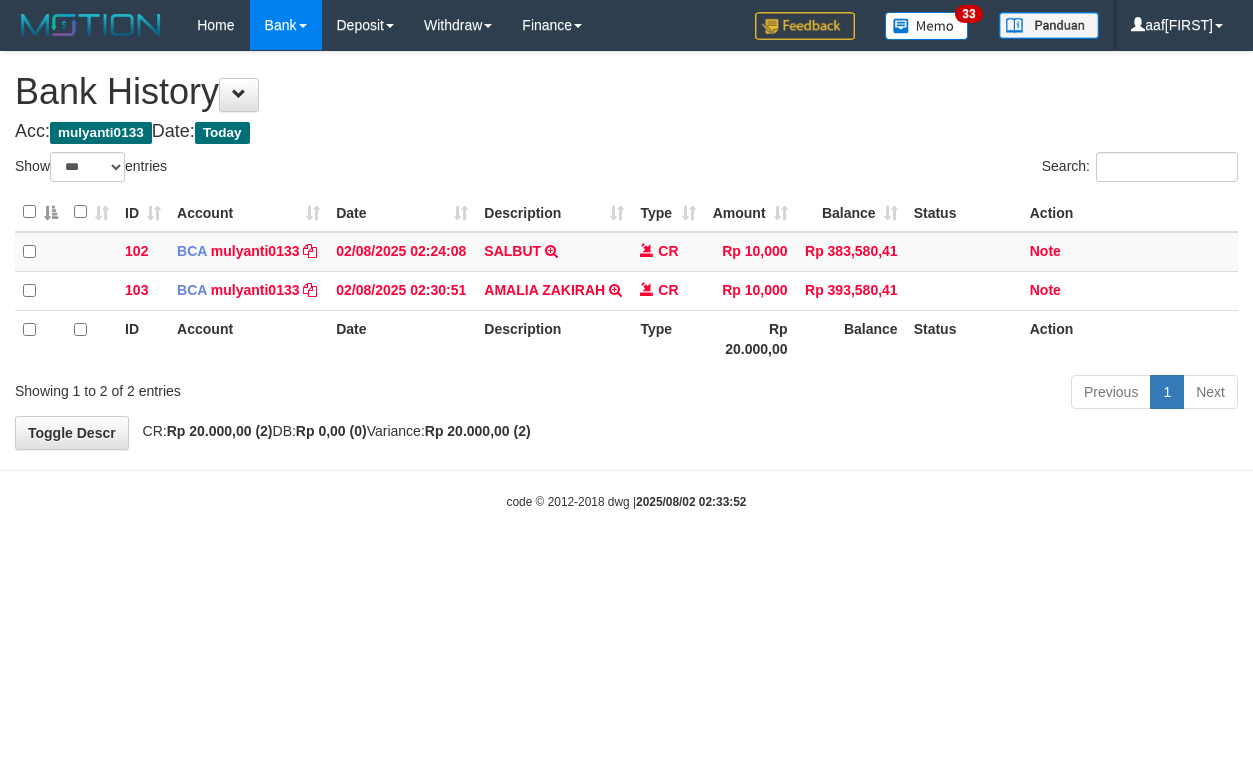 select on "***" 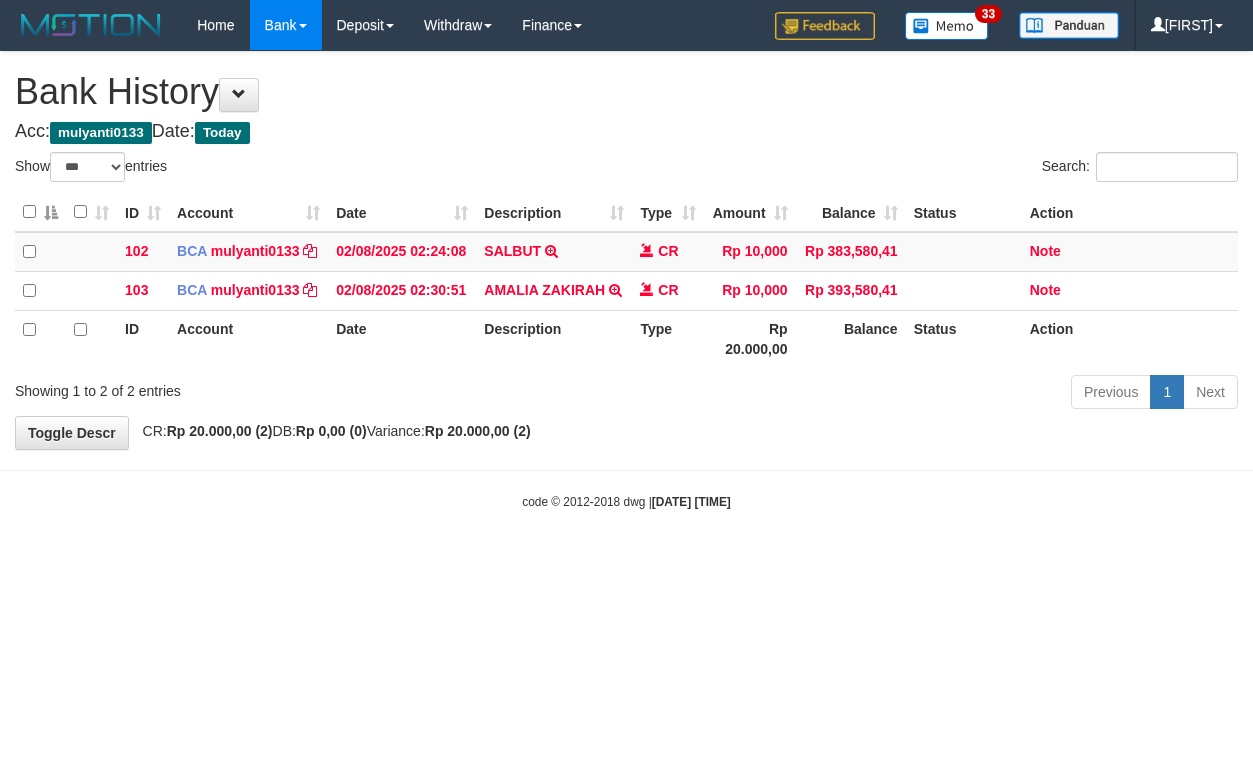 select on "***" 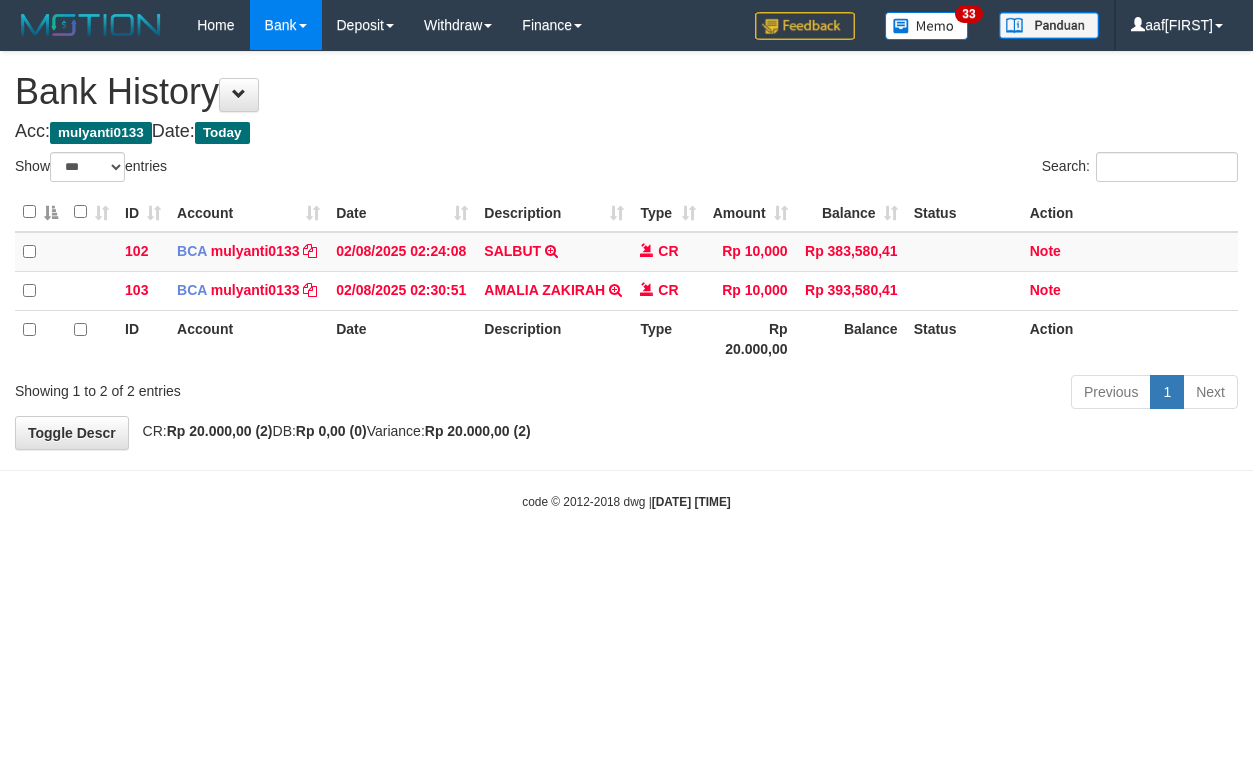 select on "***" 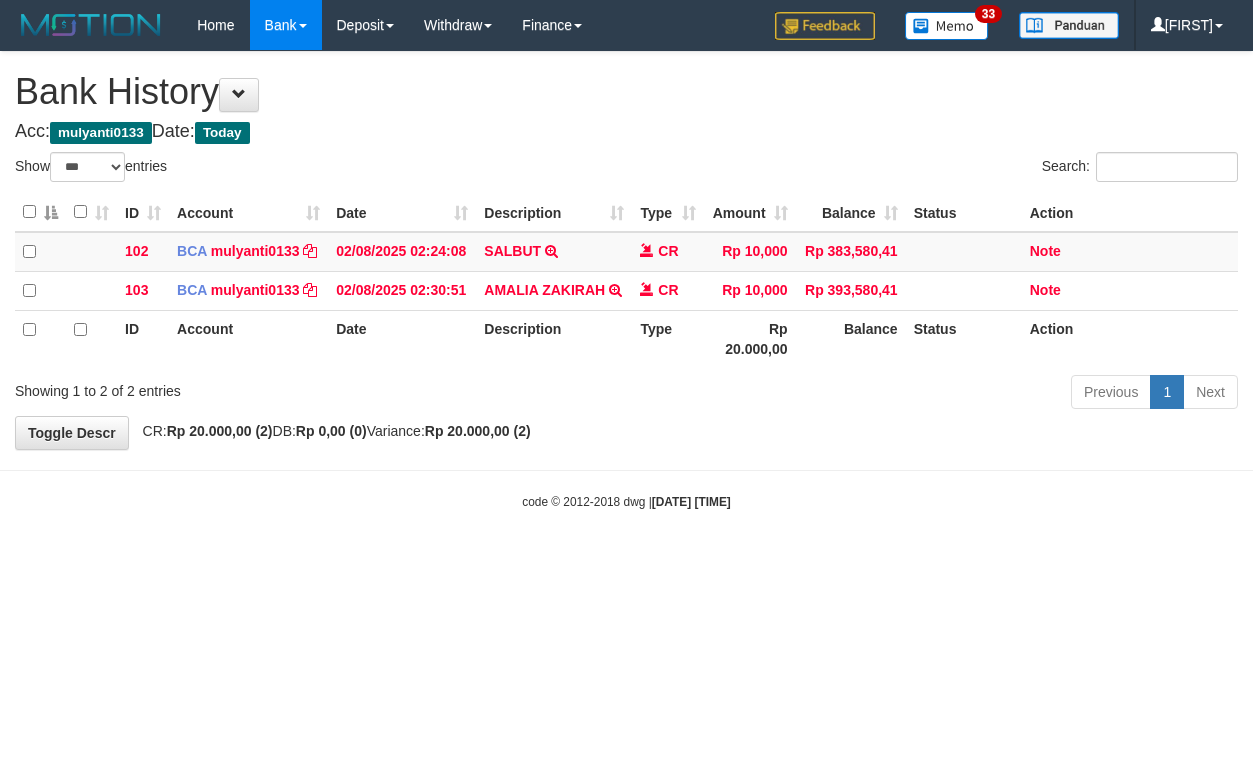 select on "***" 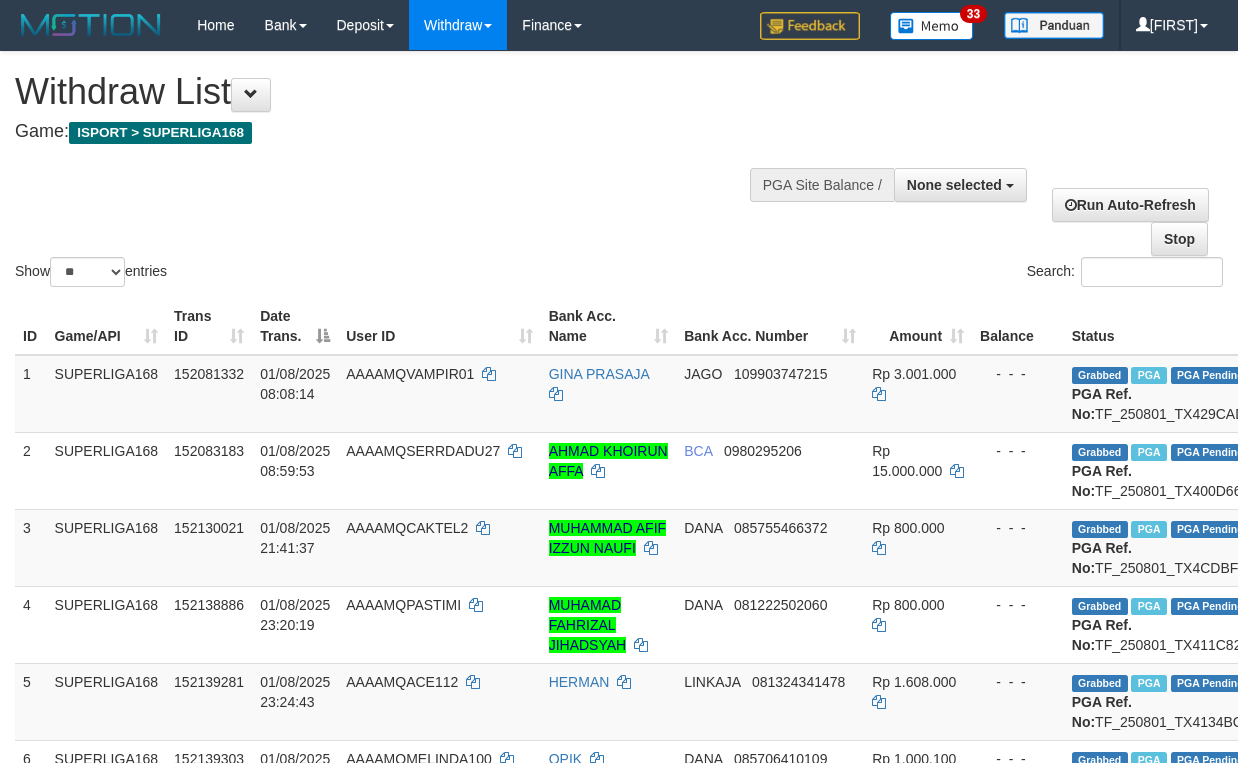 select 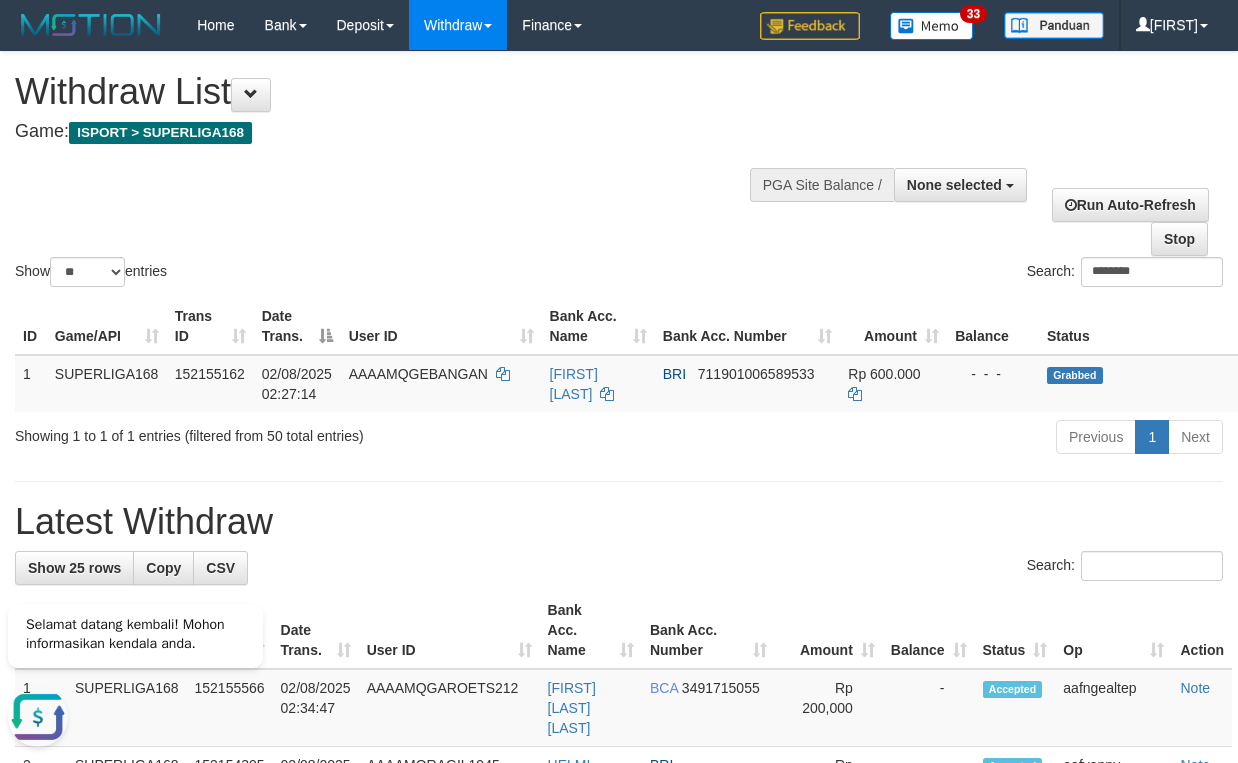 scroll, scrollTop: 0, scrollLeft: 0, axis: both 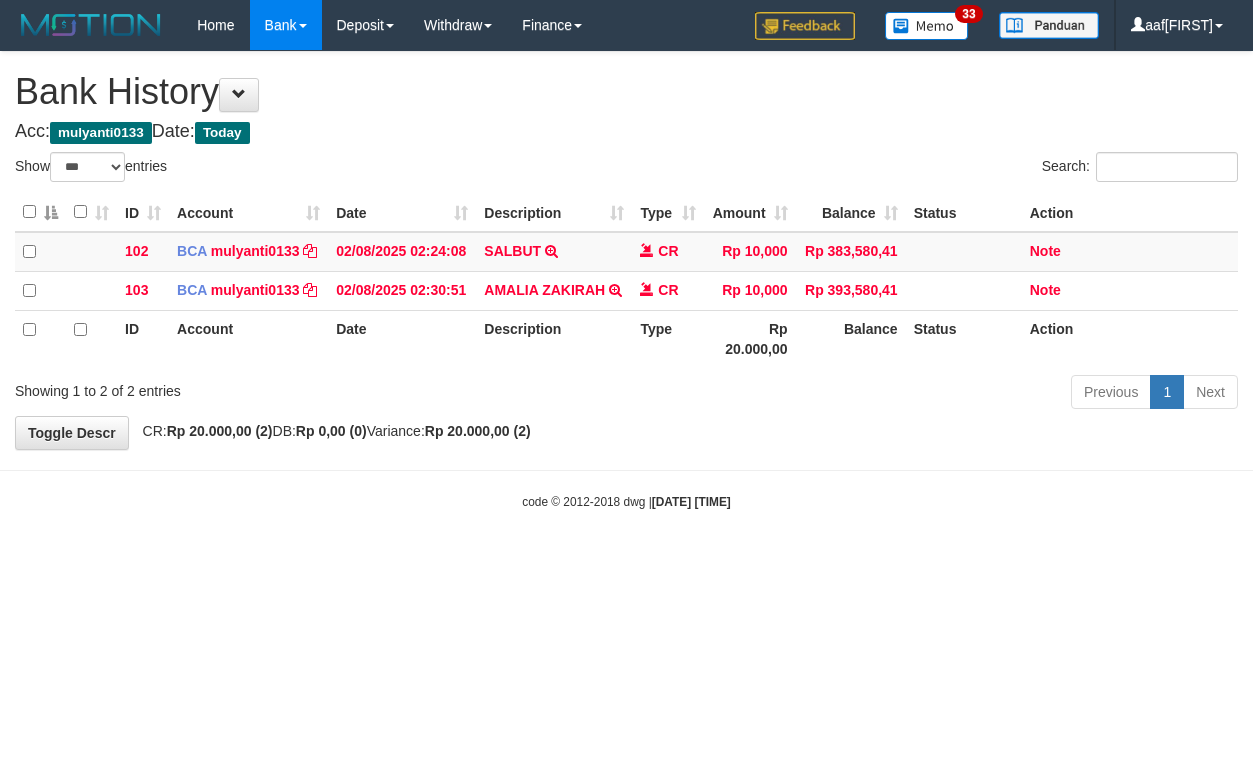 select on "***" 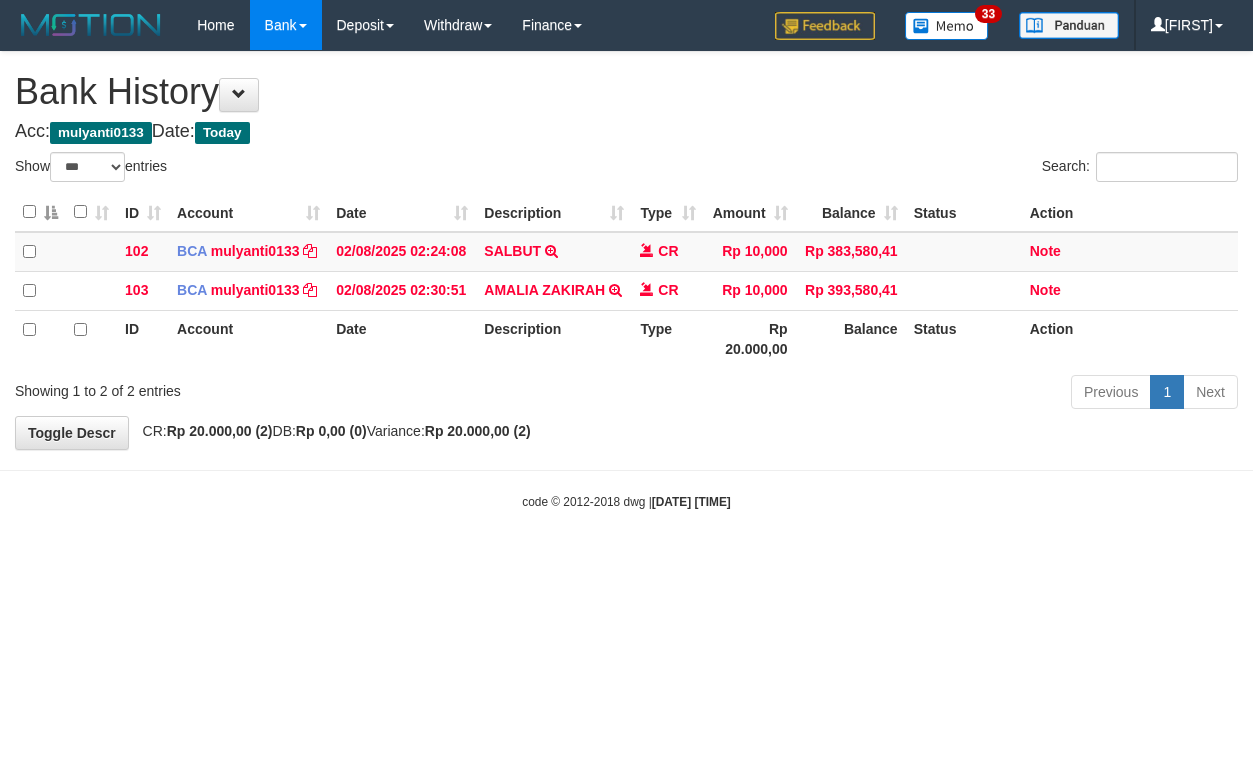 select on "***" 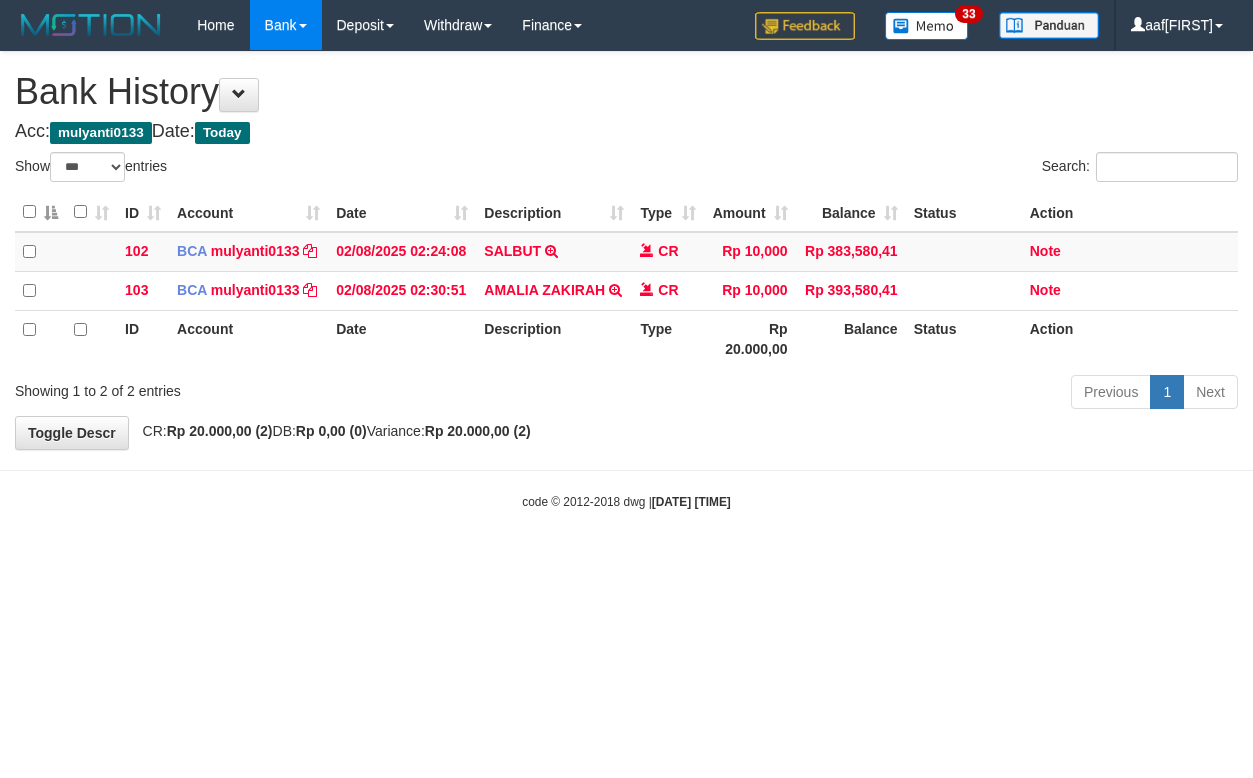 select on "***" 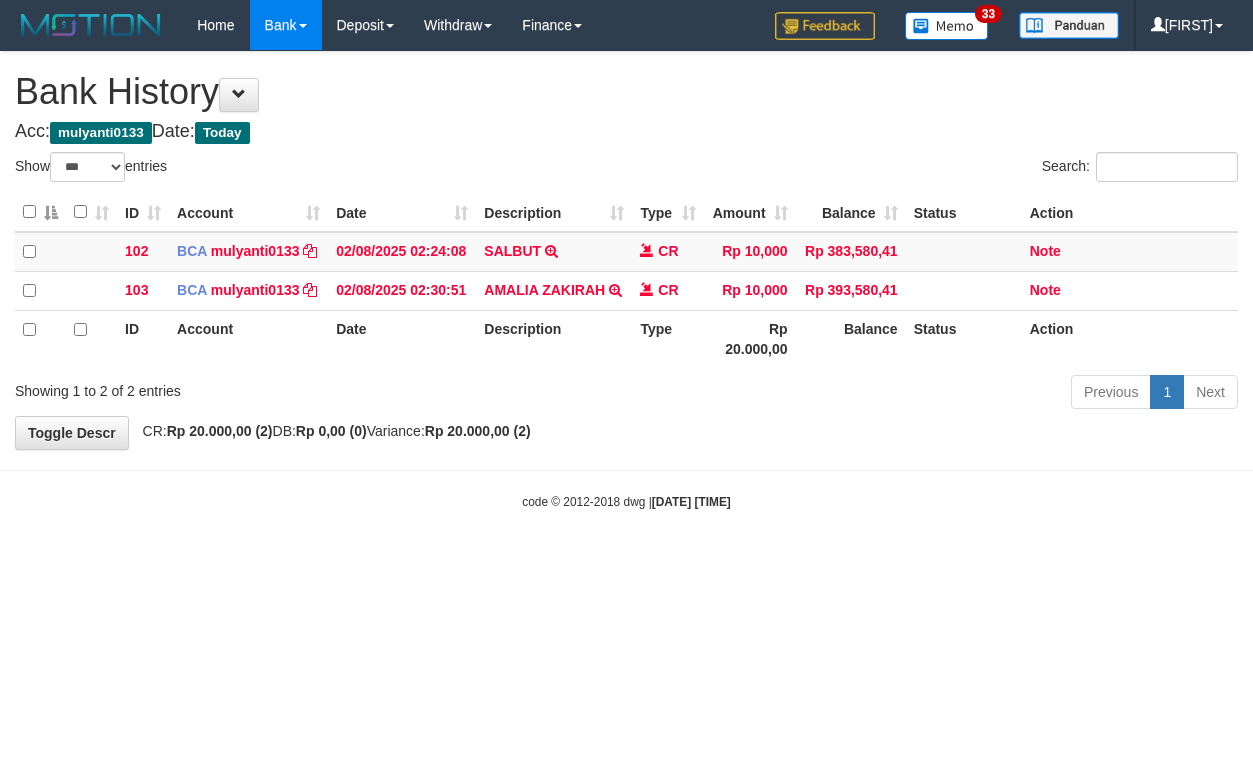 select on "***" 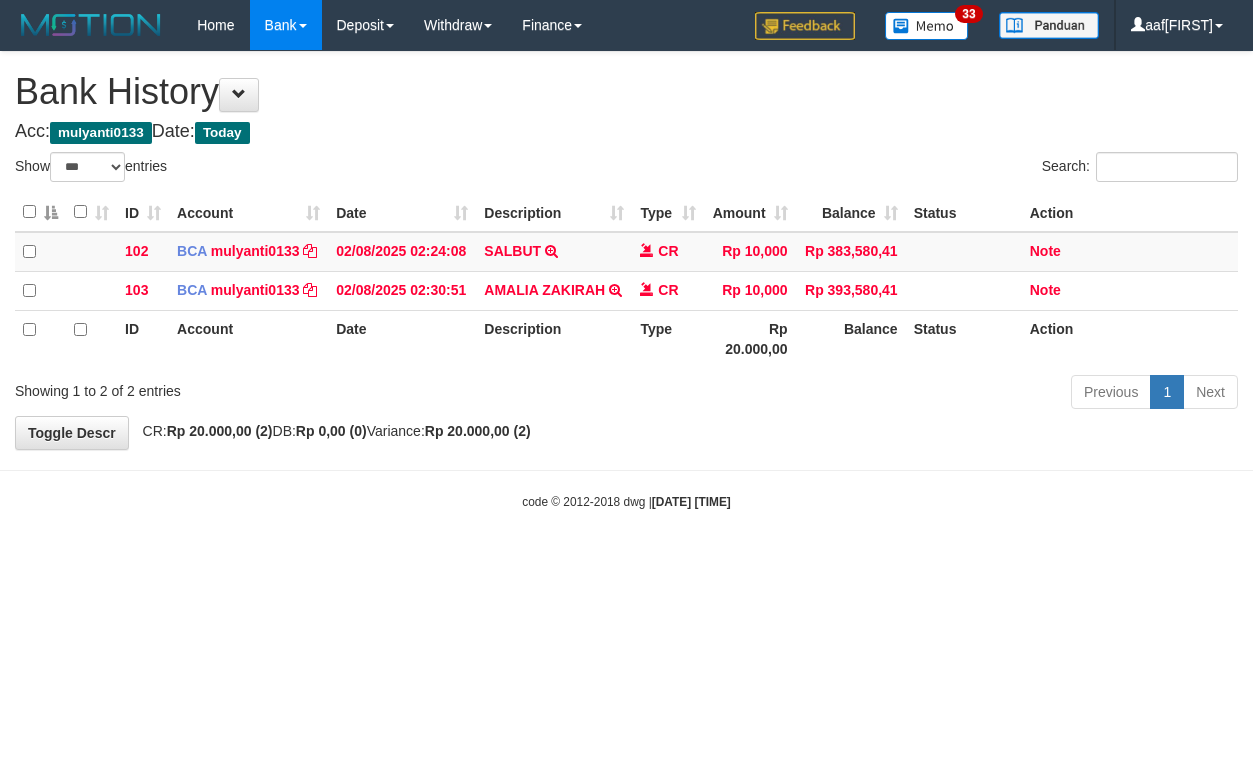 select on "***" 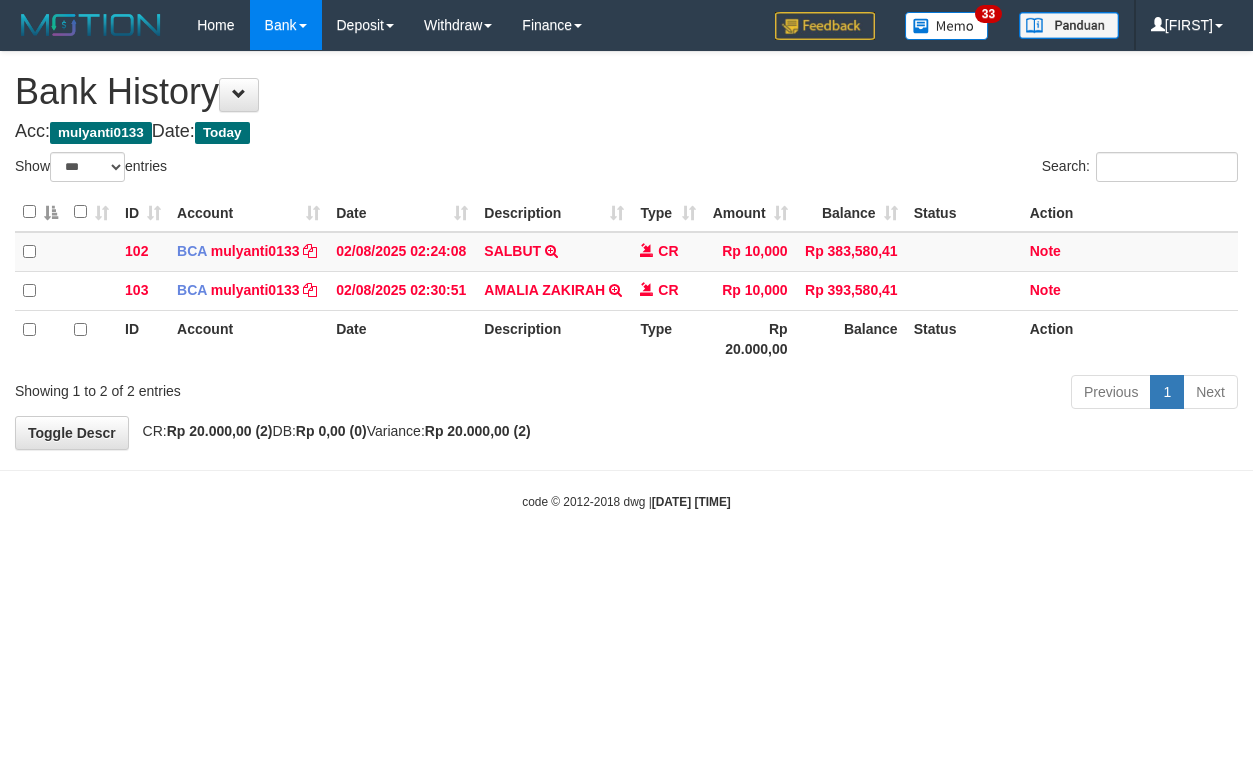 select on "***" 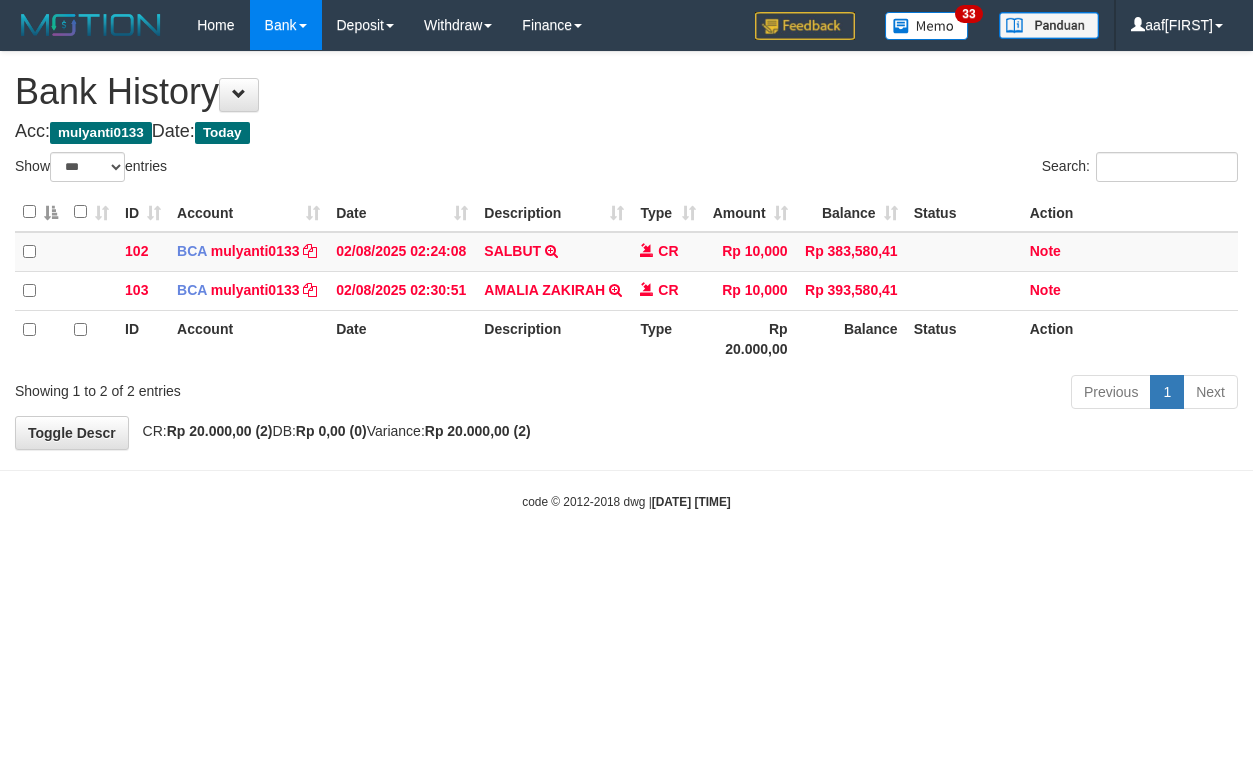 select on "***" 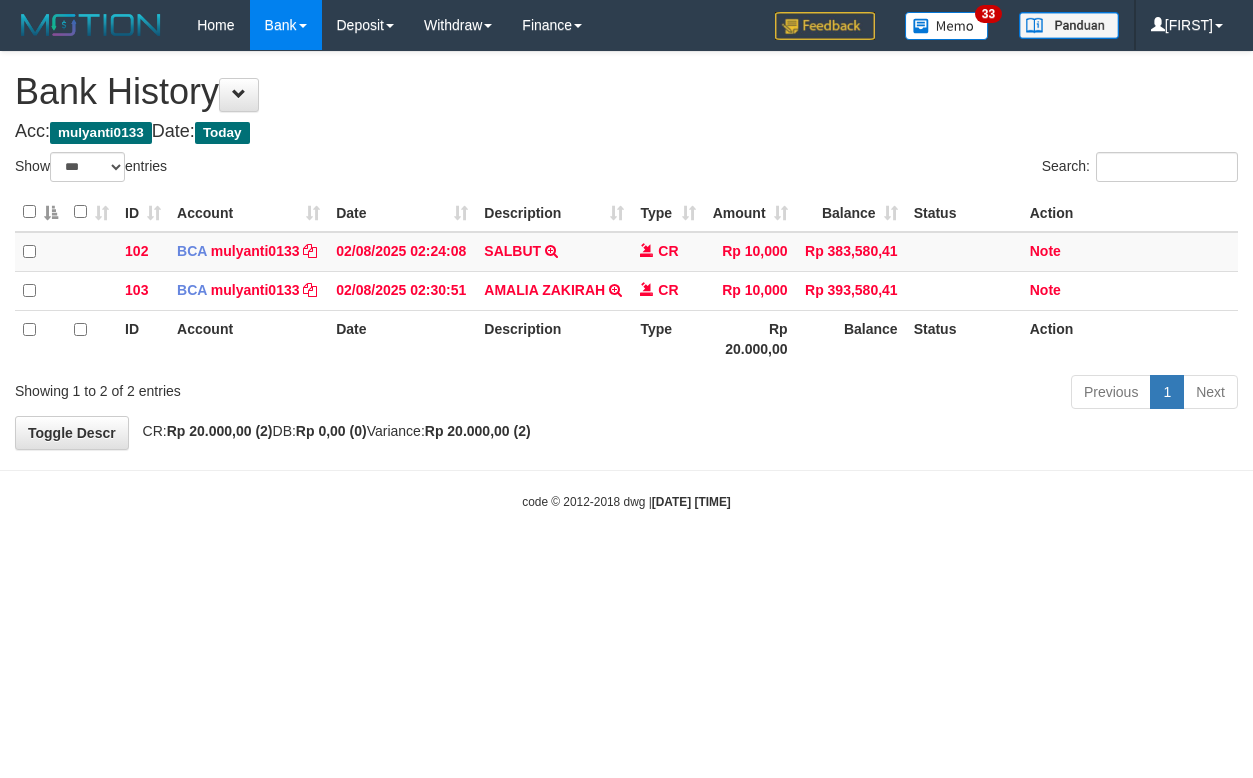 select on "***" 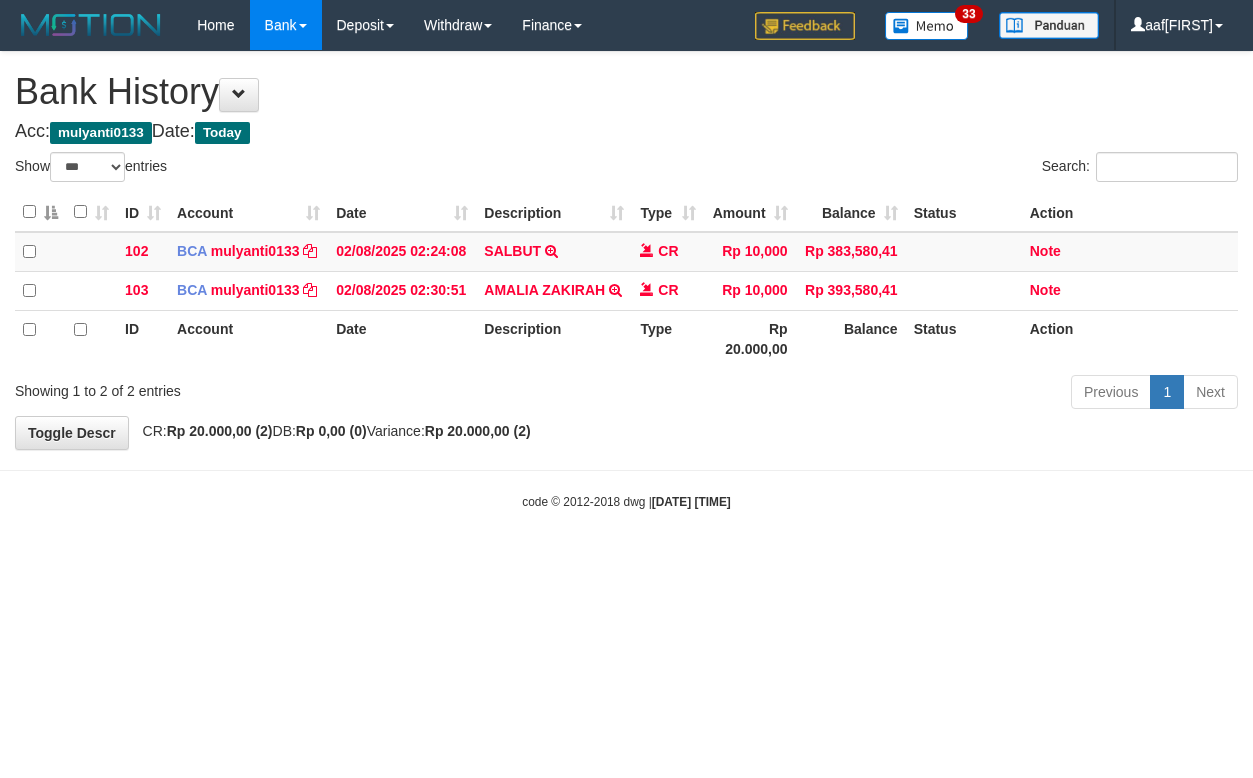 select on "***" 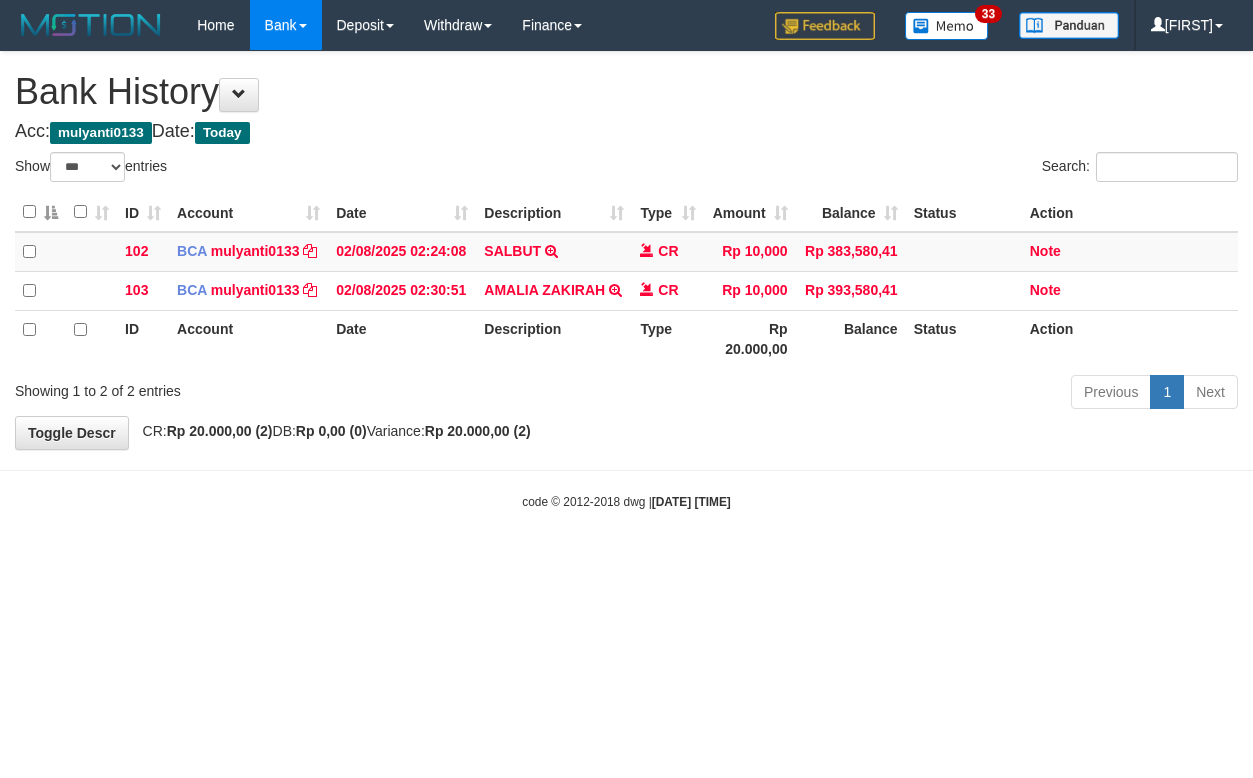 select on "***" 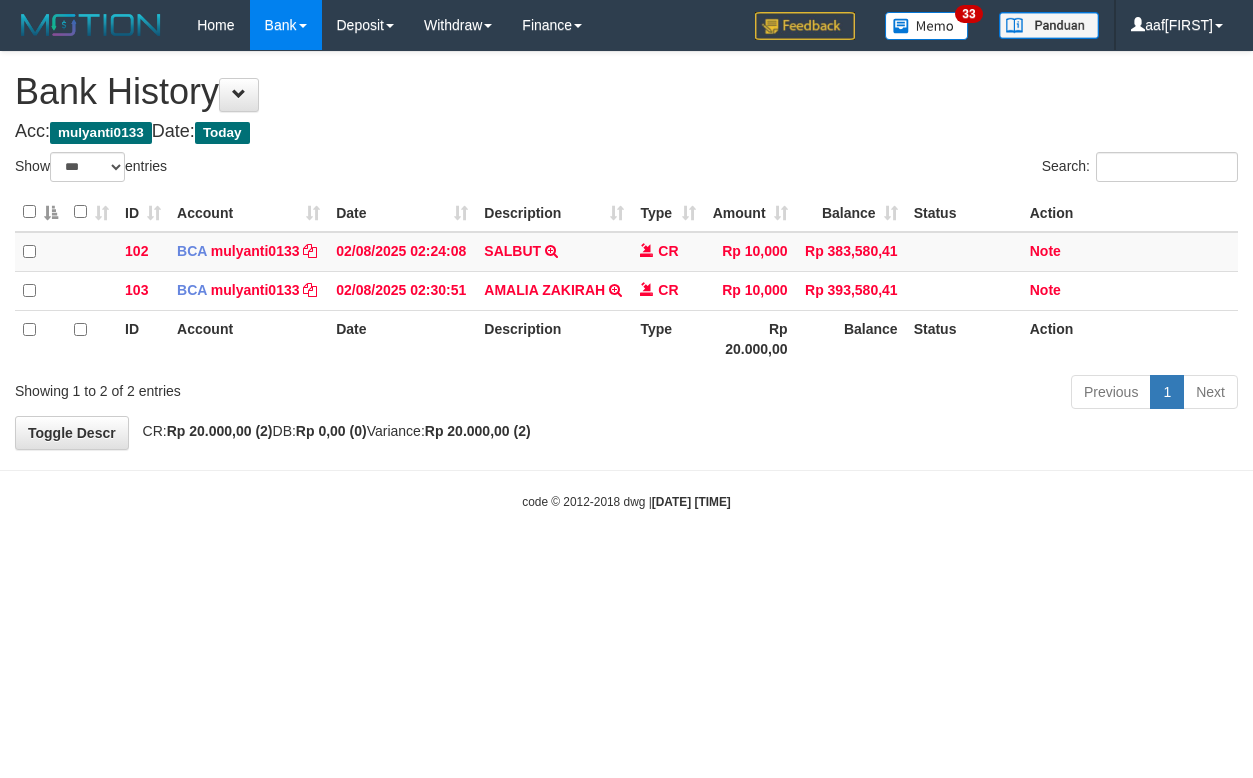 select on "***" 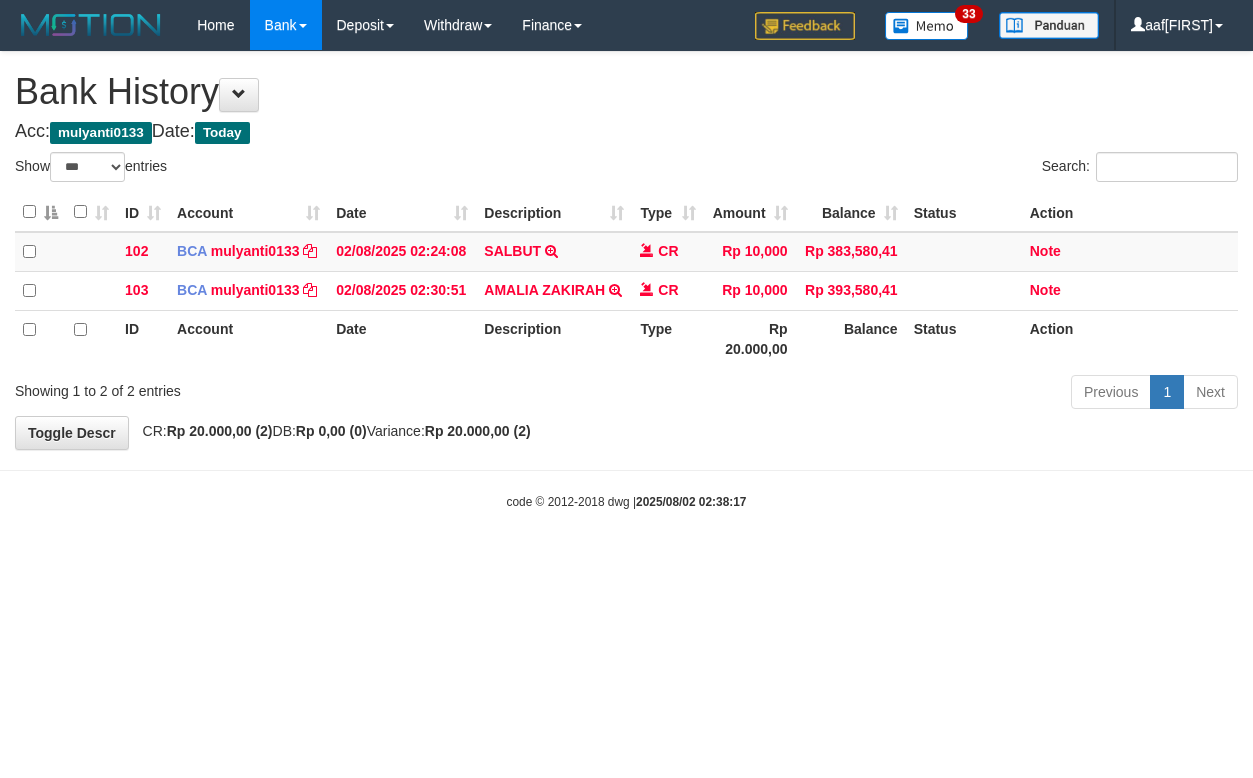 select on "***" 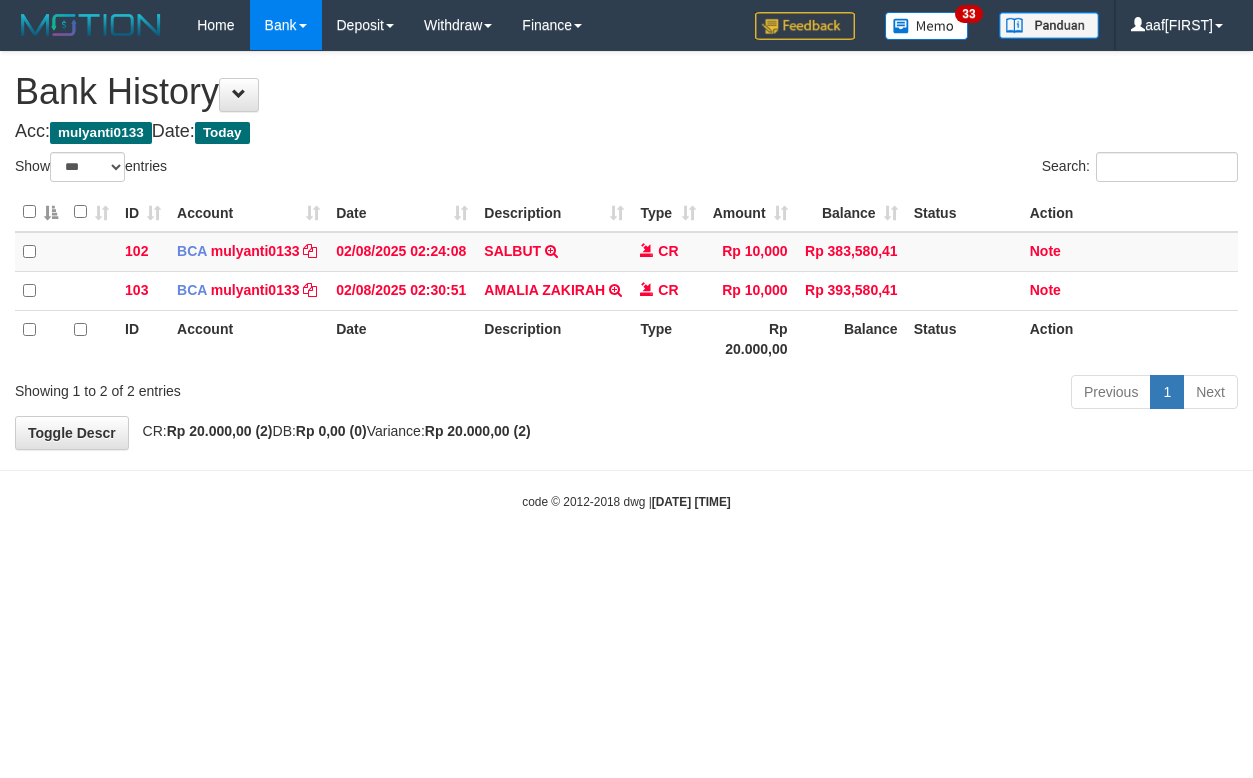 select on "***" 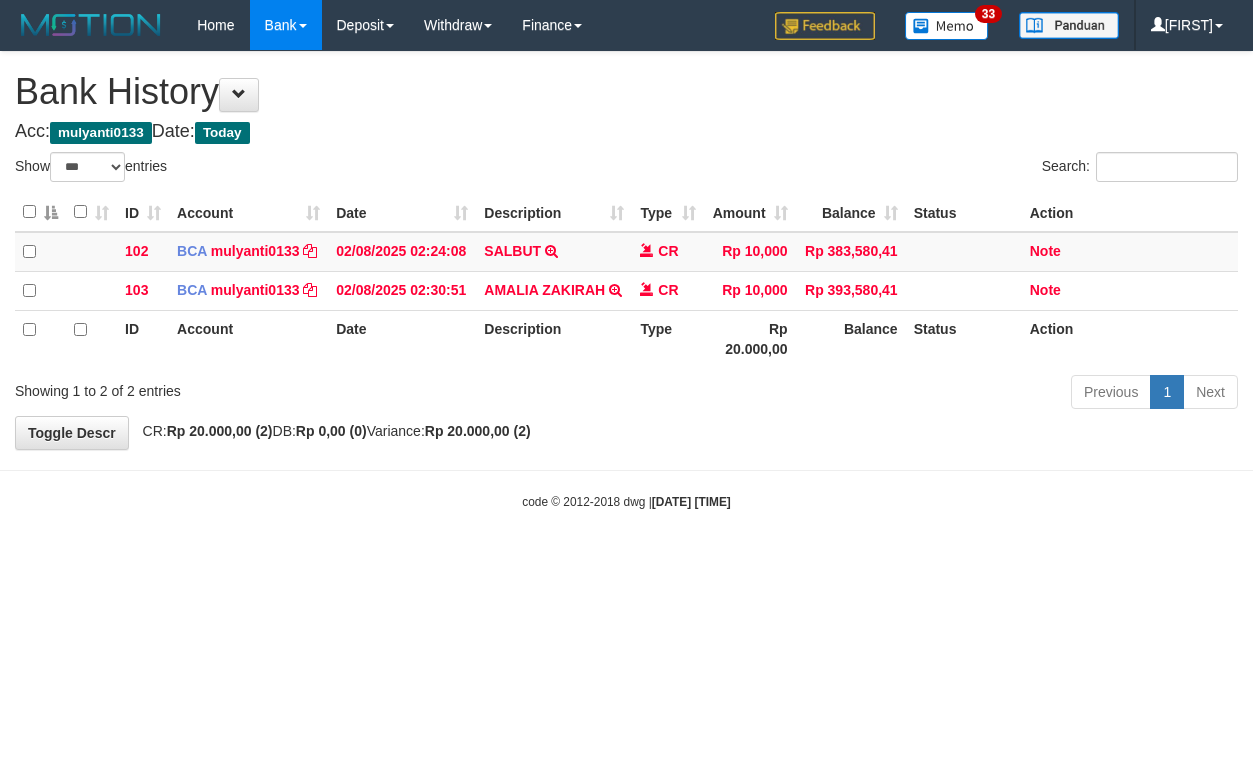 select on "***" 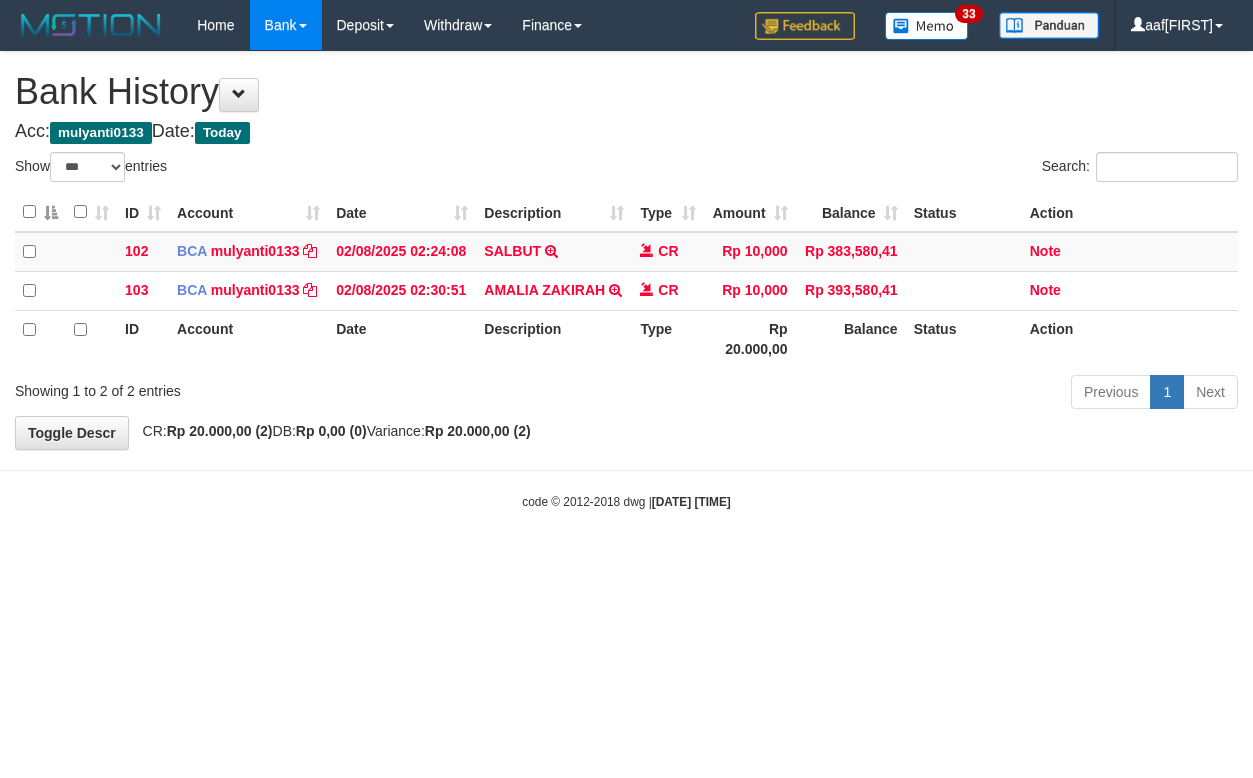 select on "***" 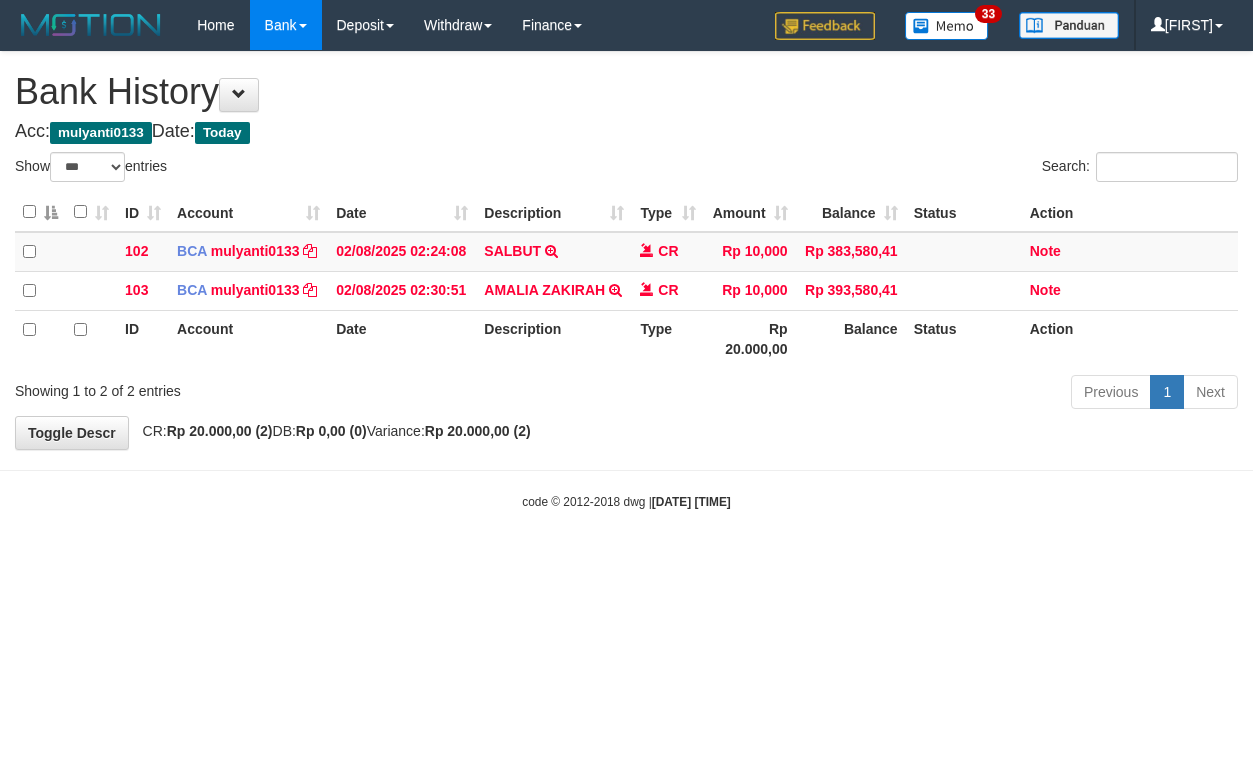 select on "***" 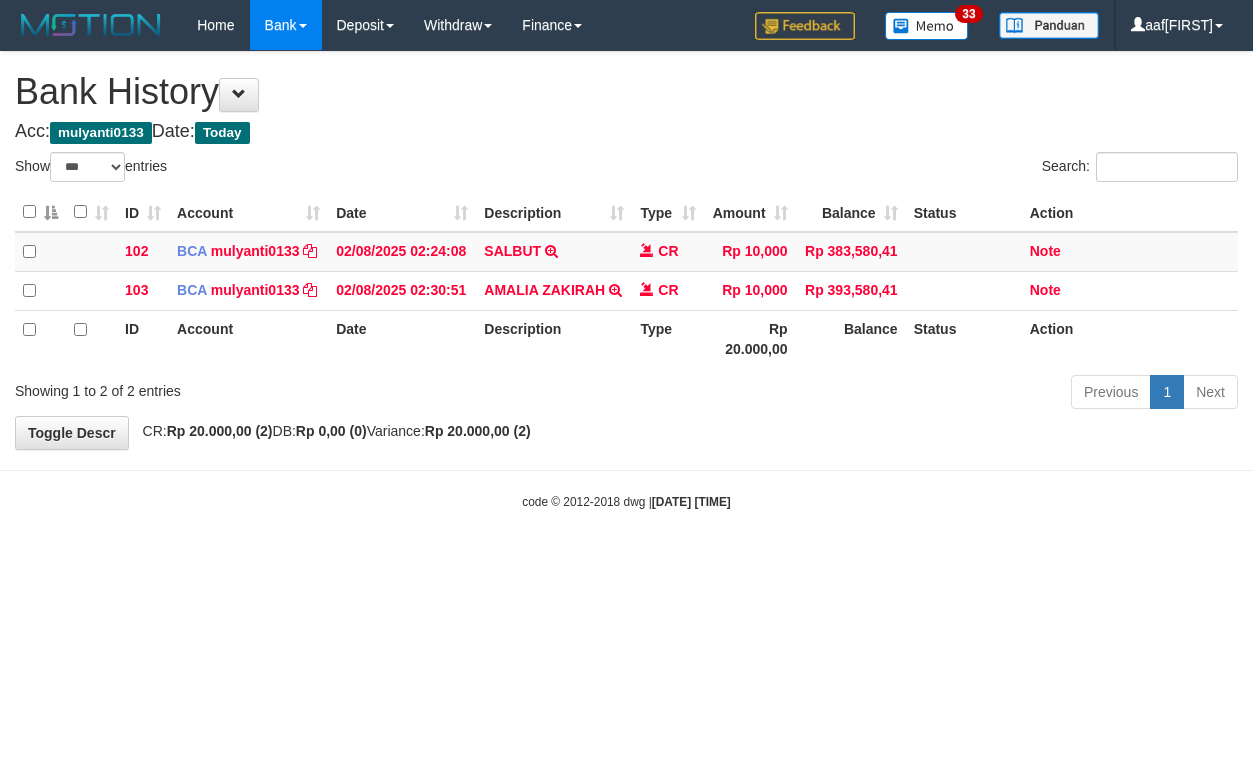 select on "***" 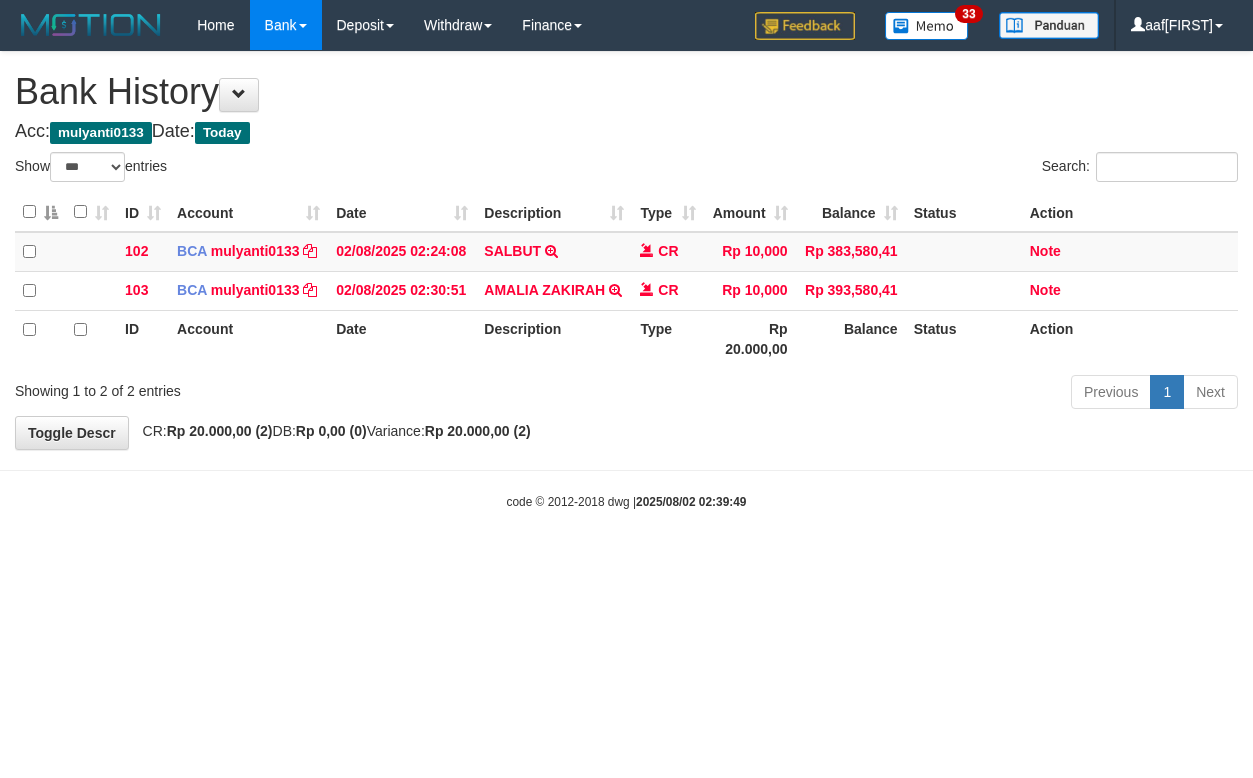 select on "***" 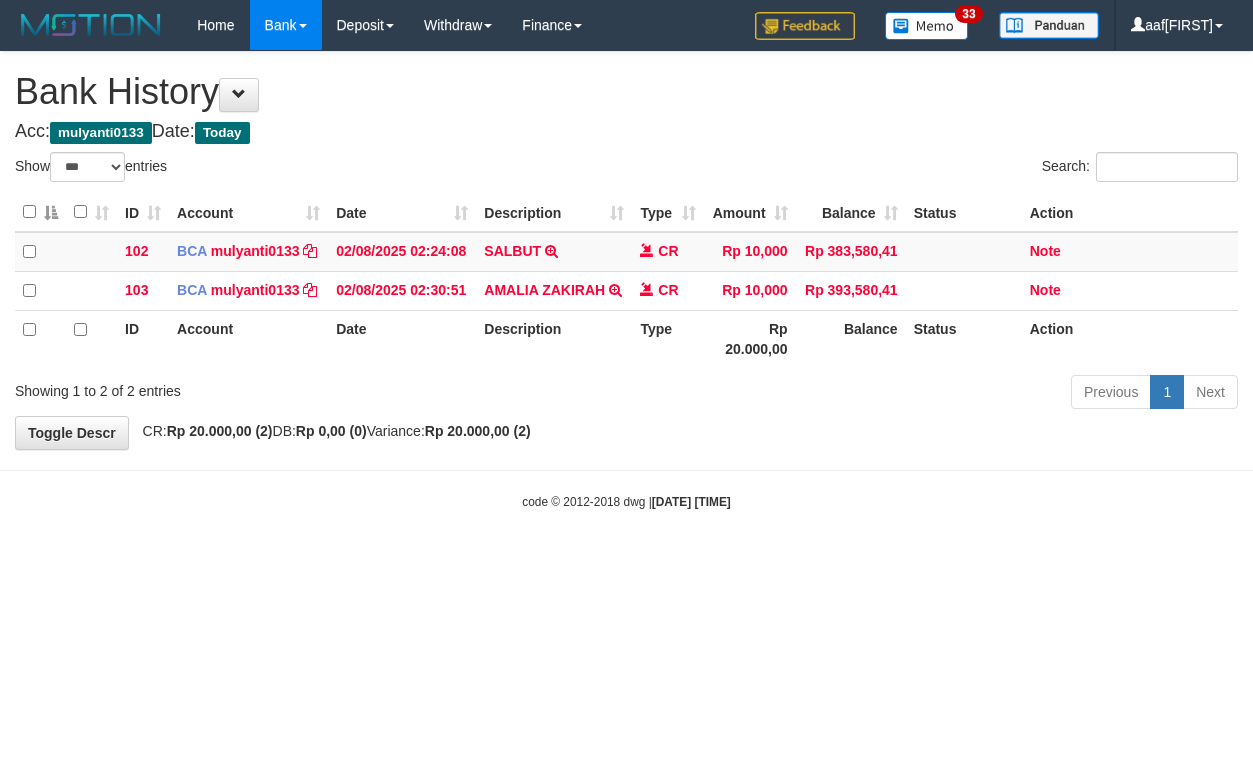 select on "***" 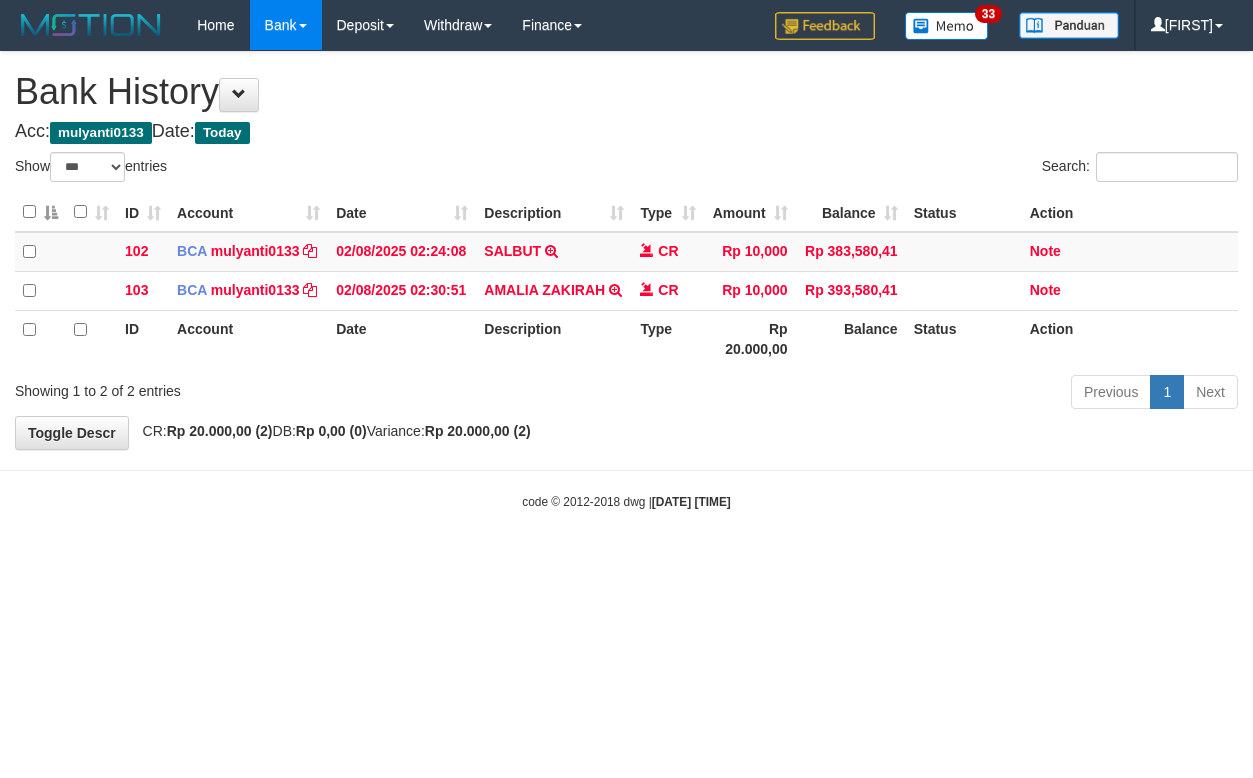 select on "***" 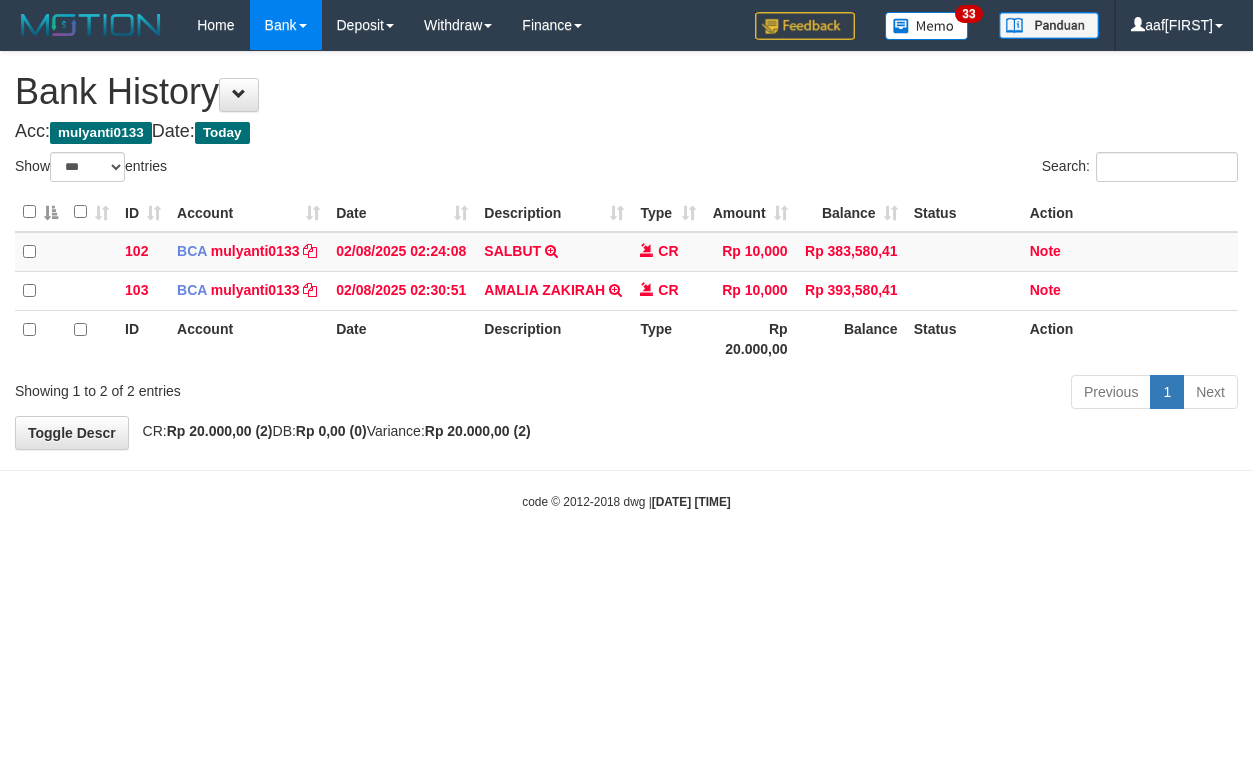 select on "***" 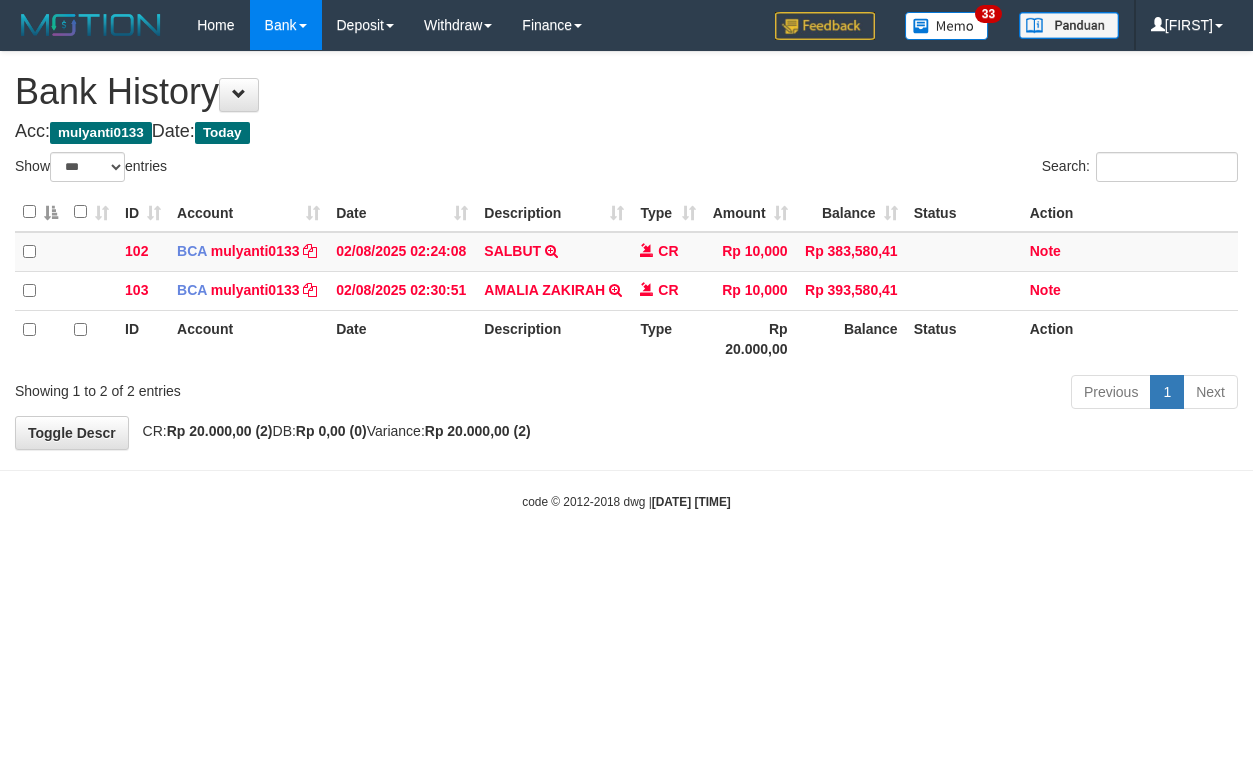 select on "***" 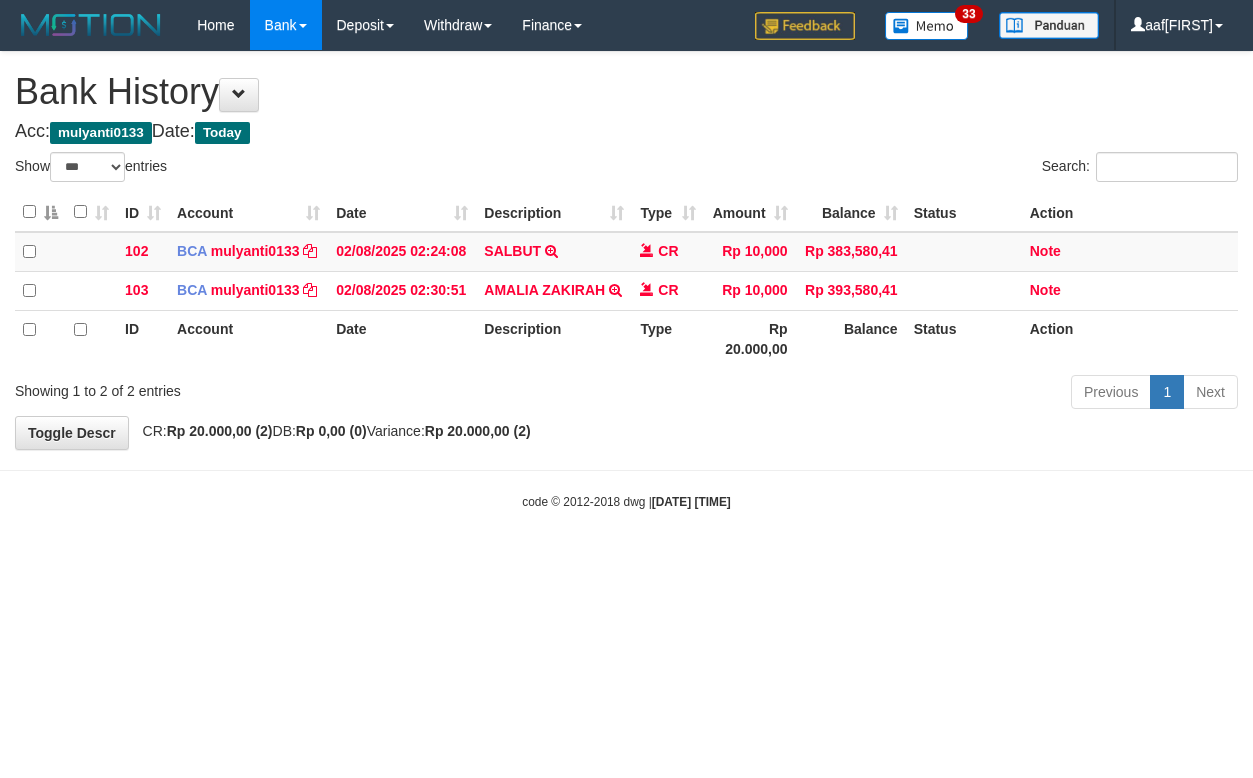 select on "***" 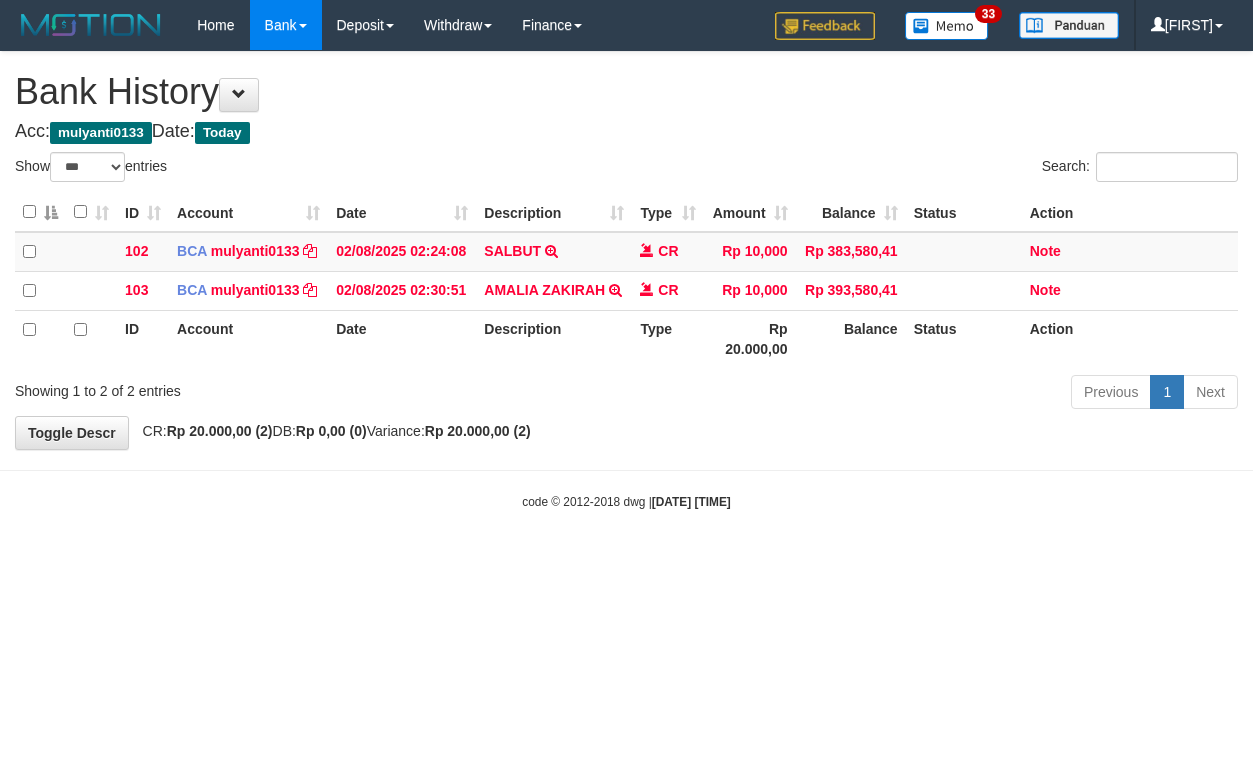 select on "***" 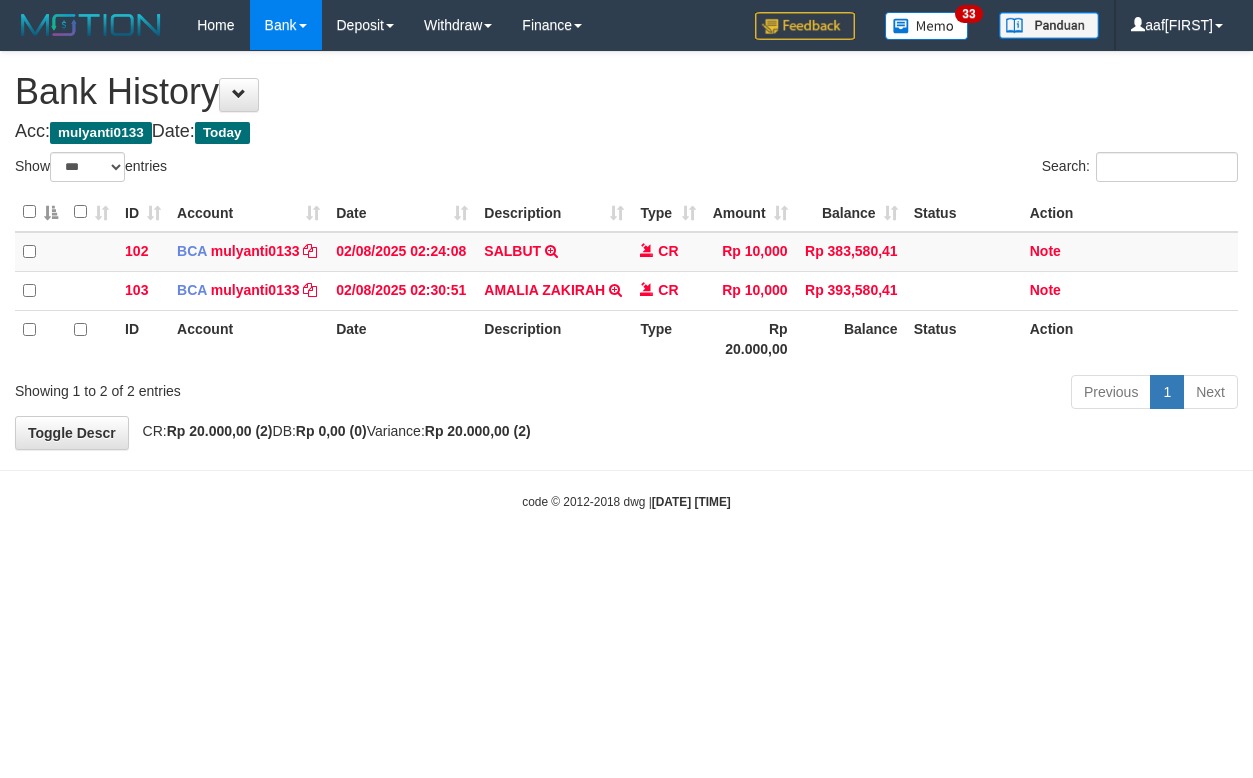 select on "***" 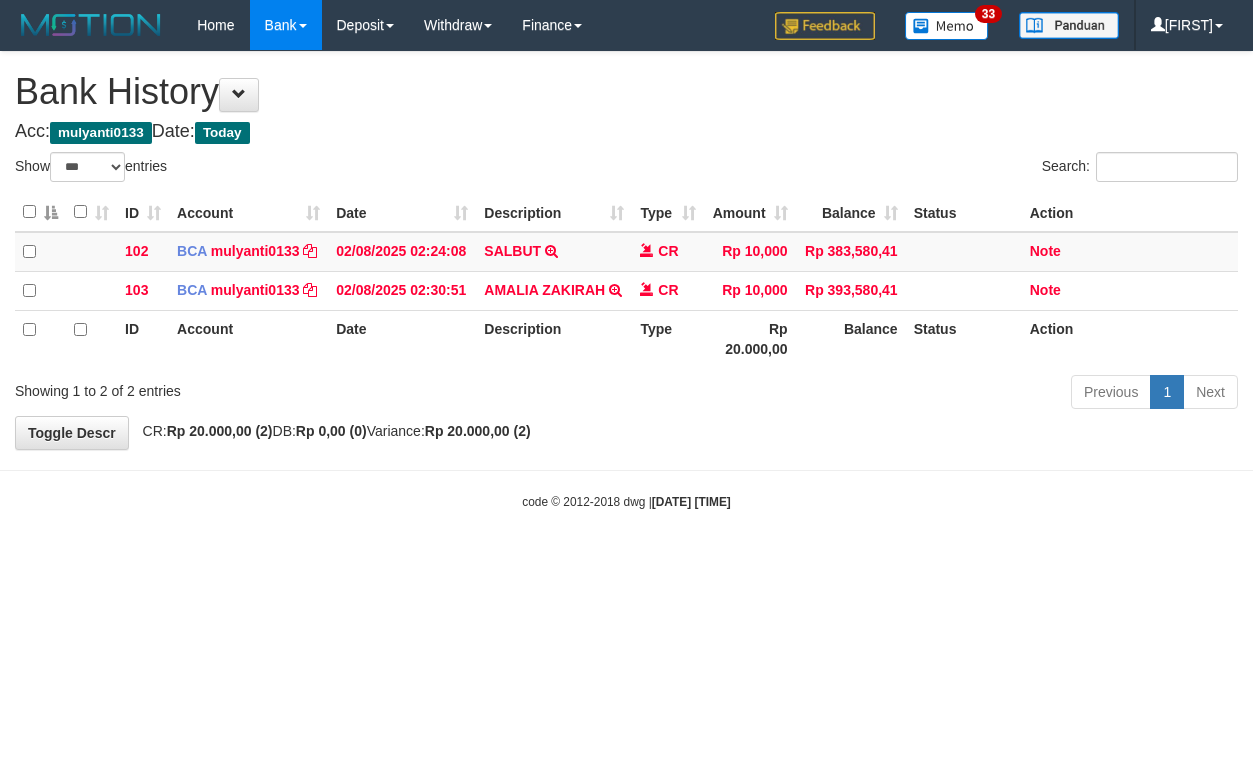 select on "***" 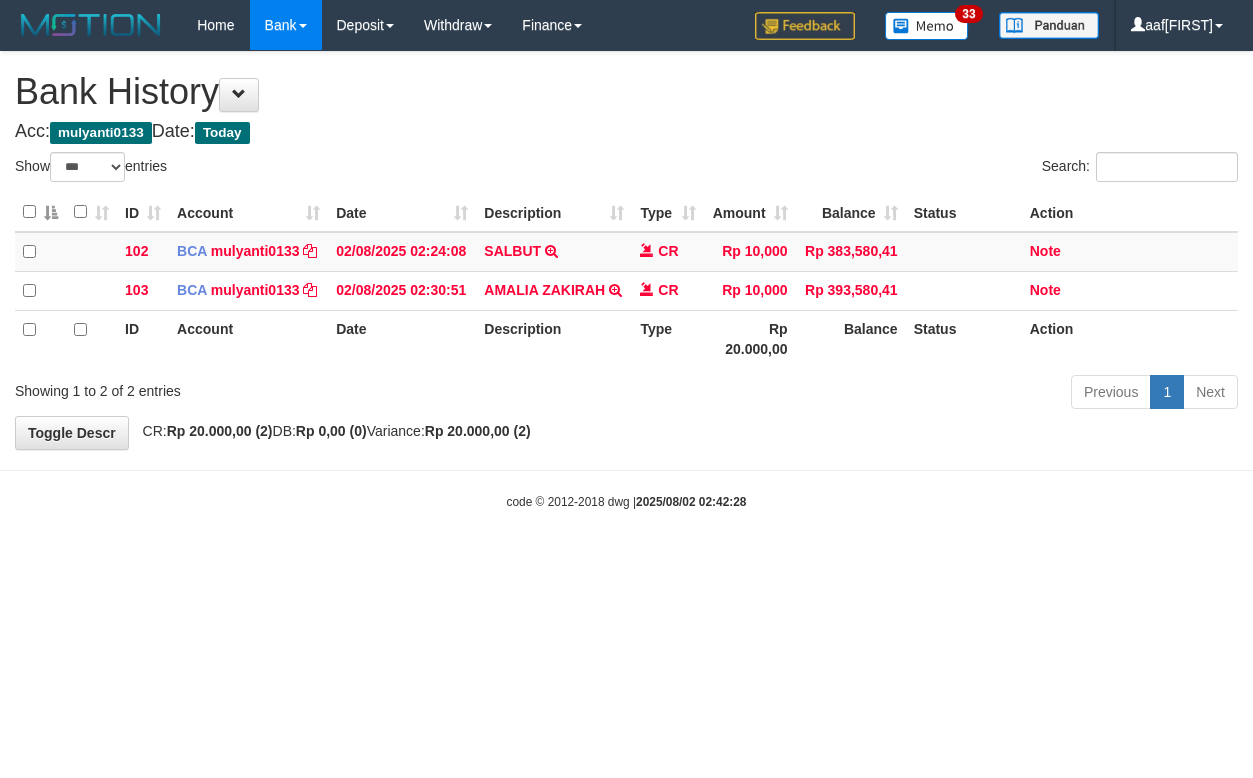 select on "***" 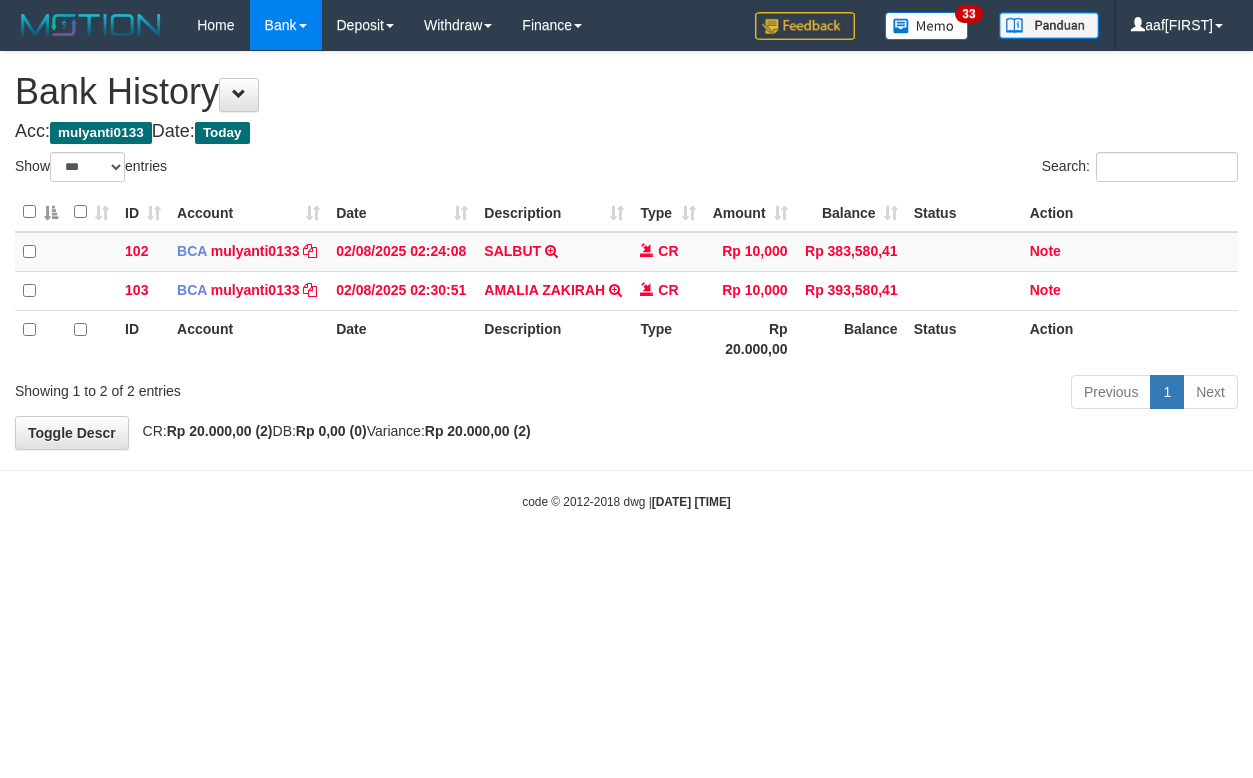select on "***" 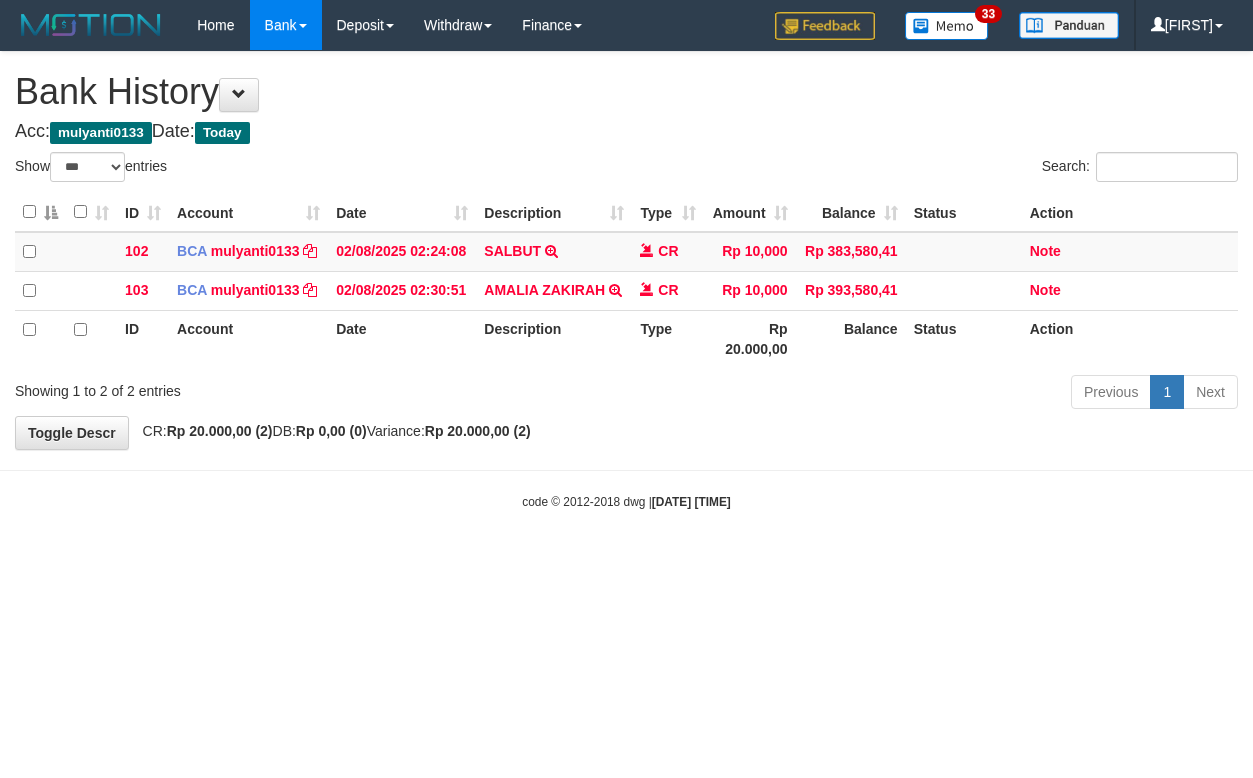 select on "***" 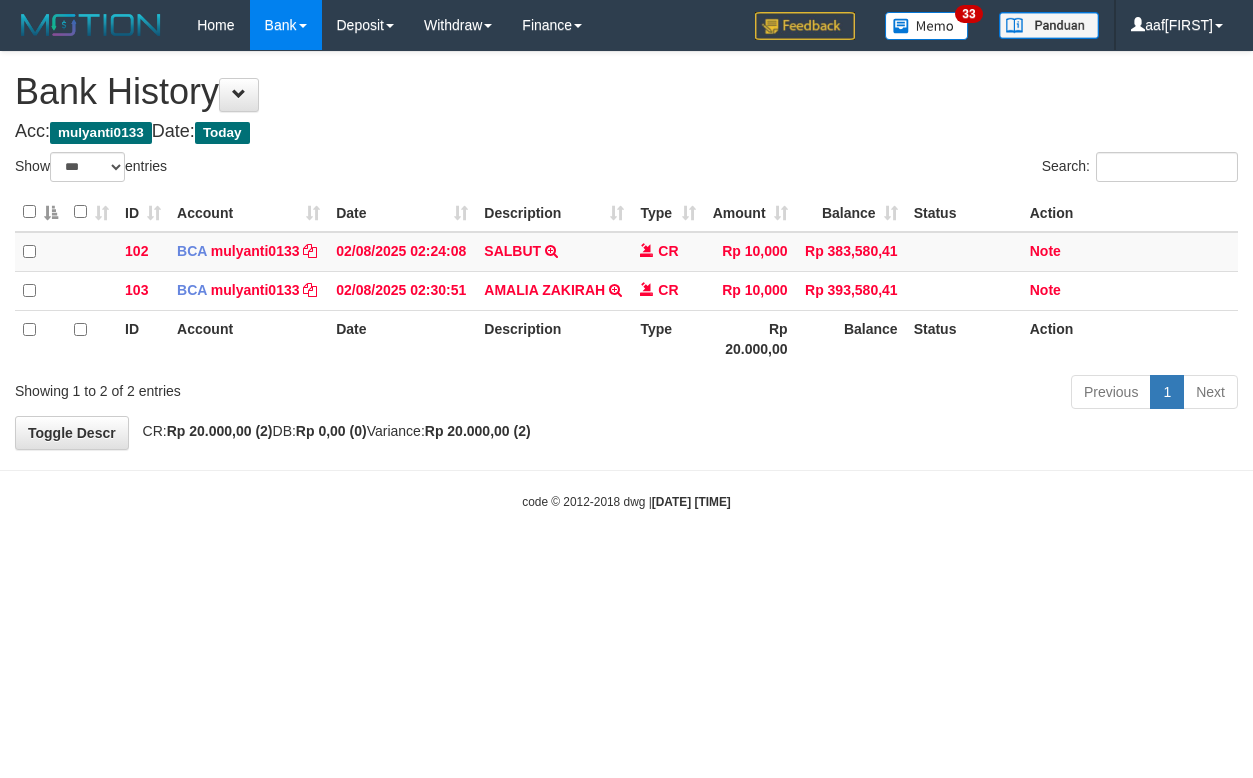 select on "***" 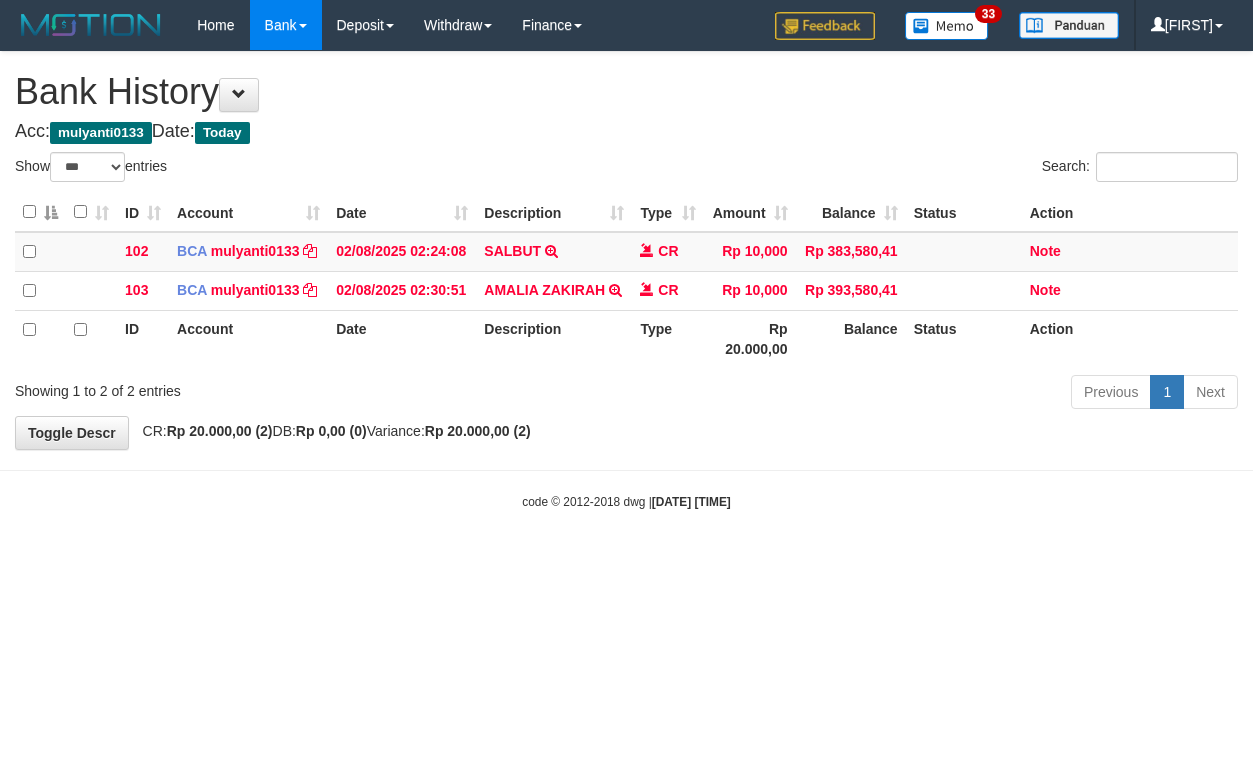 select on "***" 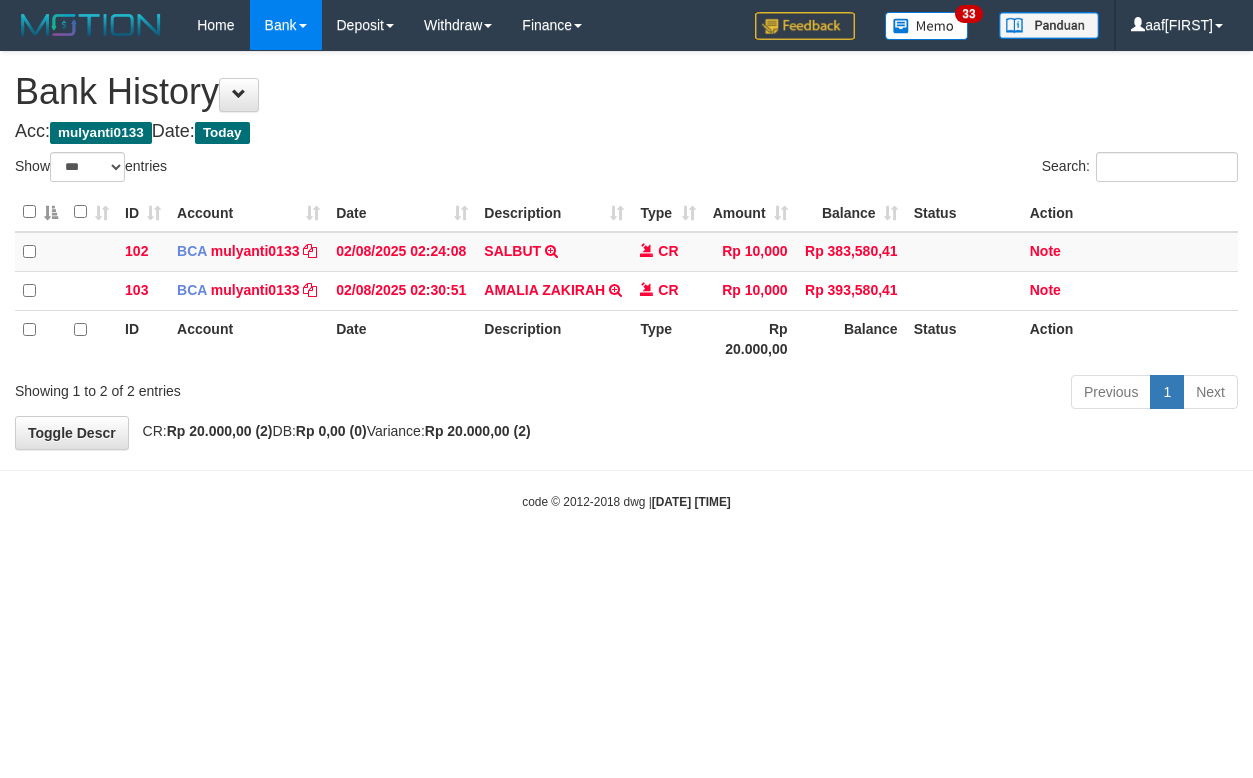 select on "***" 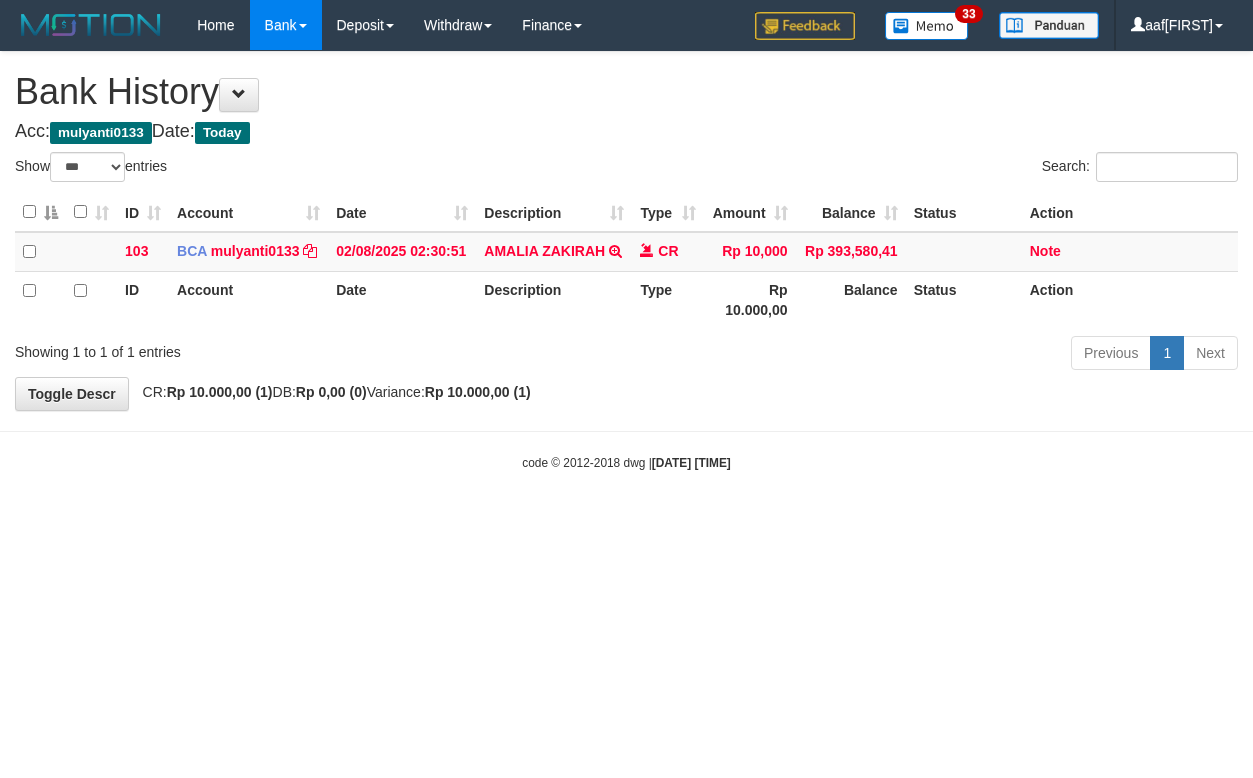 select on "***" 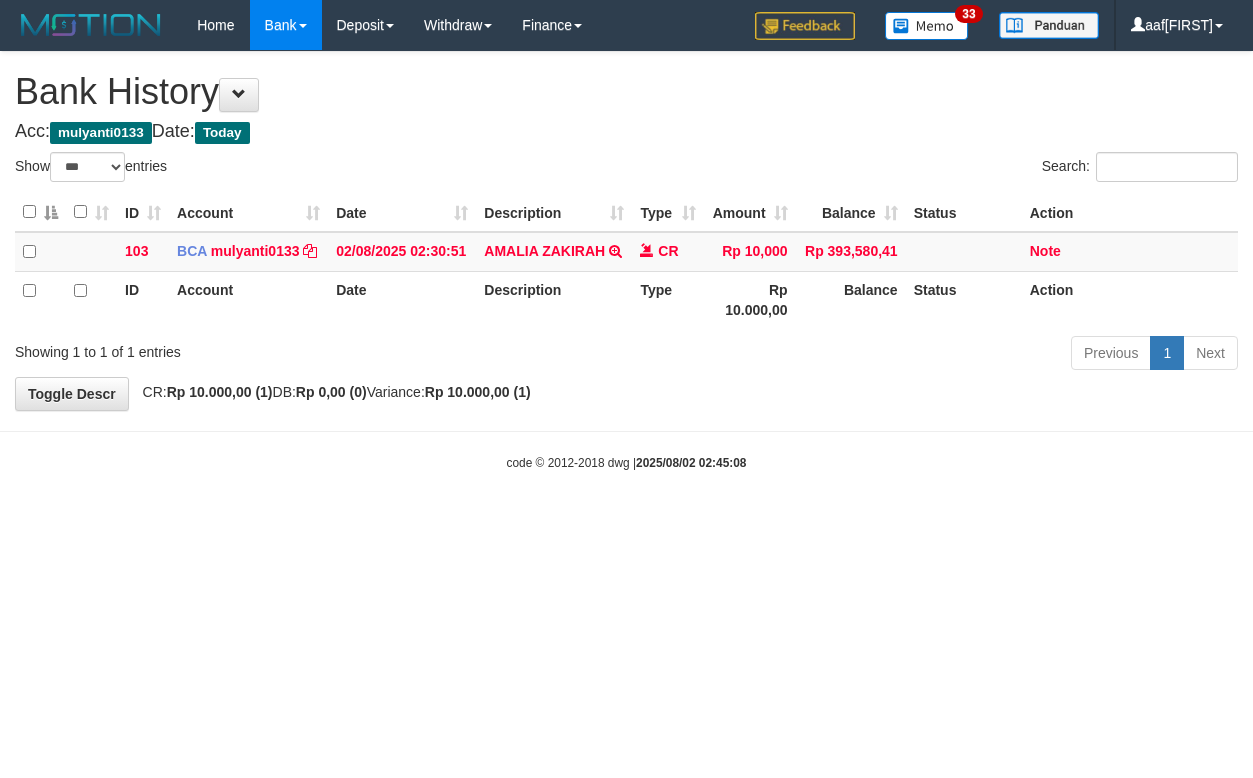 select on "***" 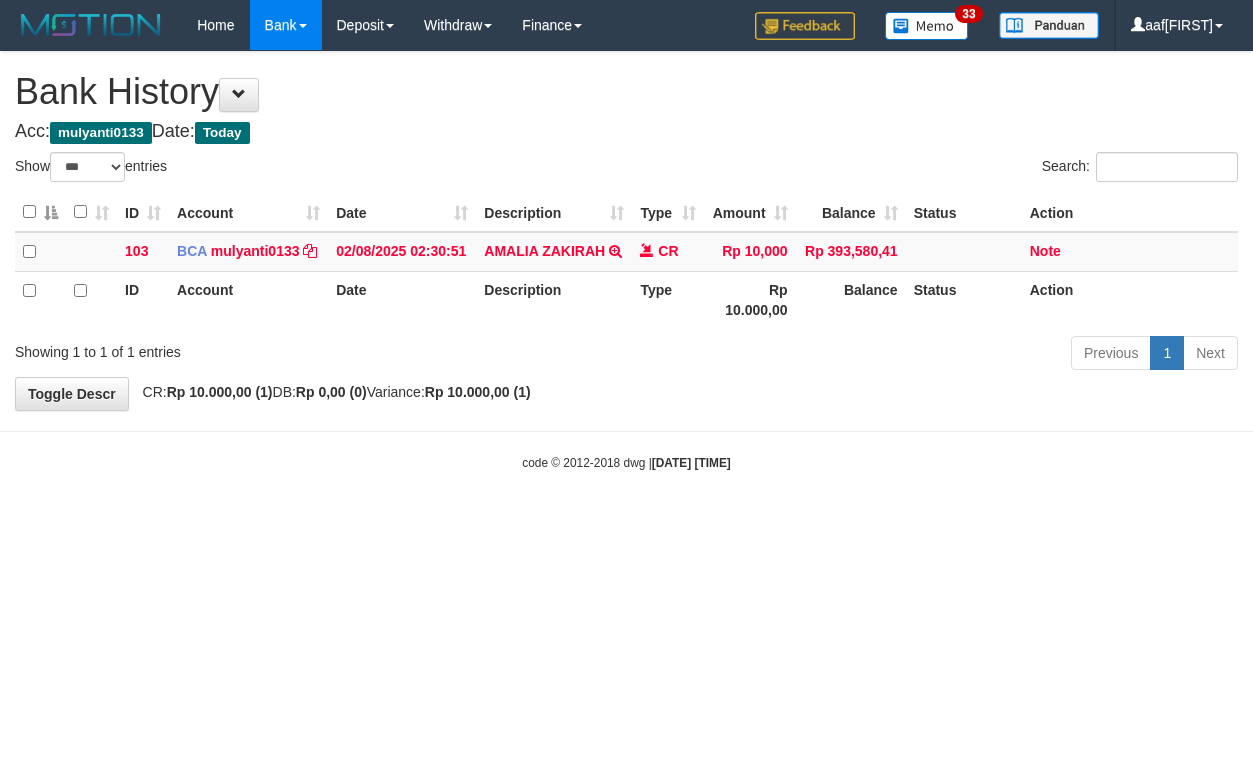 select on "***" 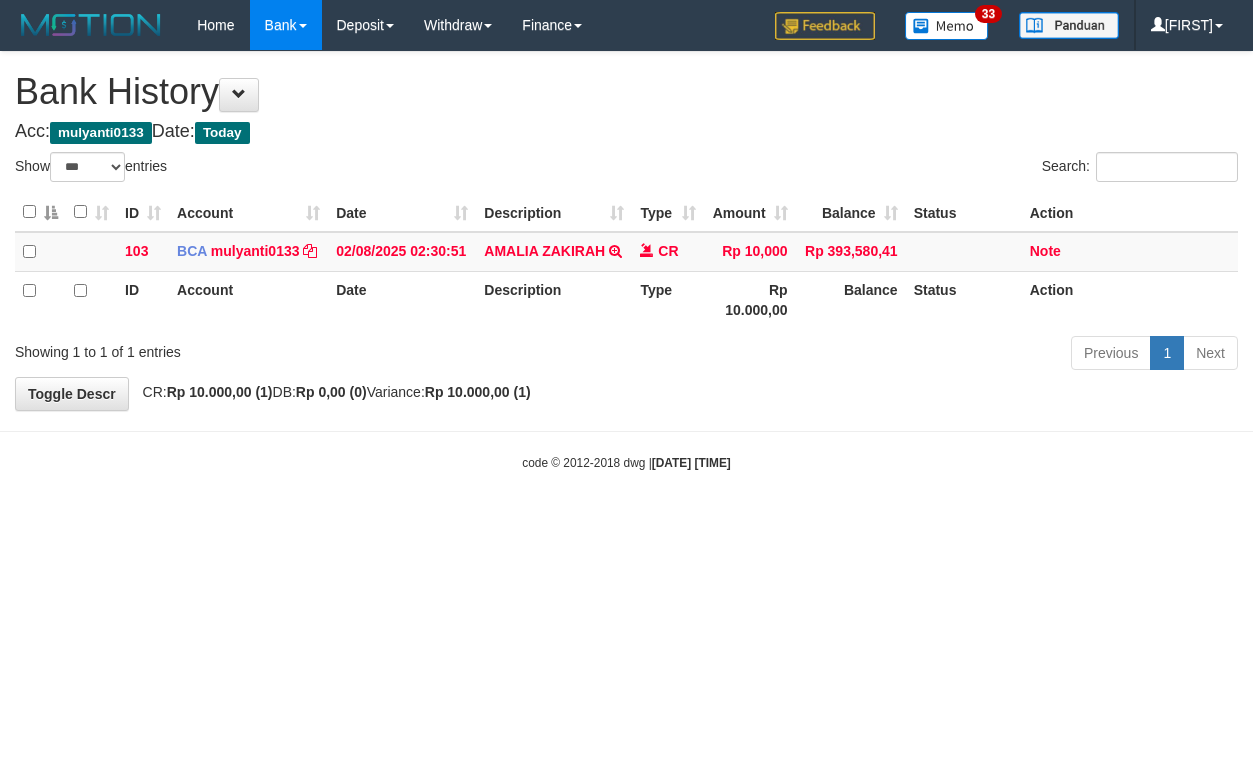 select on "***" 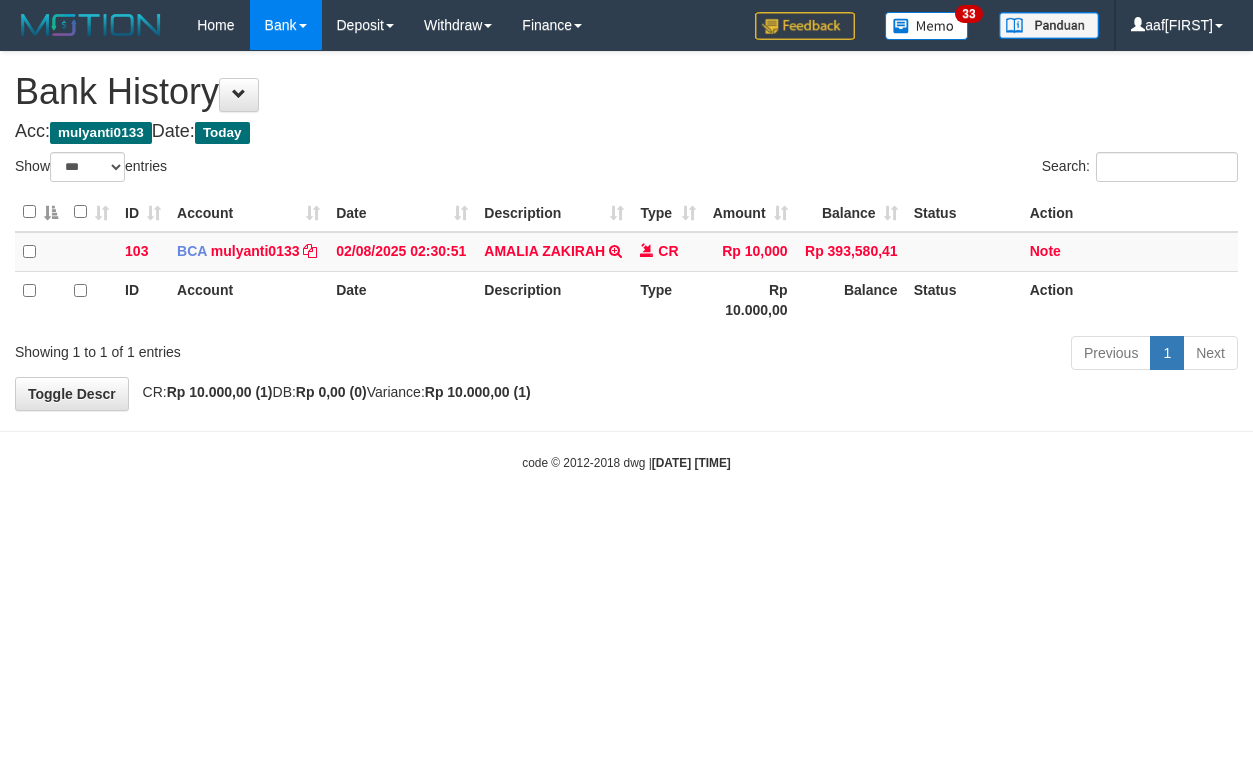 select on "***" 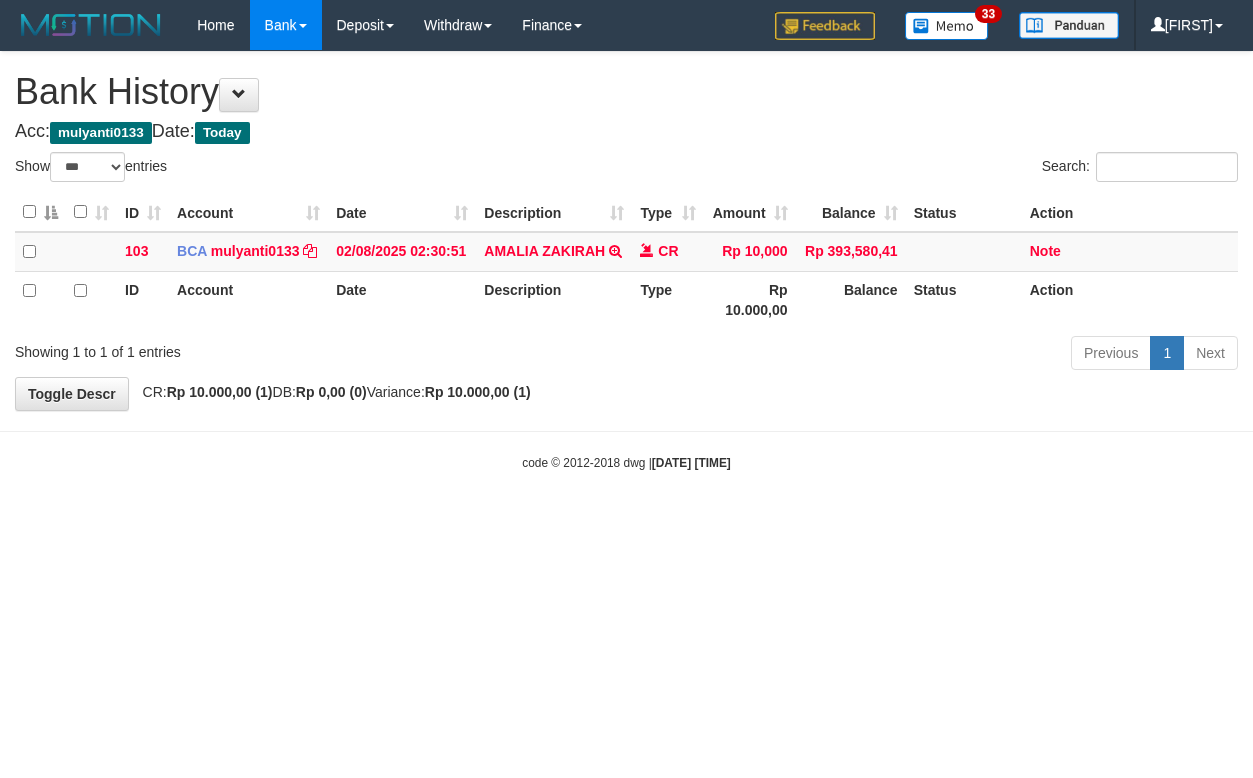 select on "***" 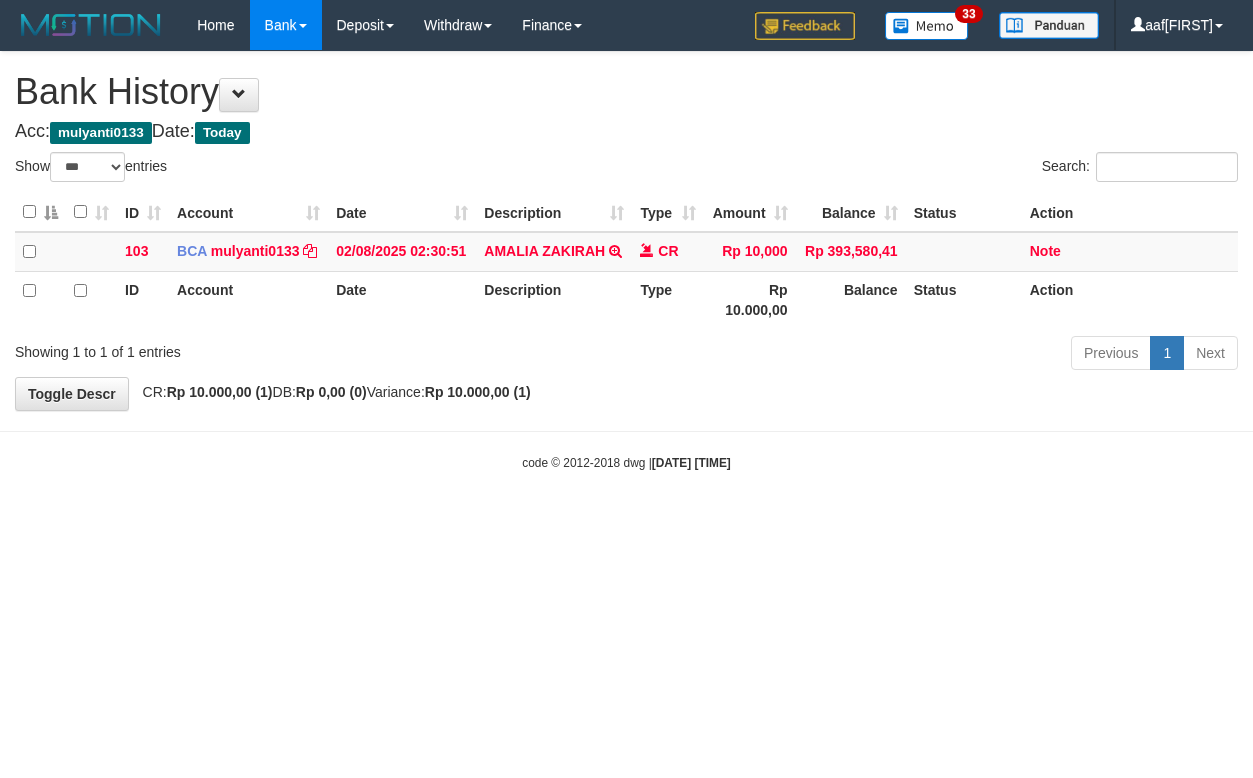 select on "***" 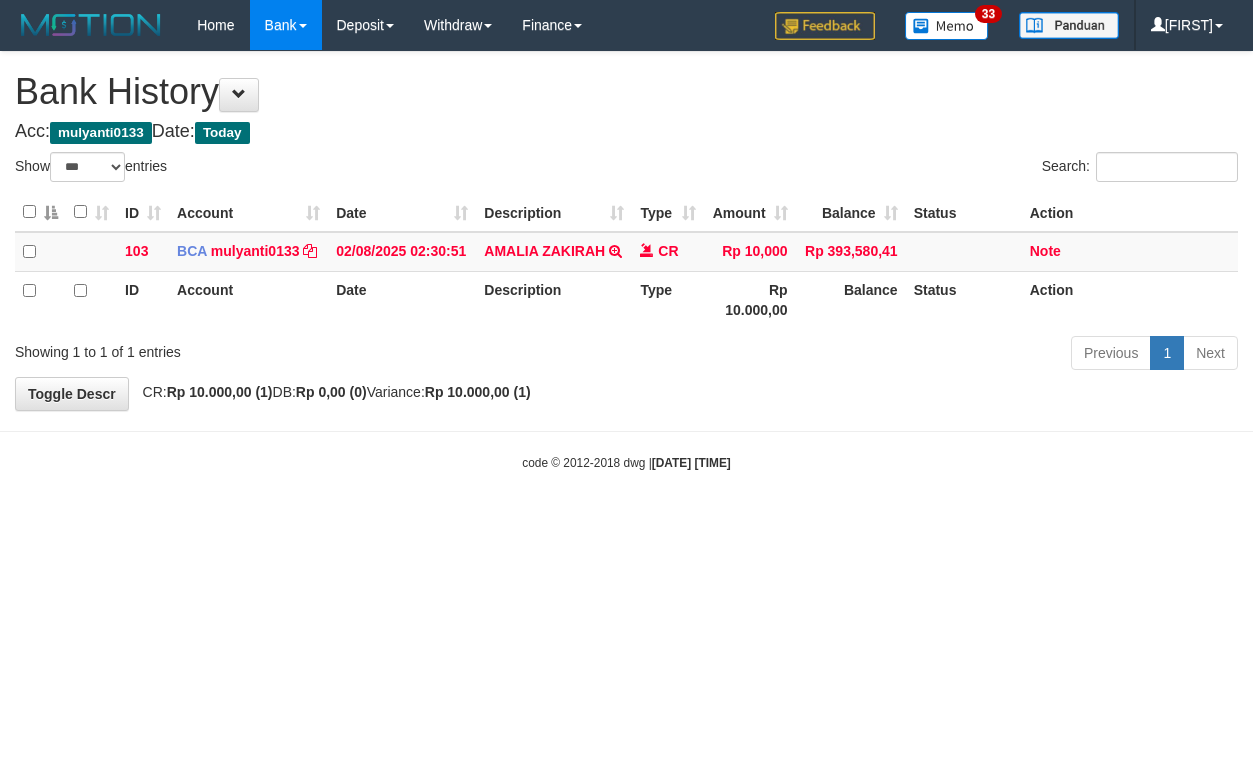 select on "***" 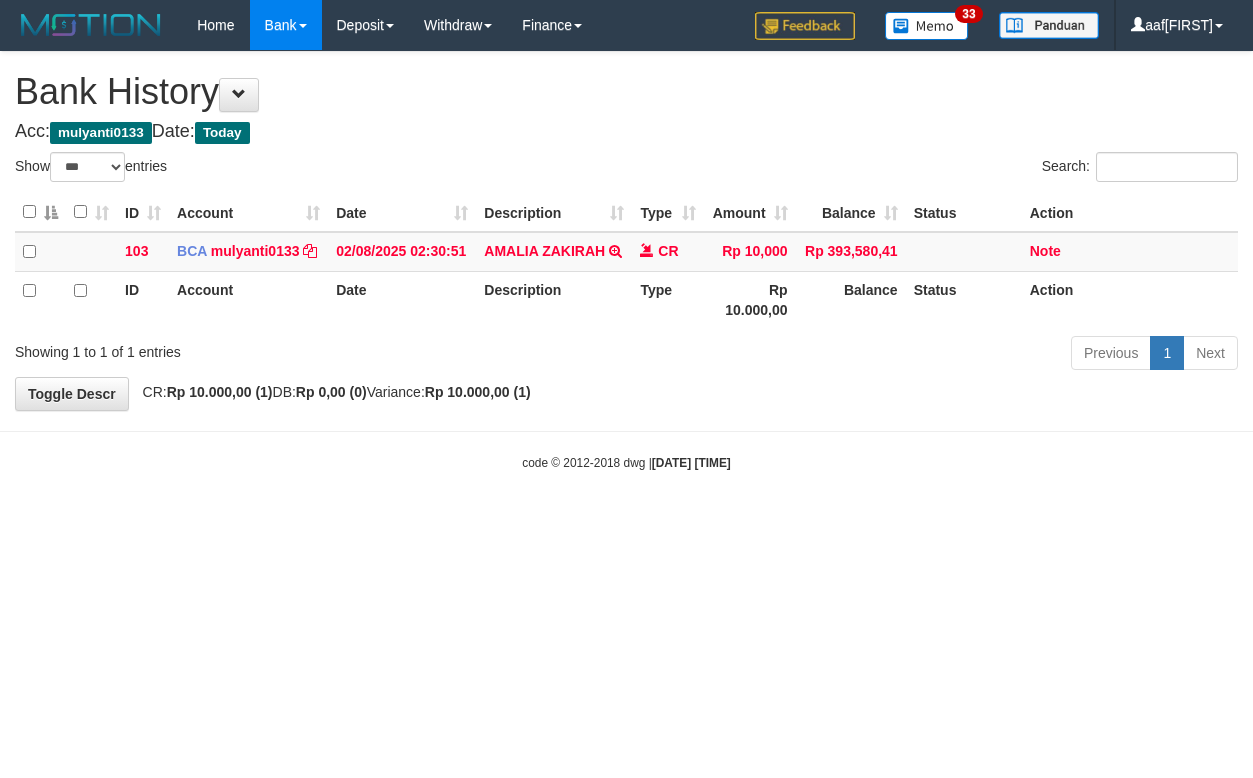select on "***" 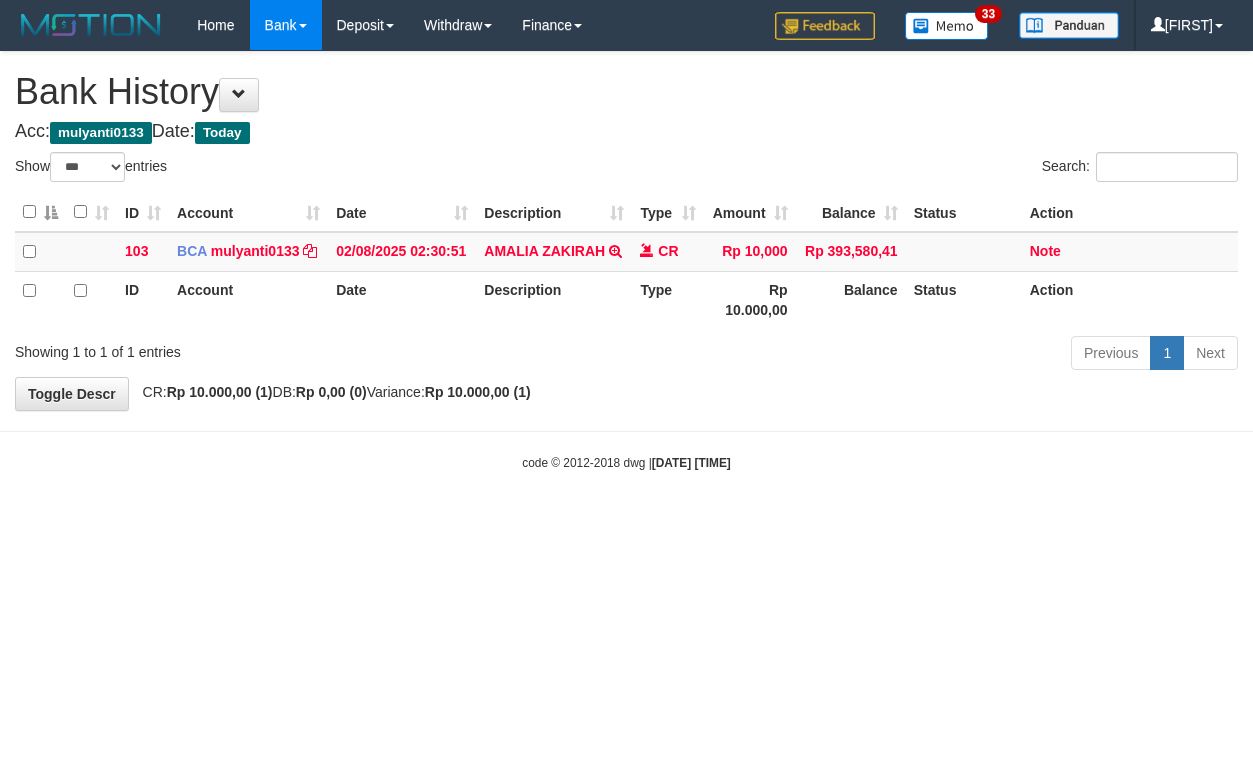 select on "***" 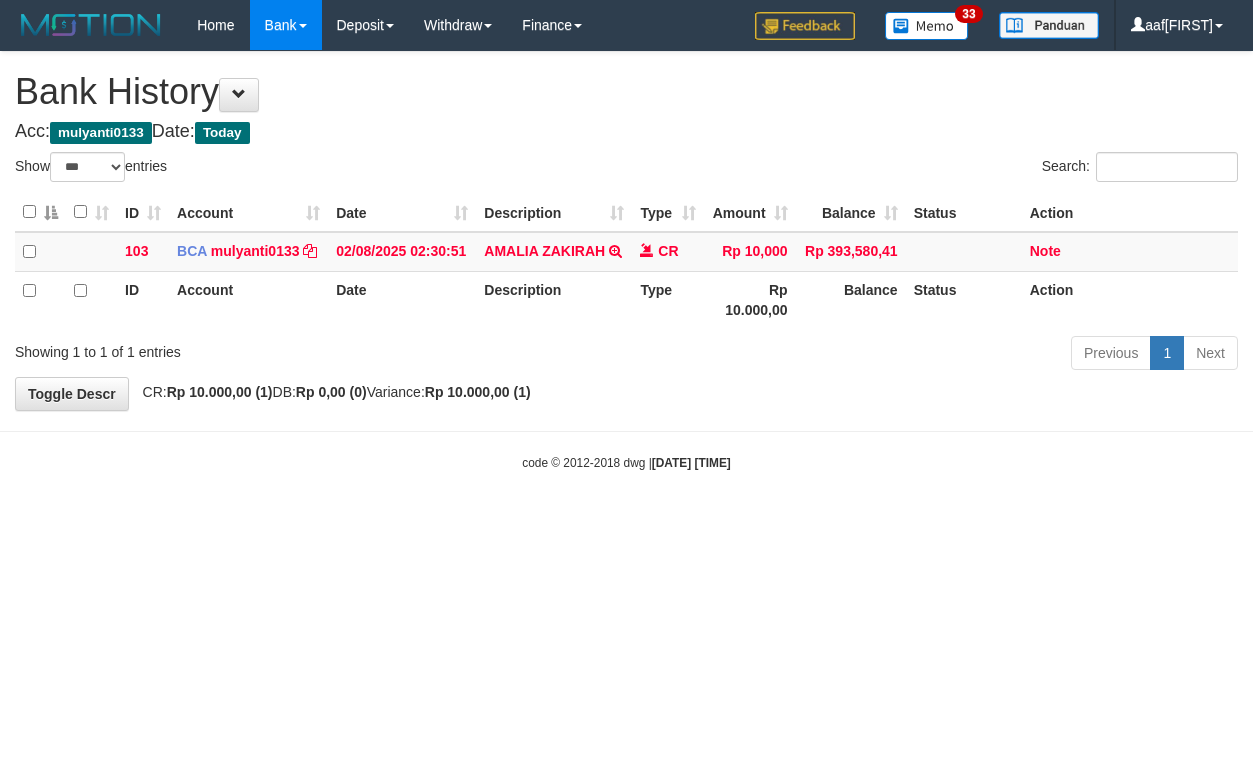 select on "***" 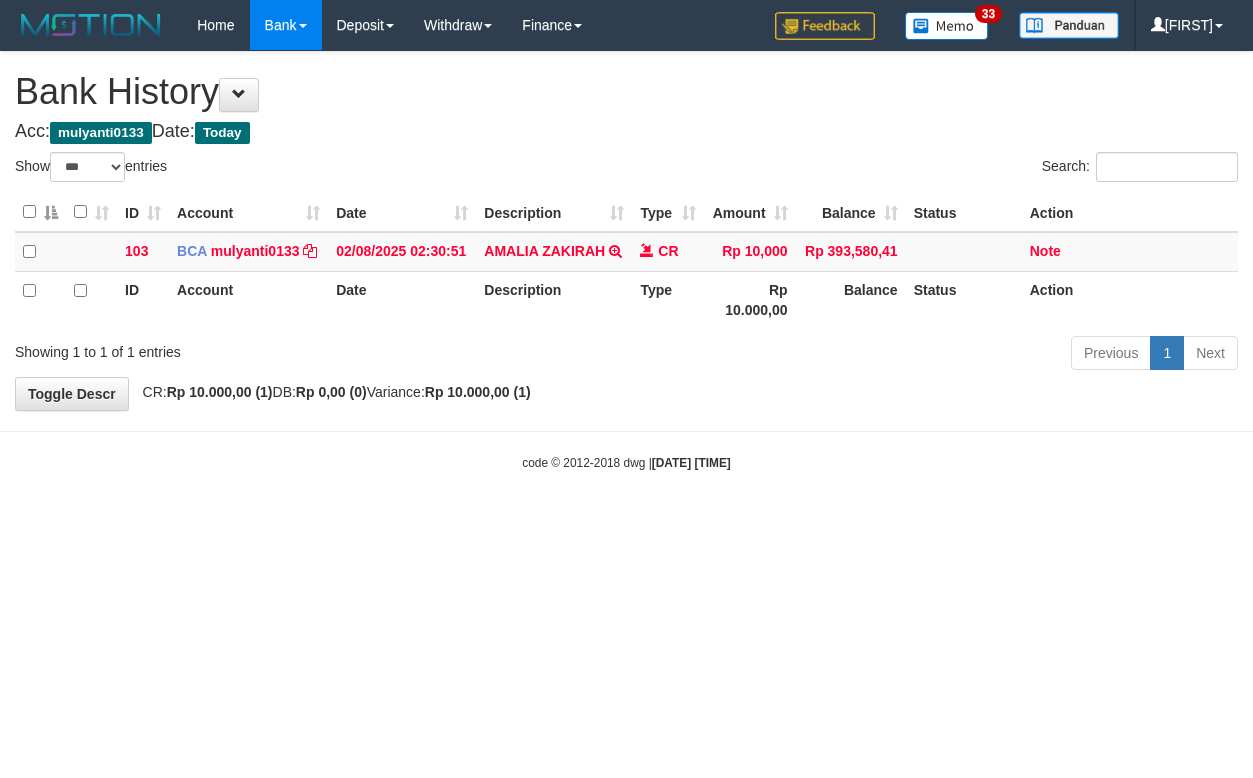 select on "***" 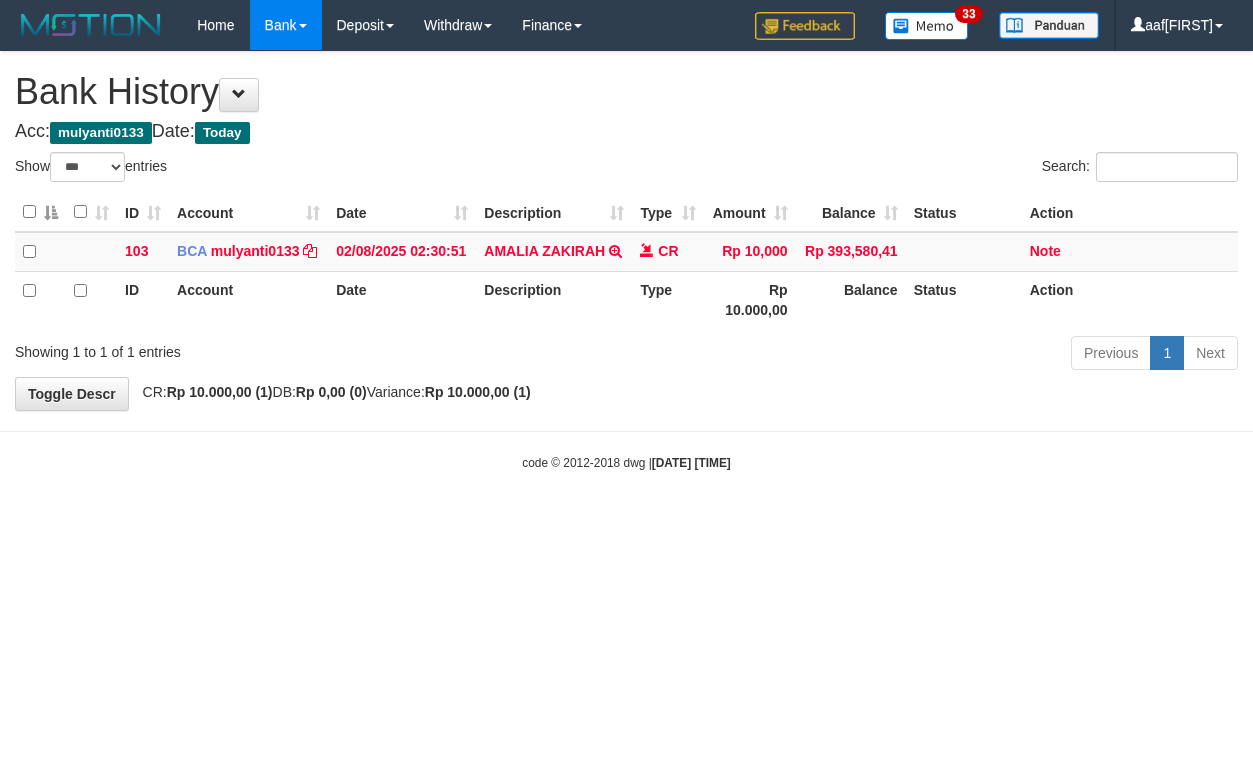 select on "***" 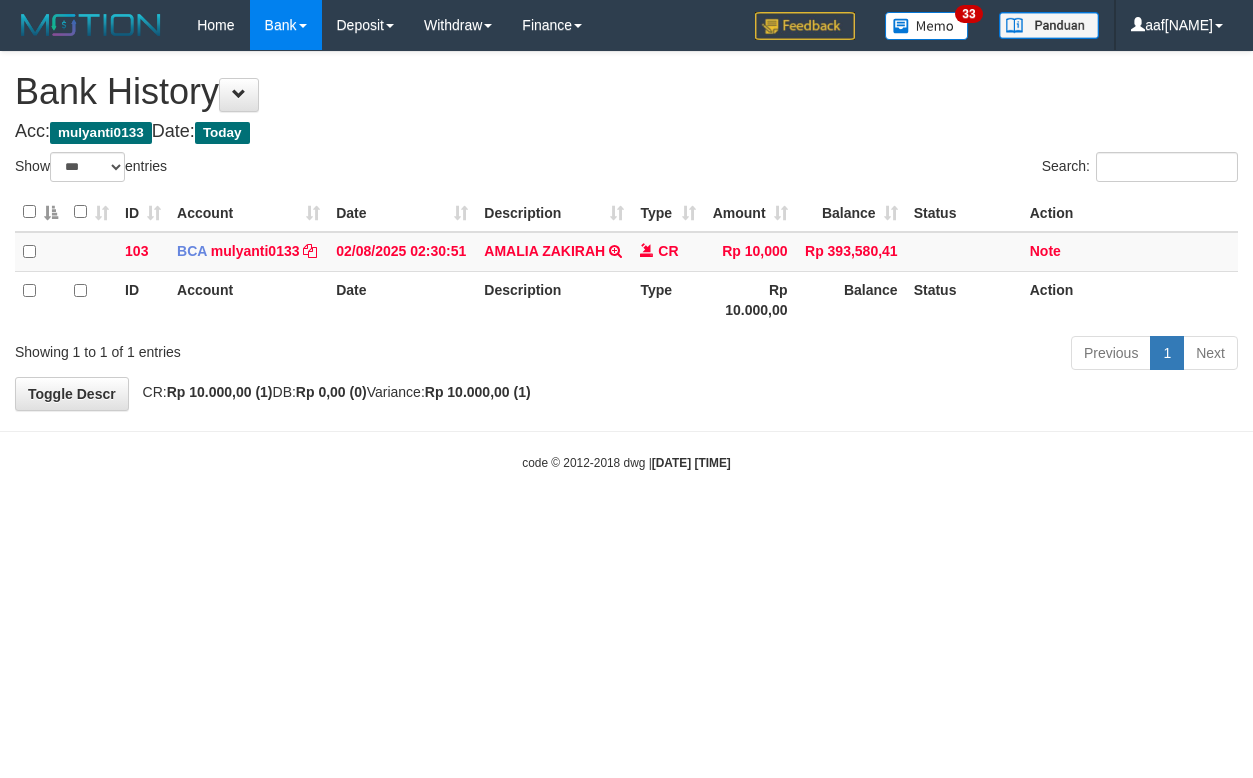 select on "***" 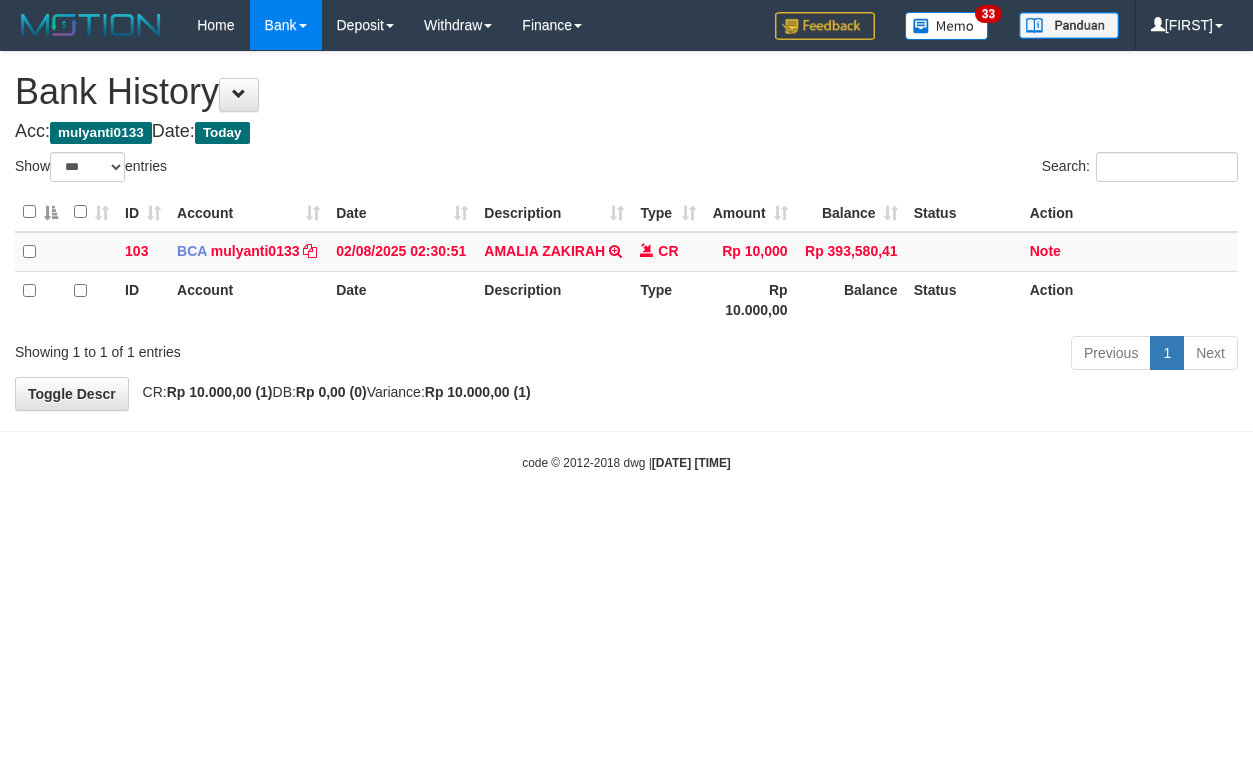select on "***" 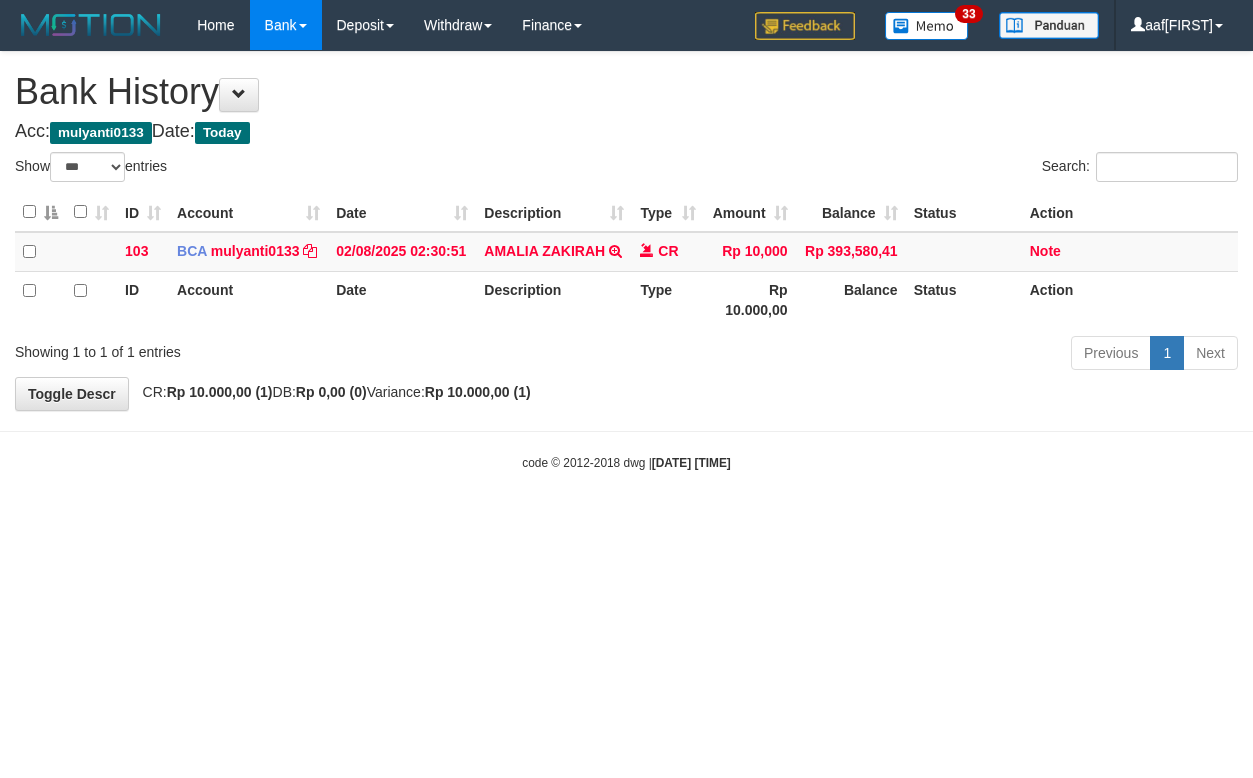 select on "***" 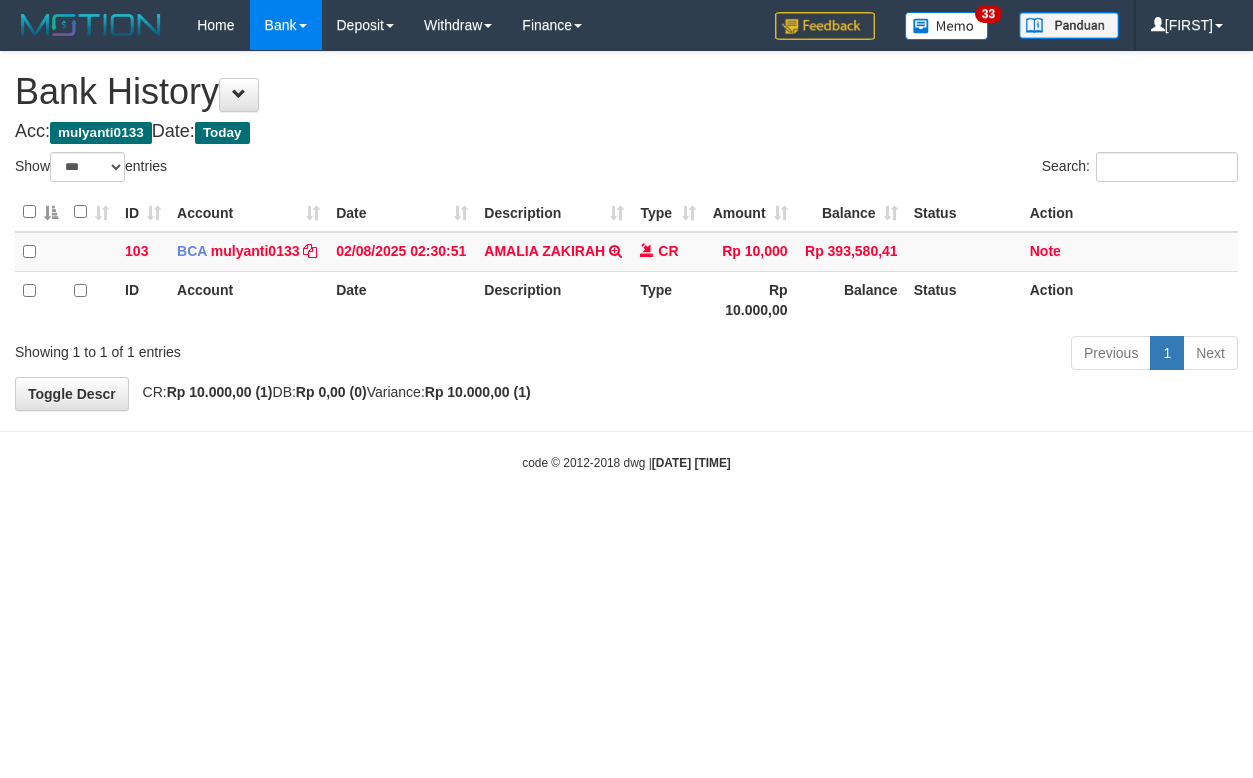 select on "***" 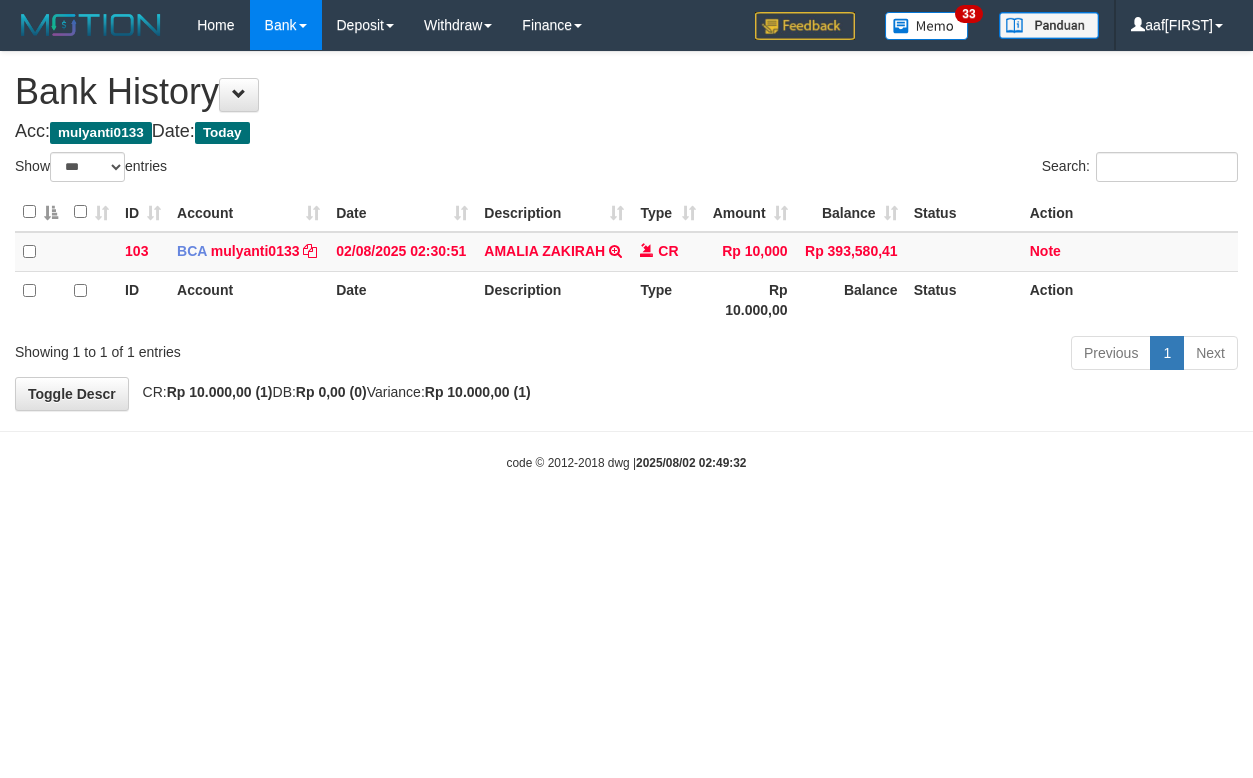 select on "***" 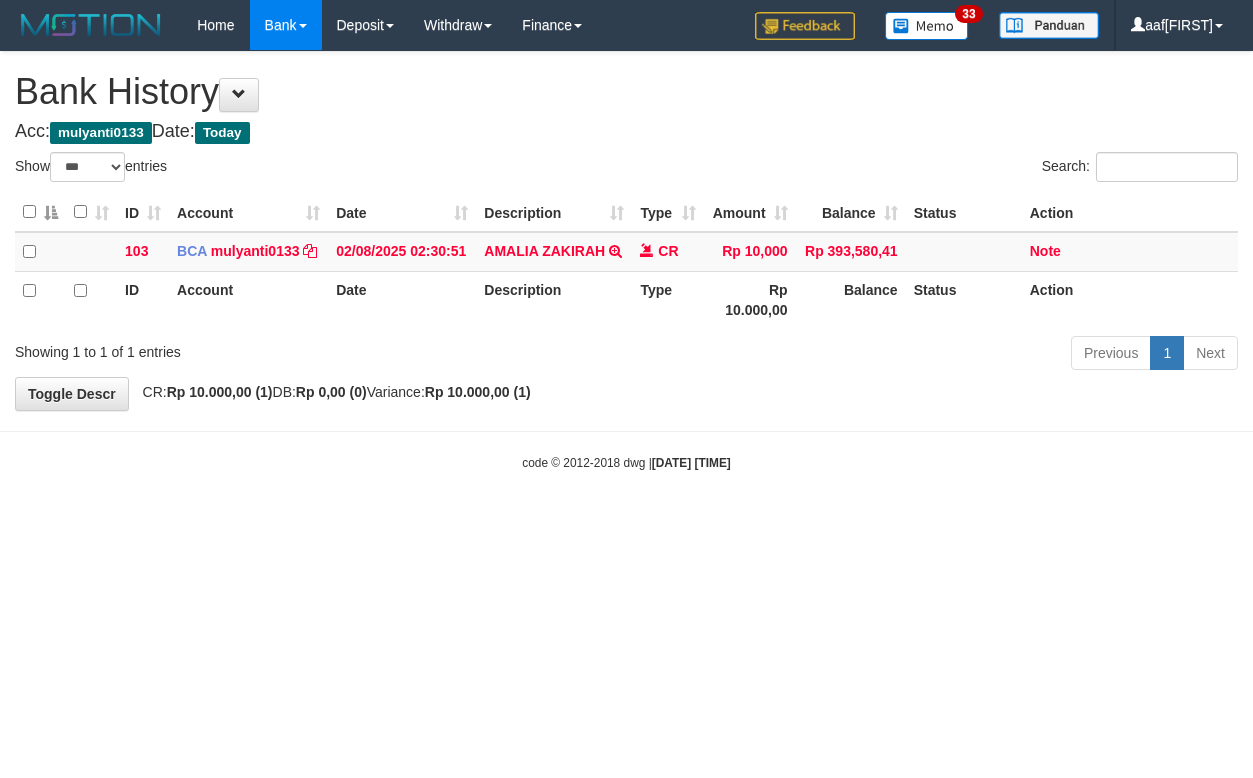 select on "***" 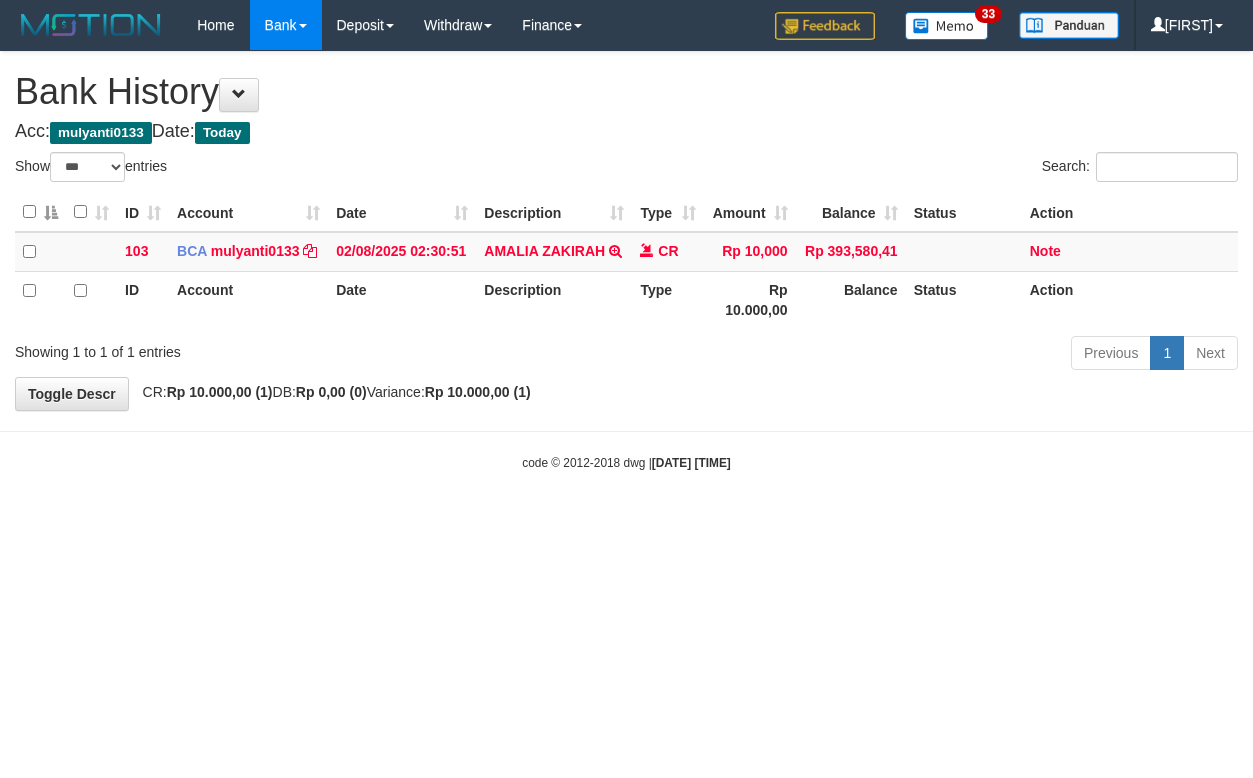 select on "***" 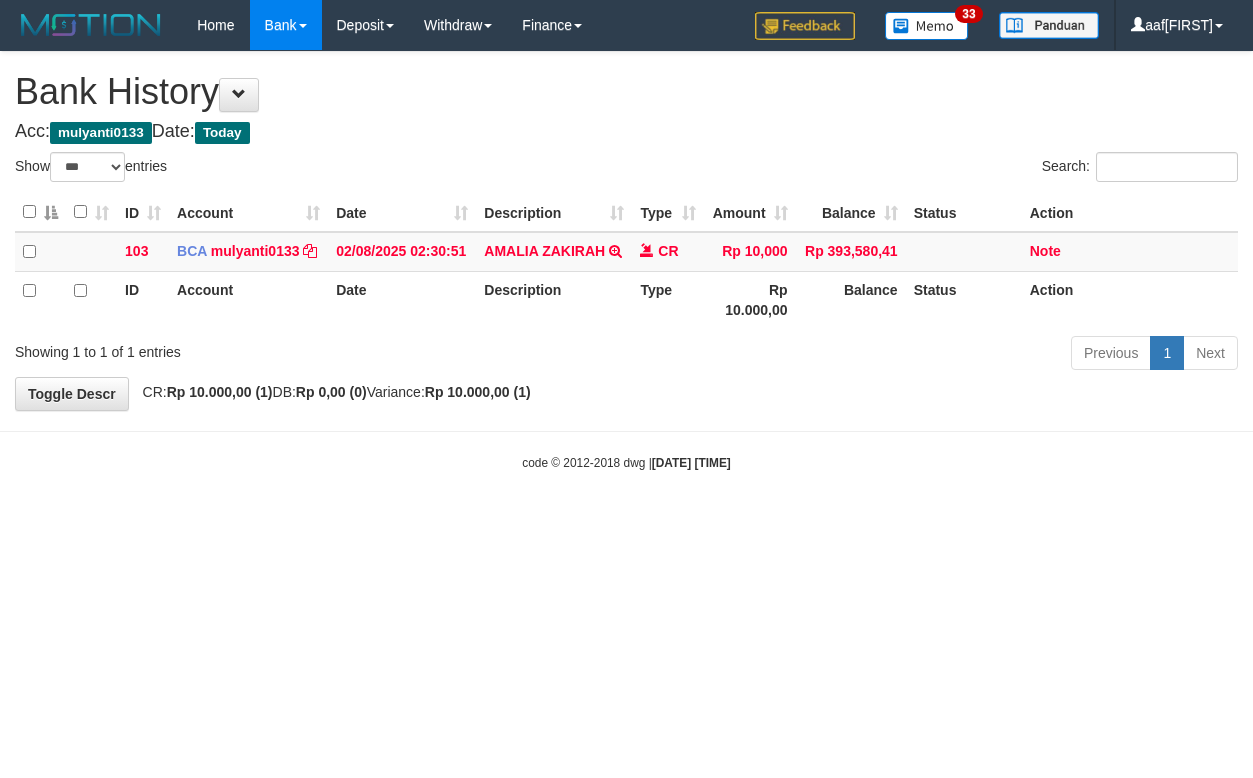 select on "***" 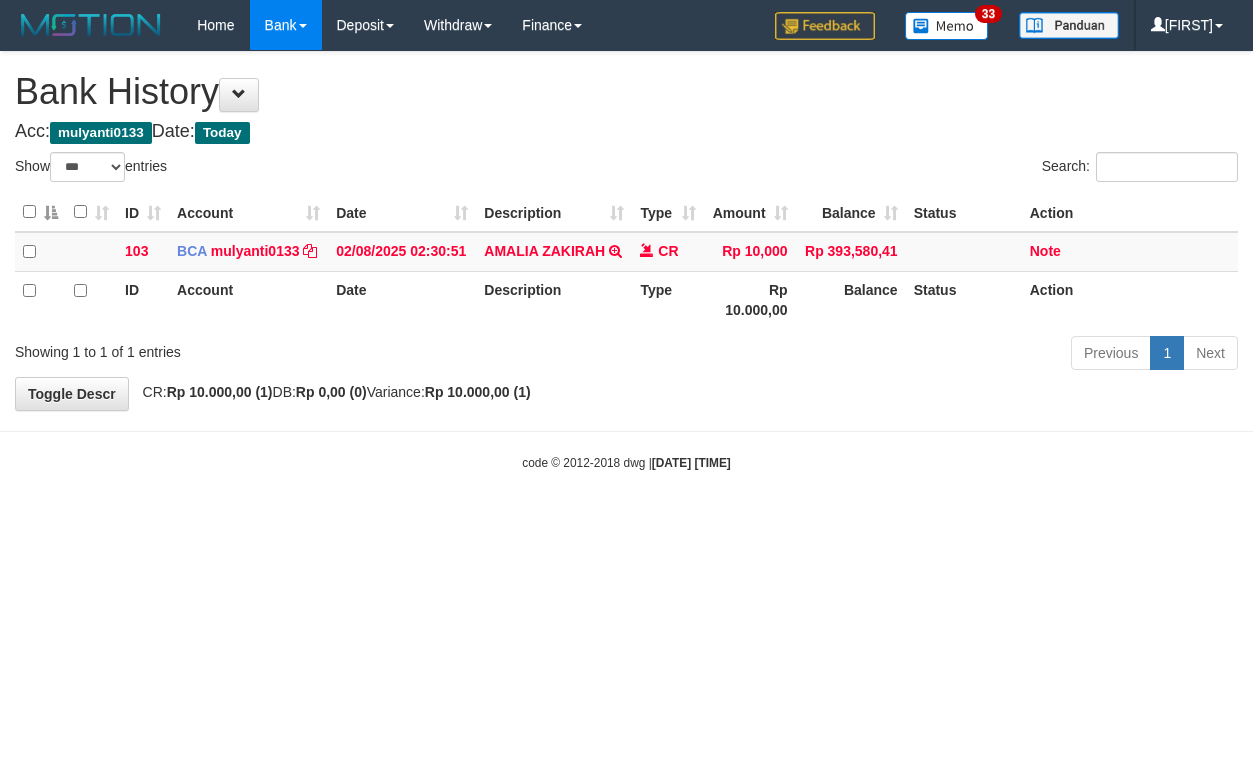select on "***" 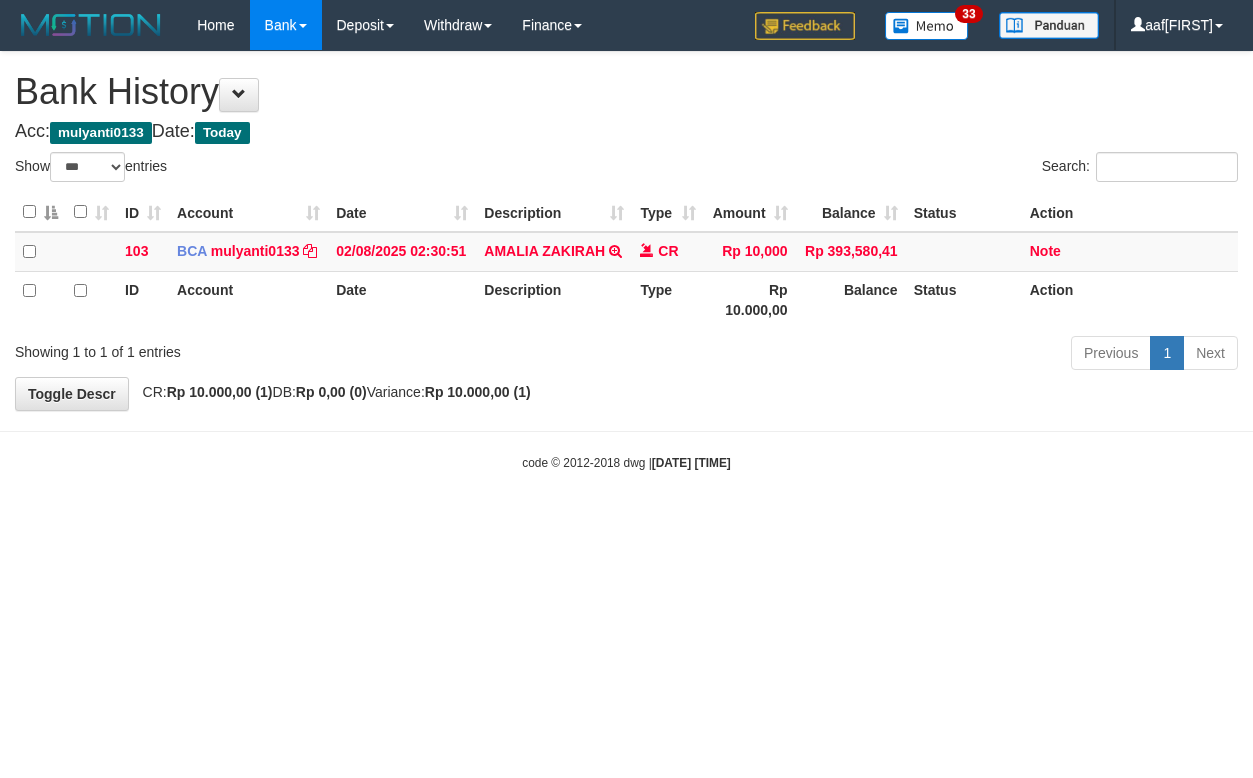 select on "***" 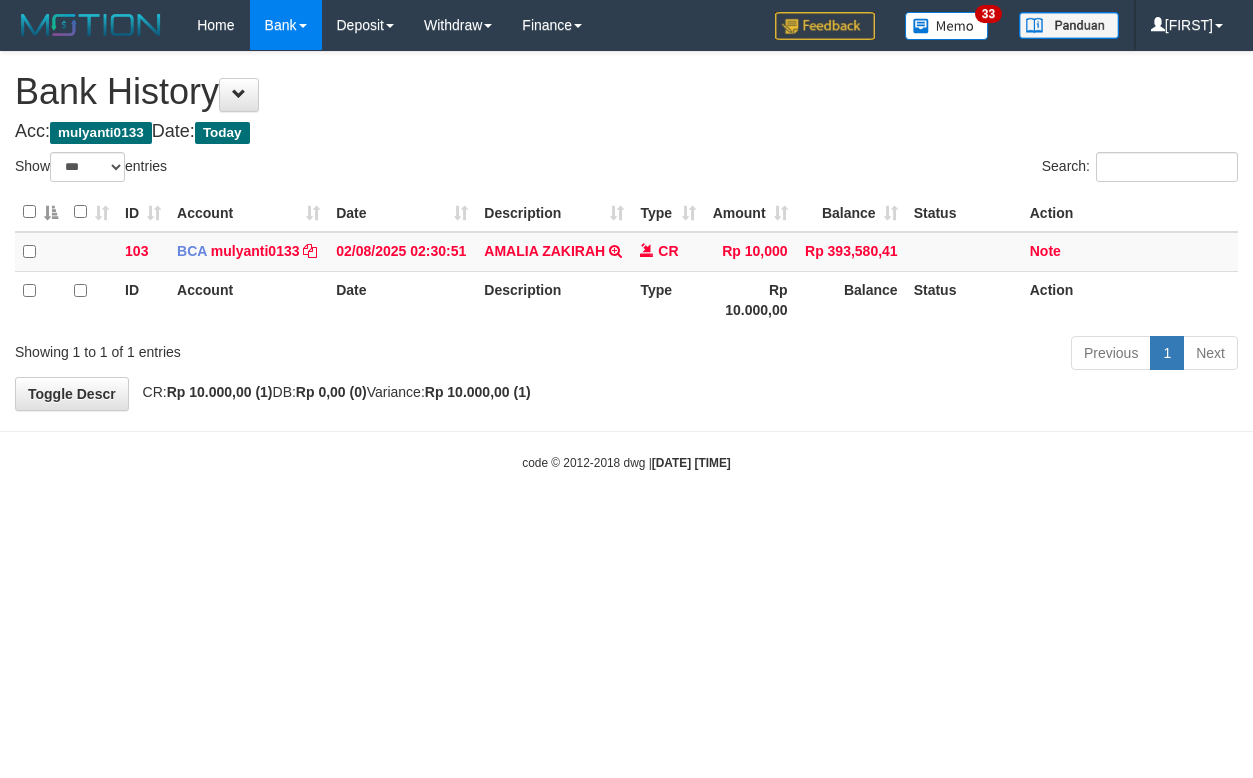 select on "***" 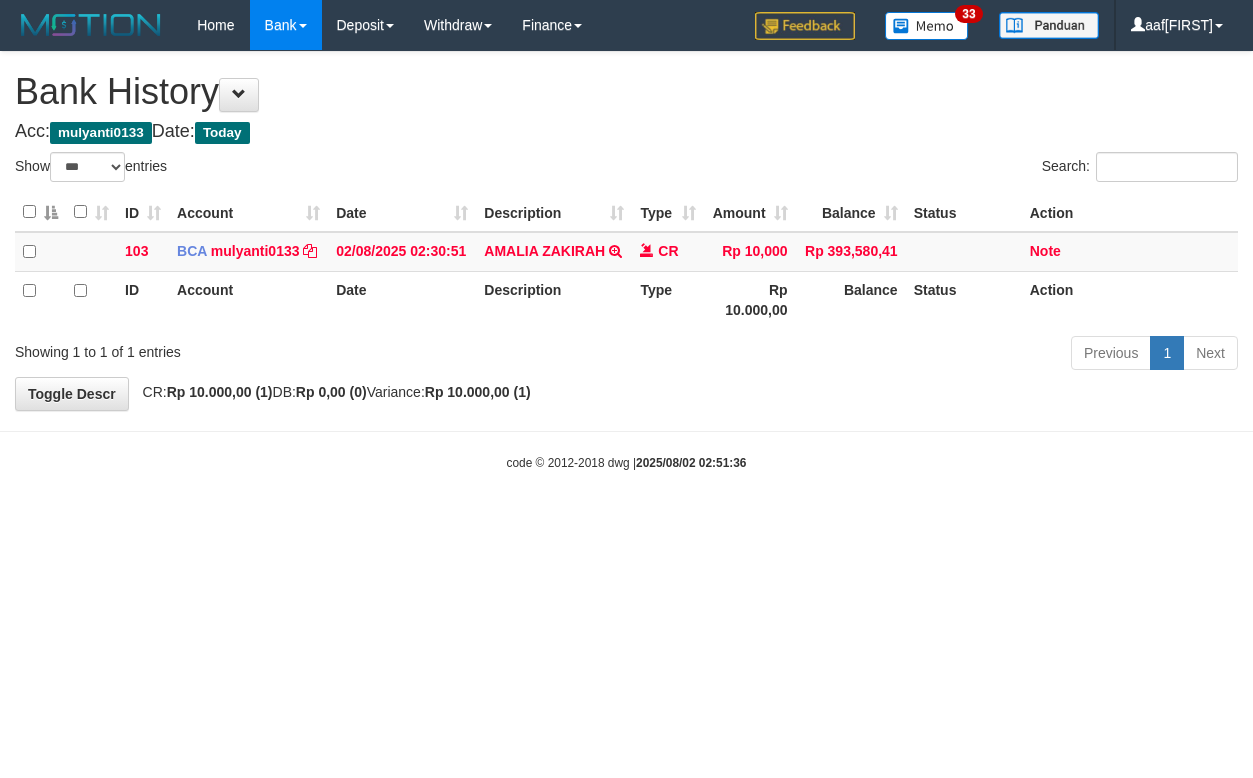 select on "***" 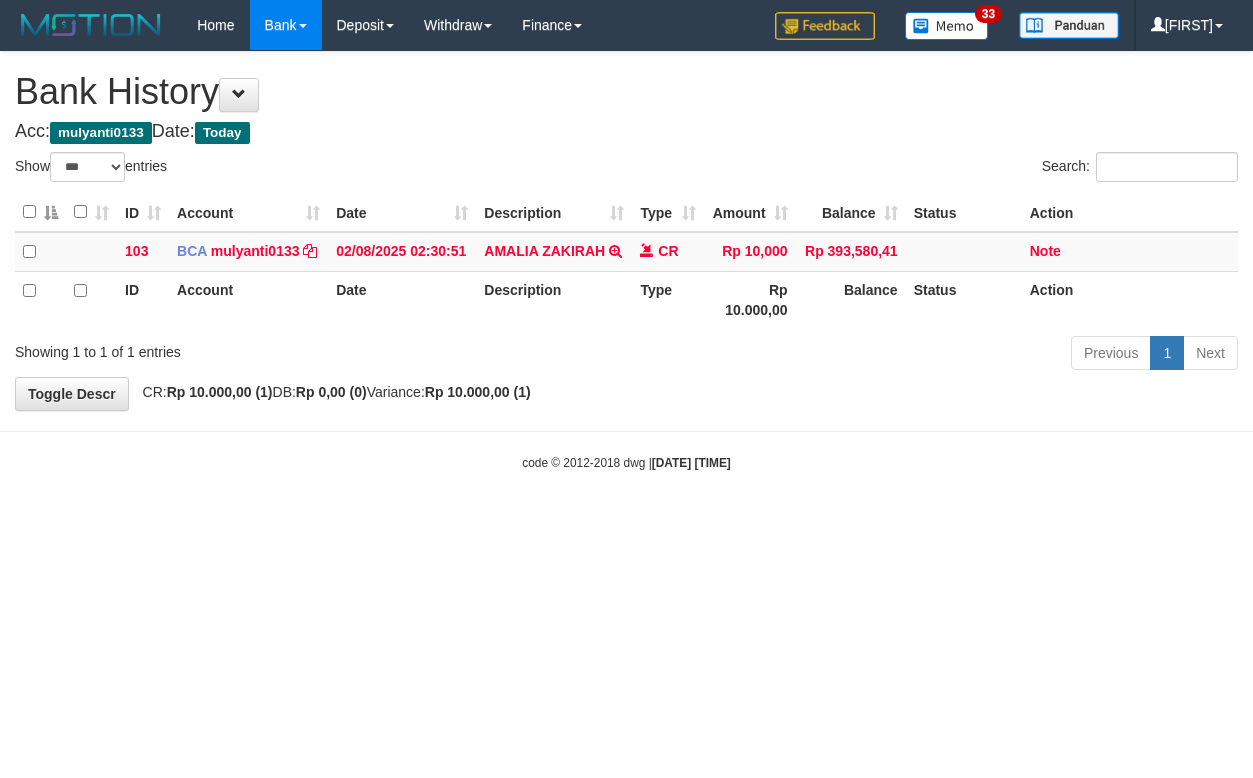 select on "***" 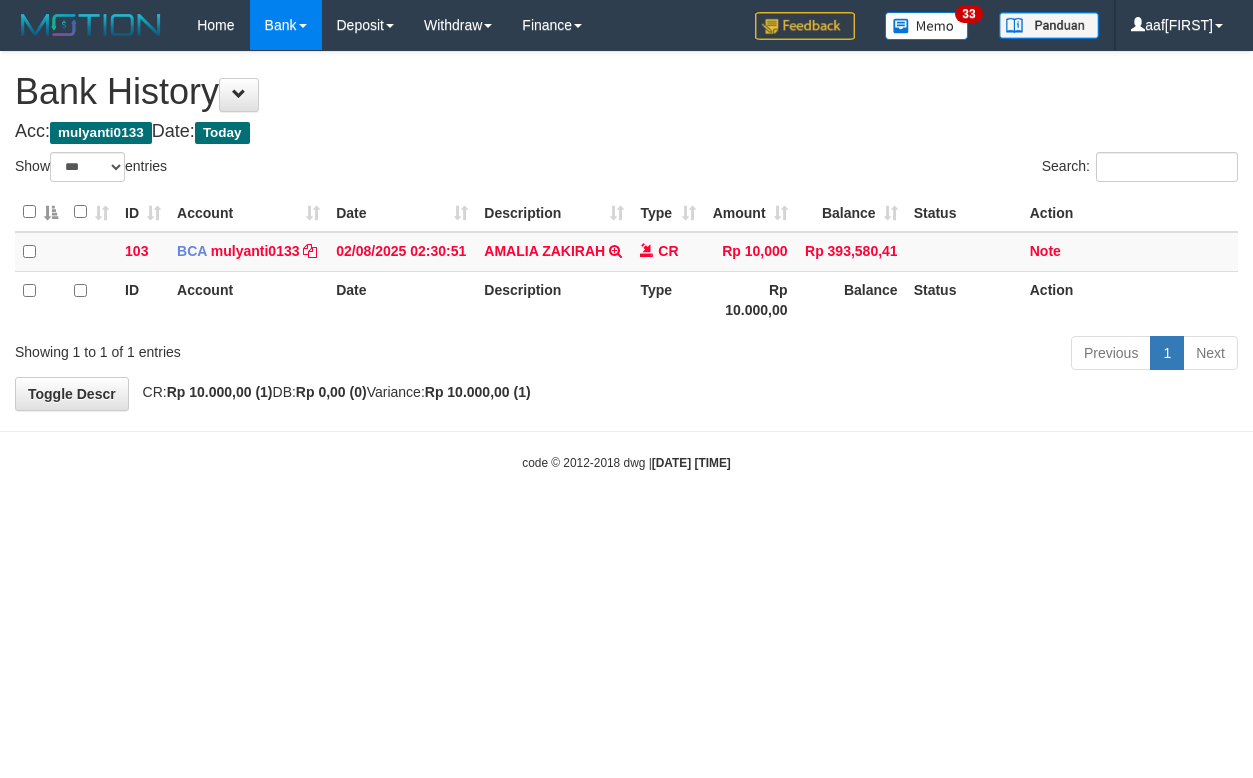 select on "***" 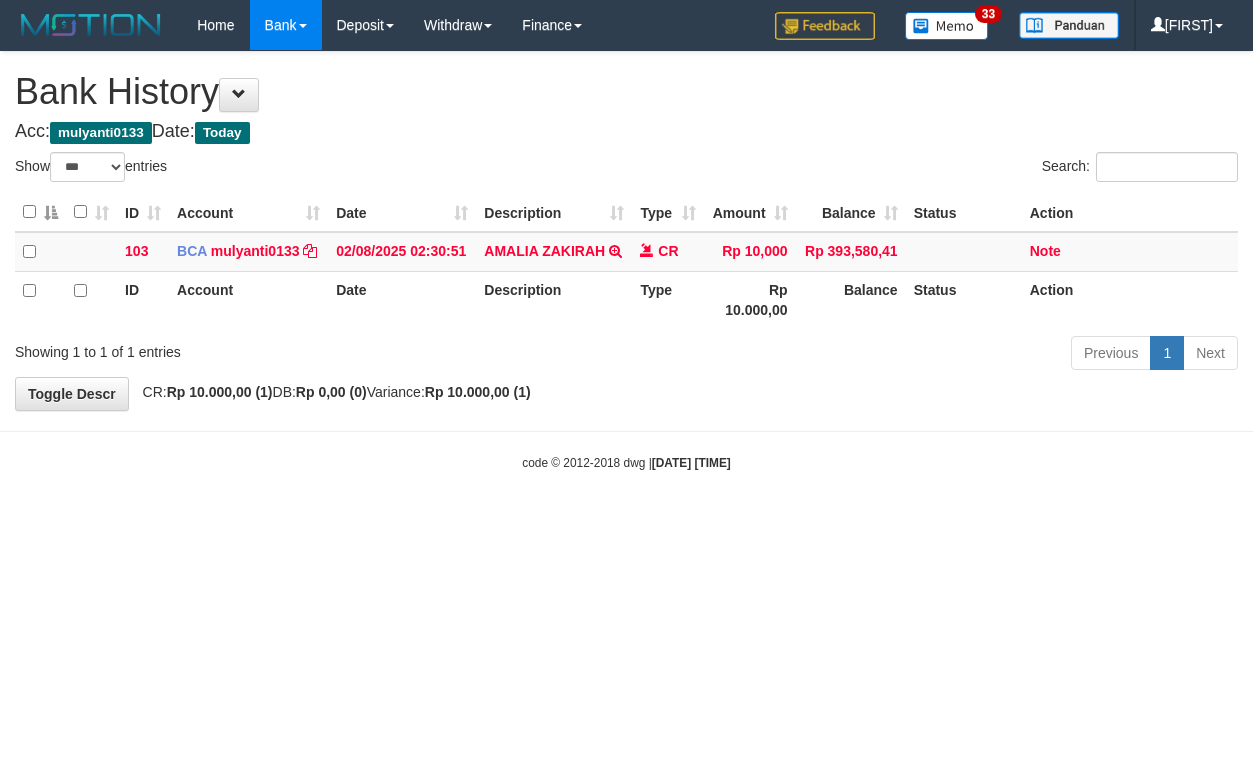 select on "***" 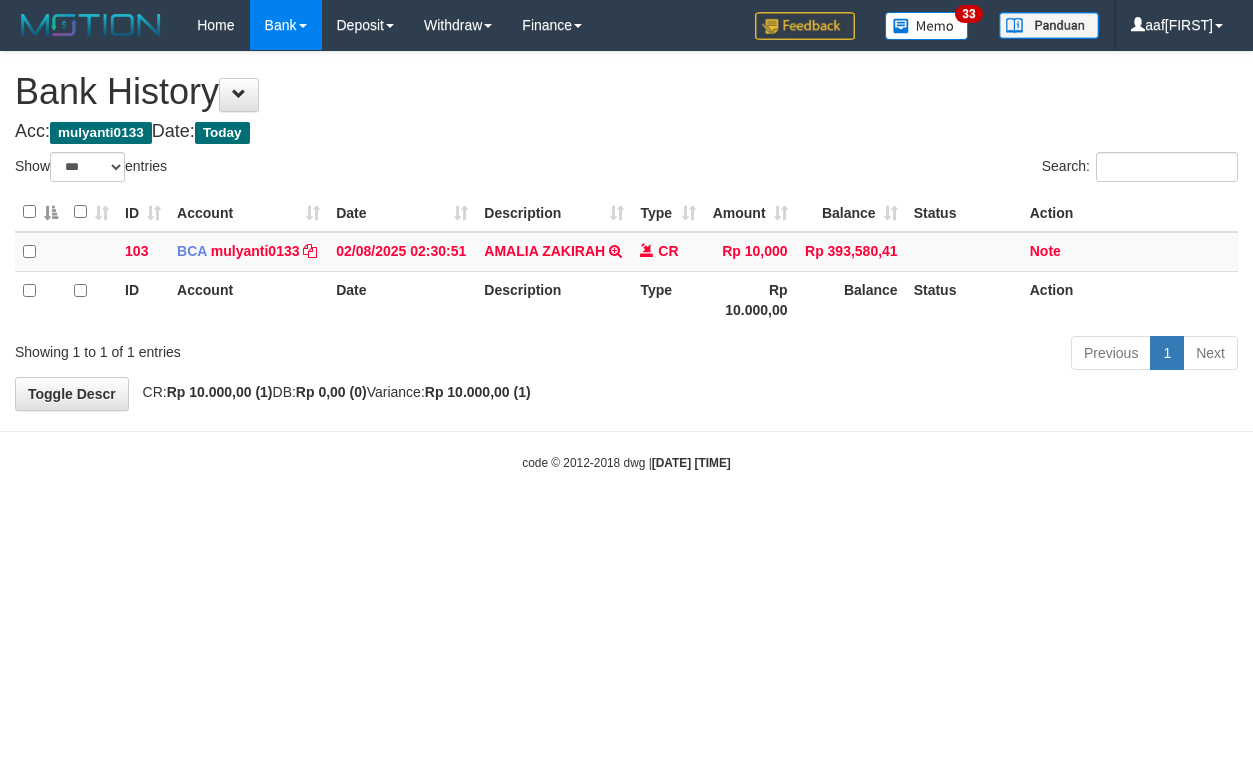 select on "***" 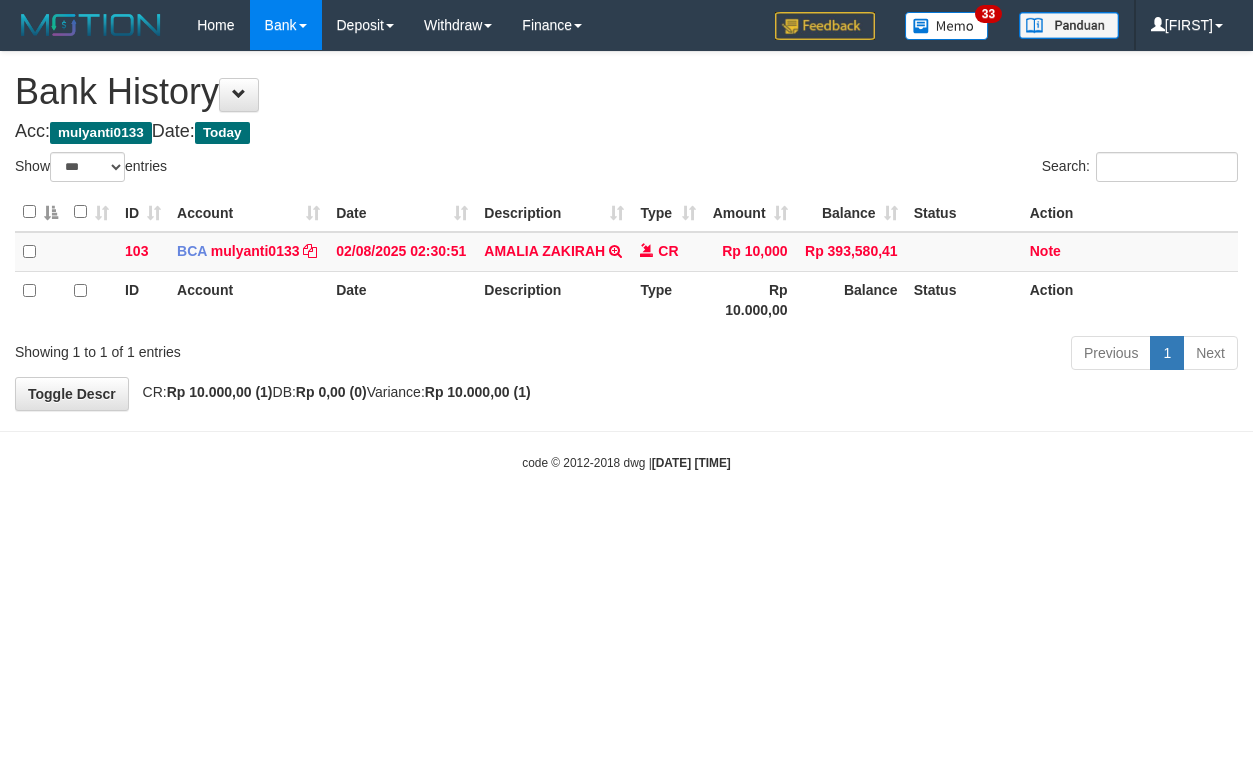 select on "***" 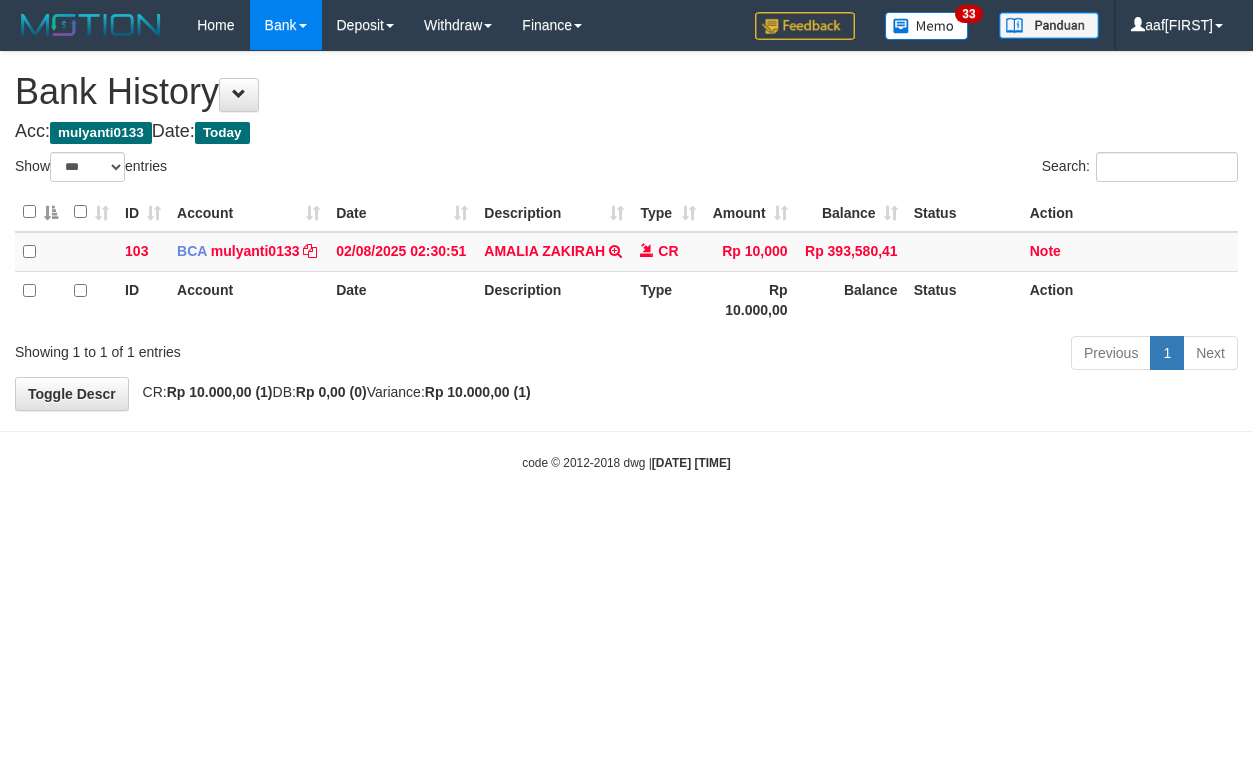 select on "***" 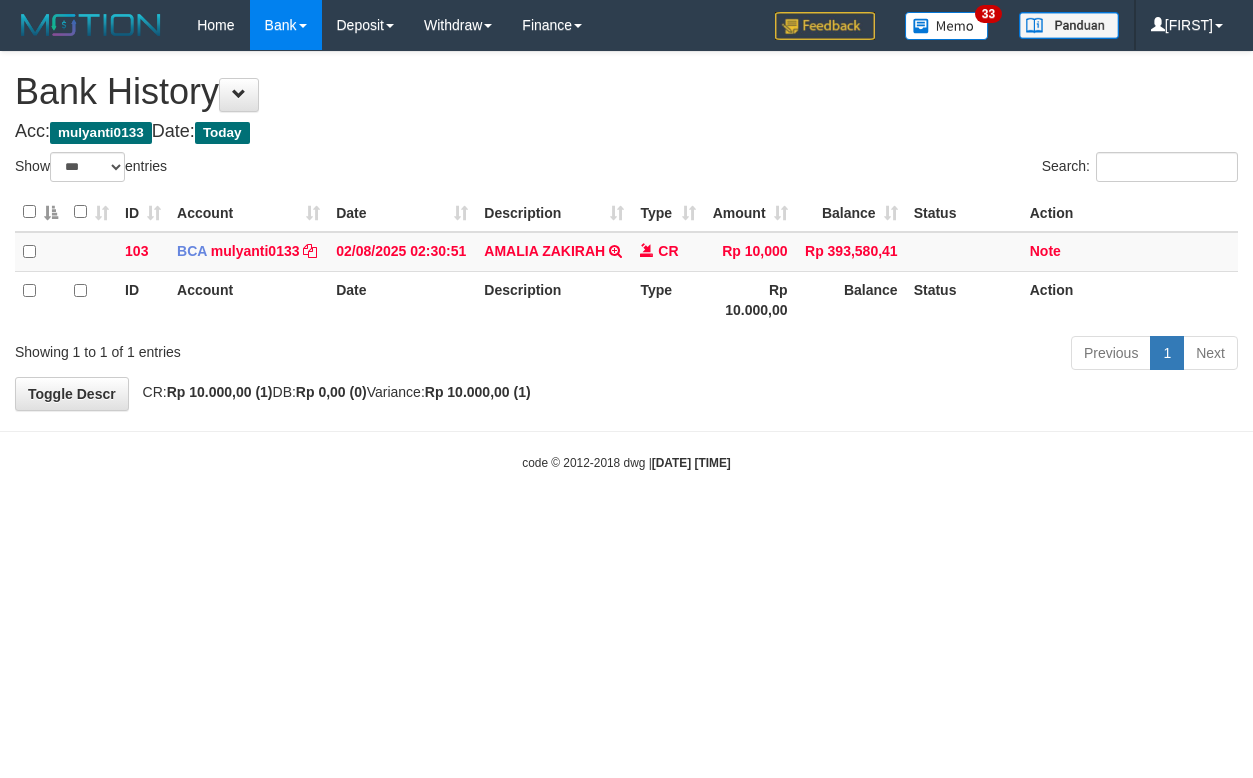 select on "***" 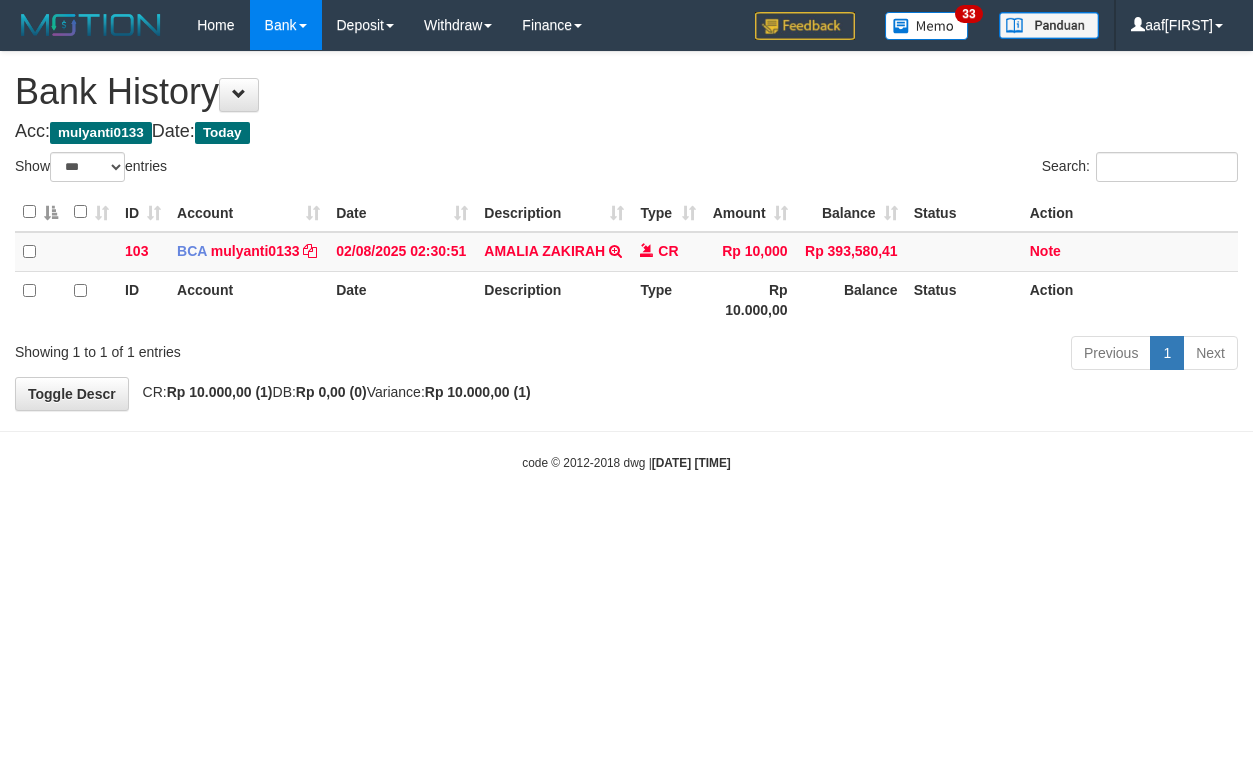 select on "***" 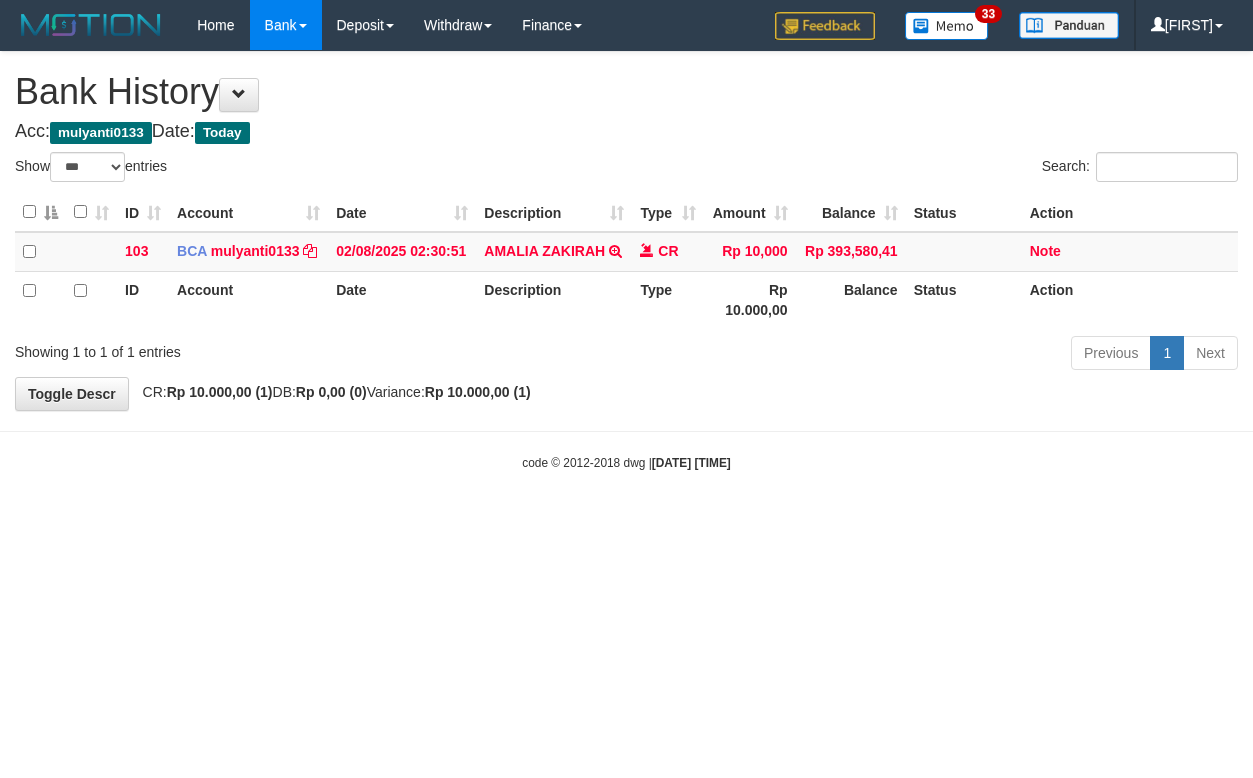 select on "***" 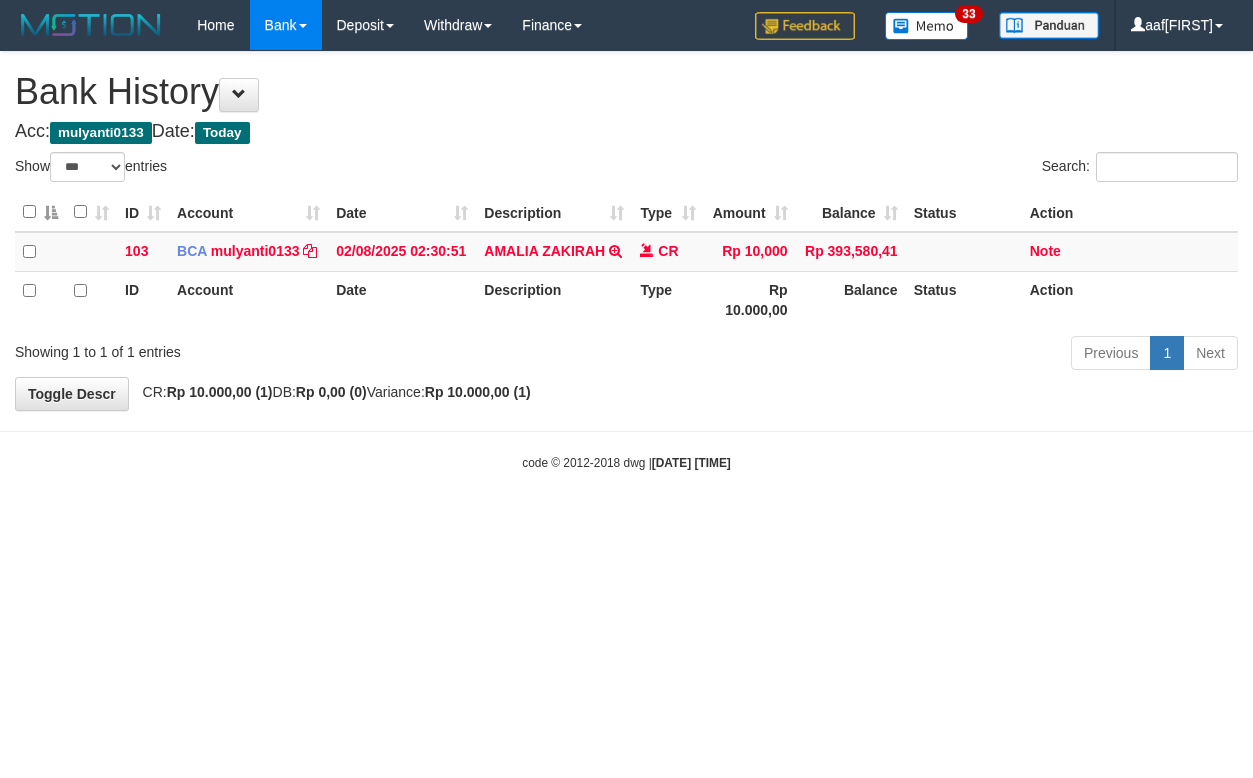 select on "***" 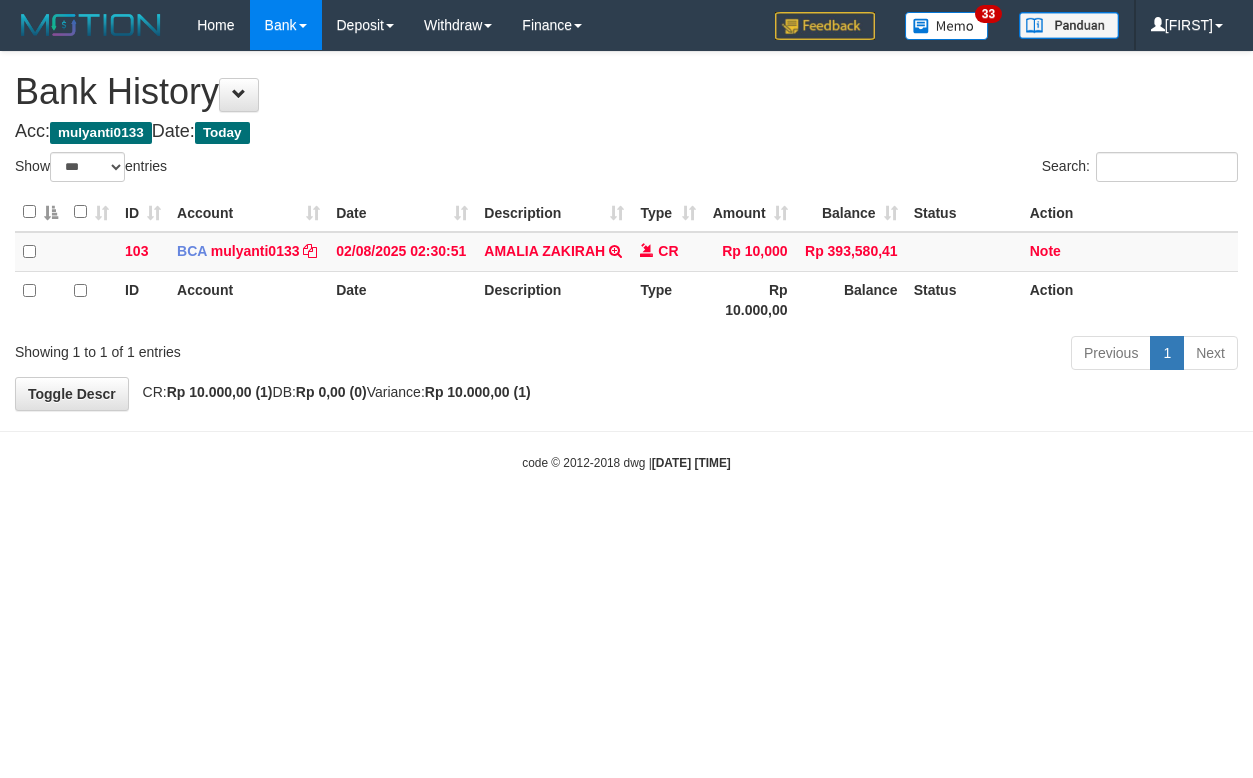 select on "***" 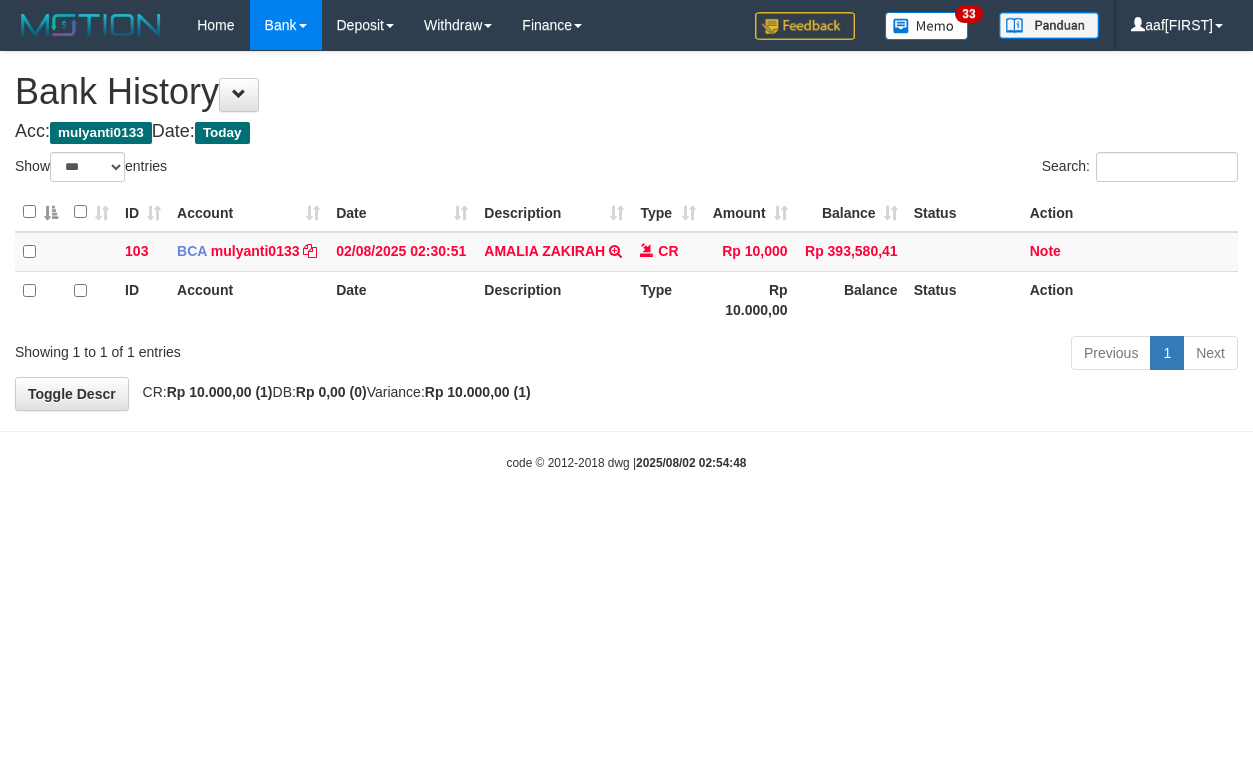 select on "***" 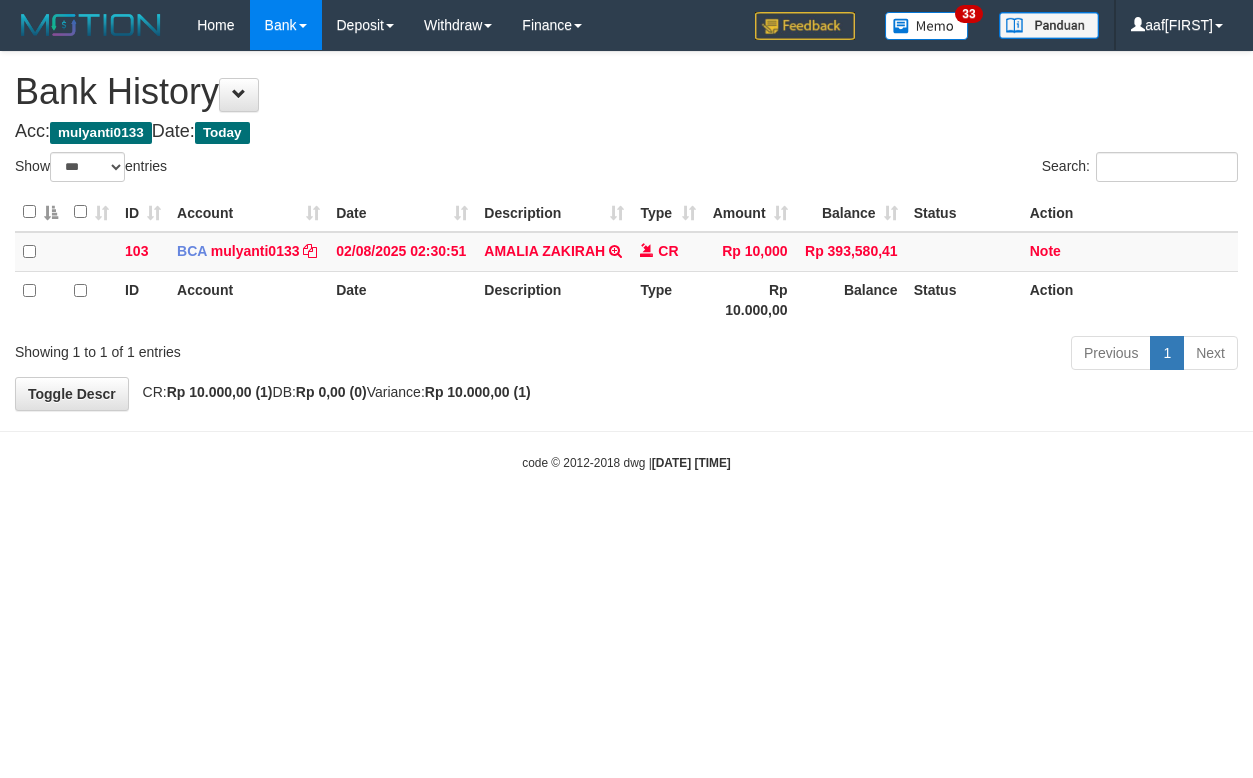select on "***" 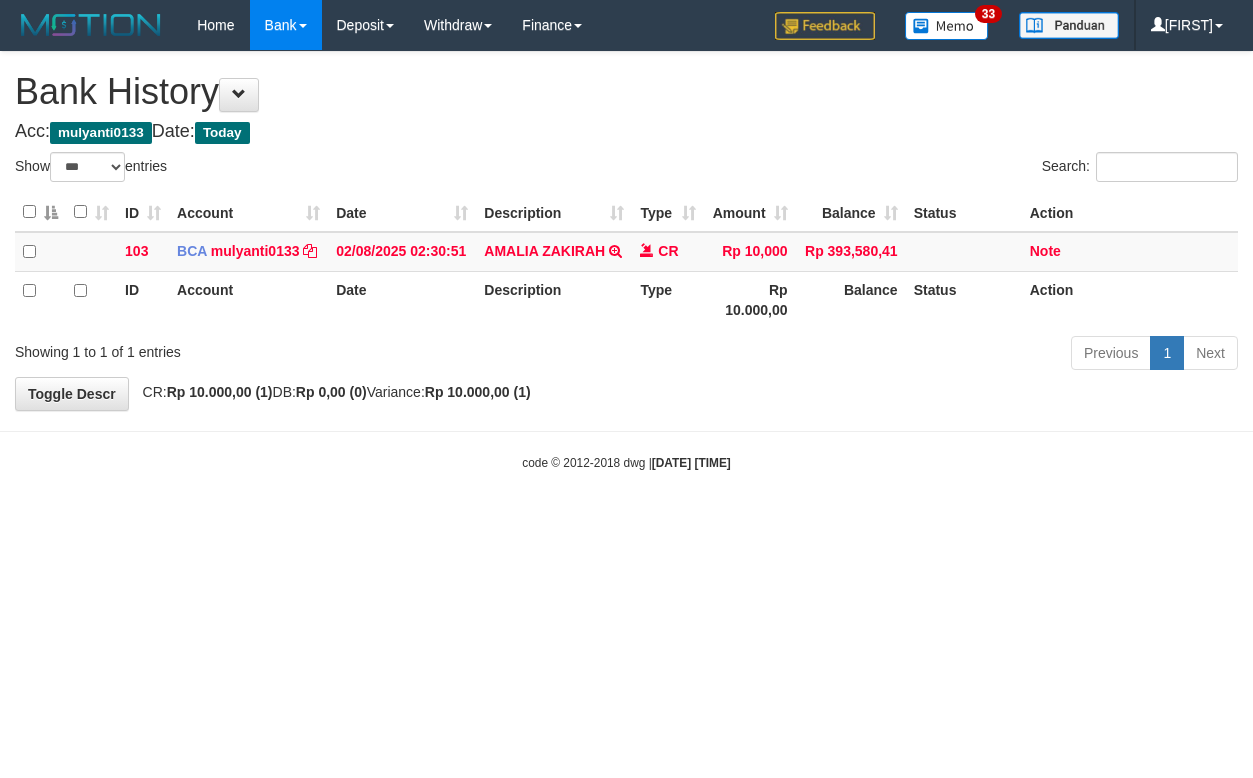 select on "***" 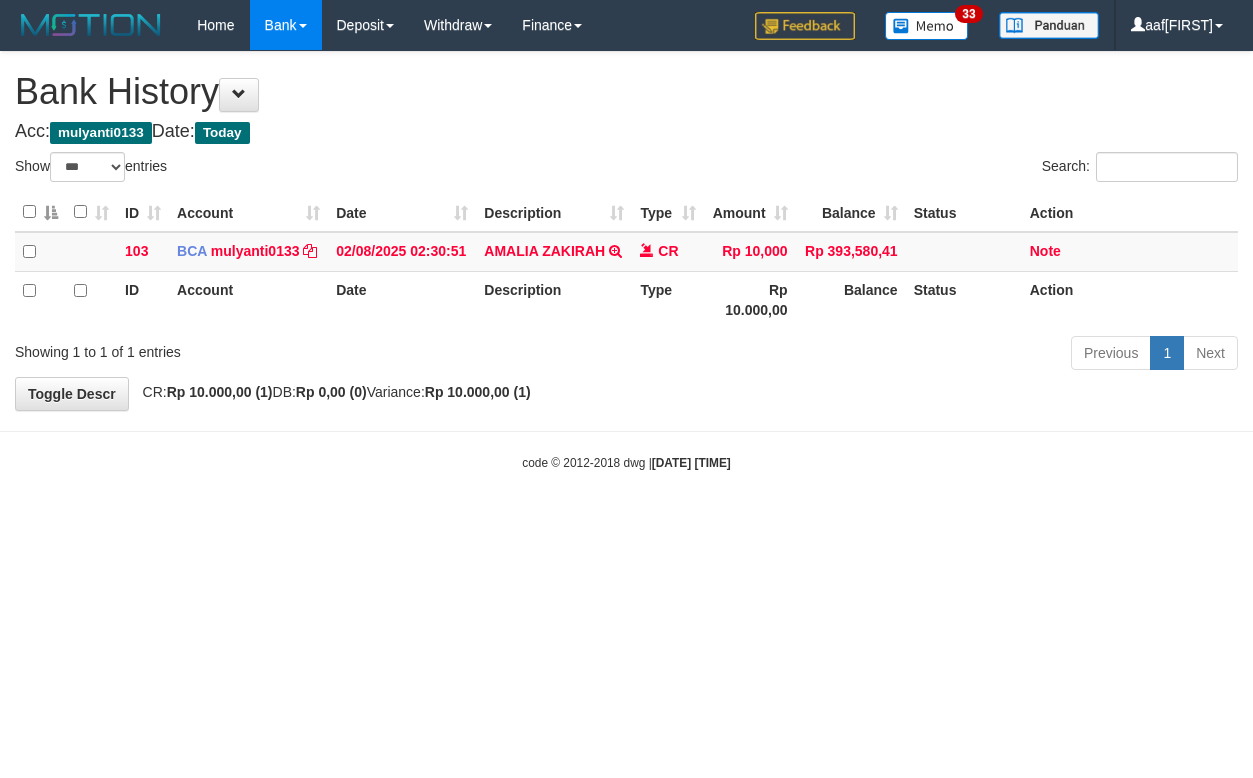select on "***" 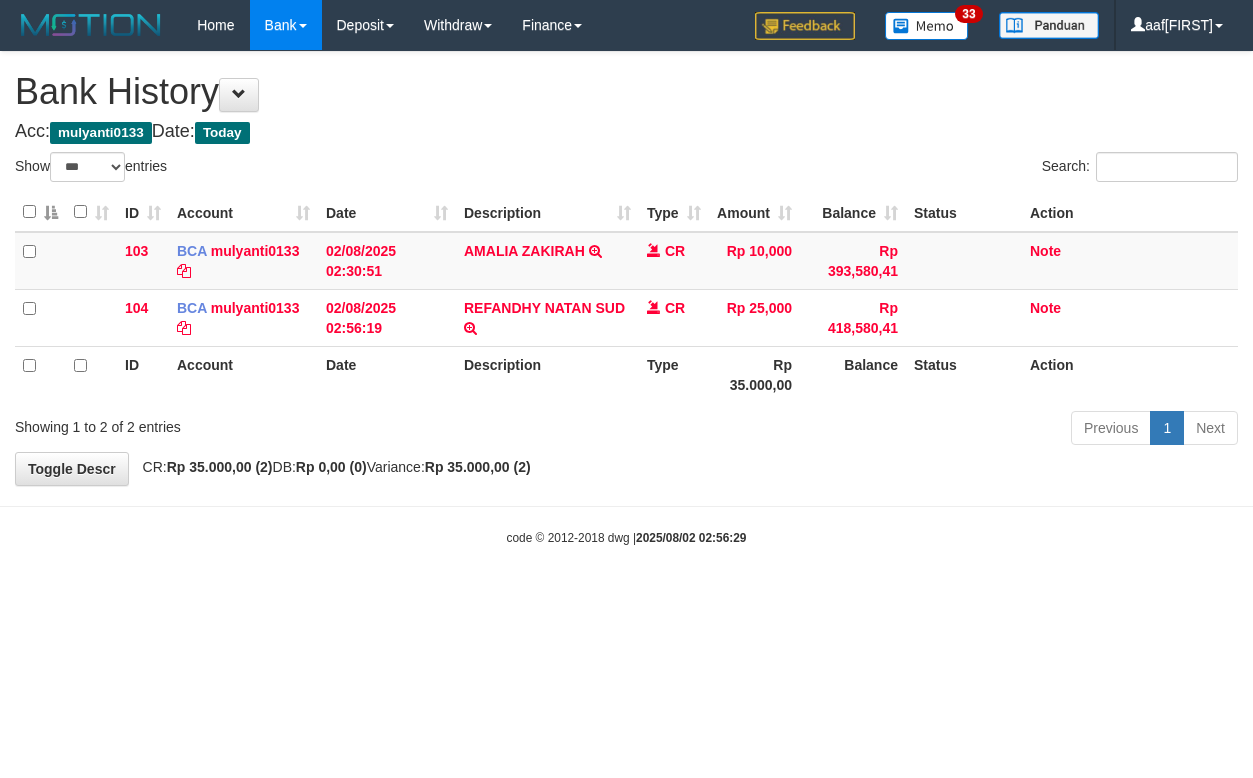 select on "***" 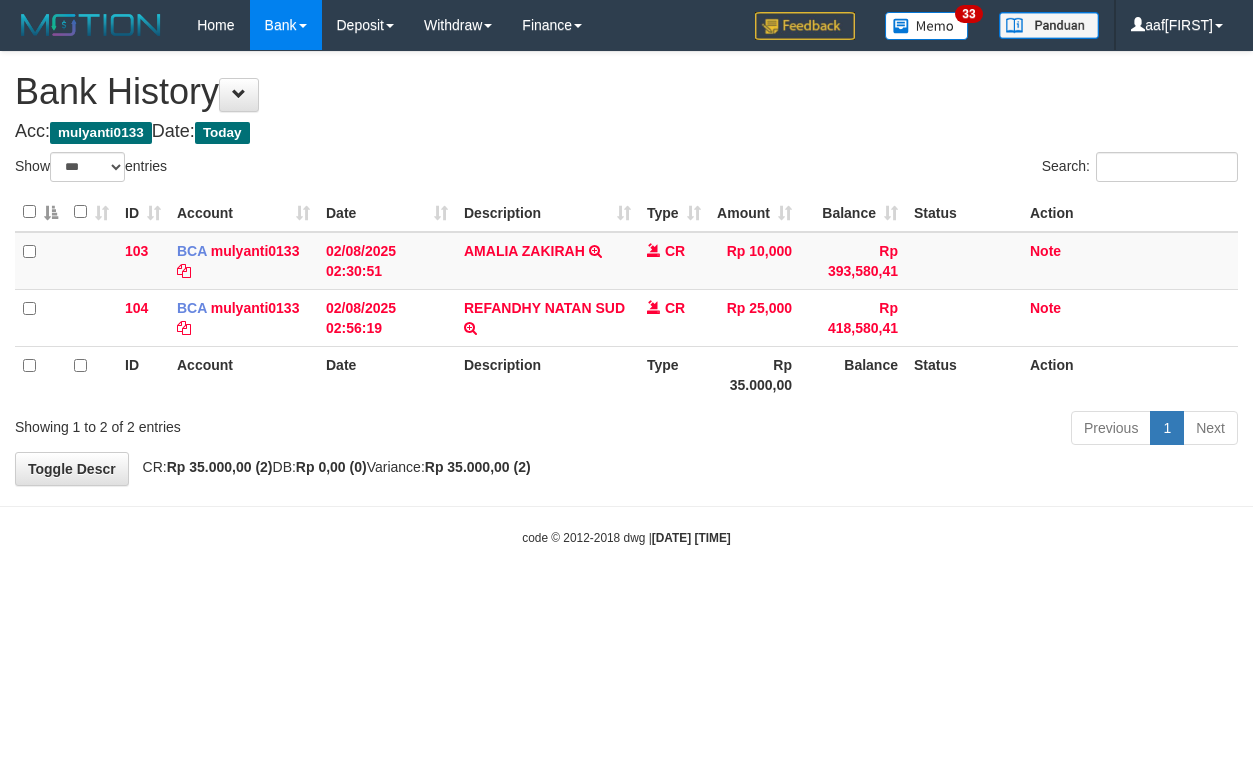 select on "***" 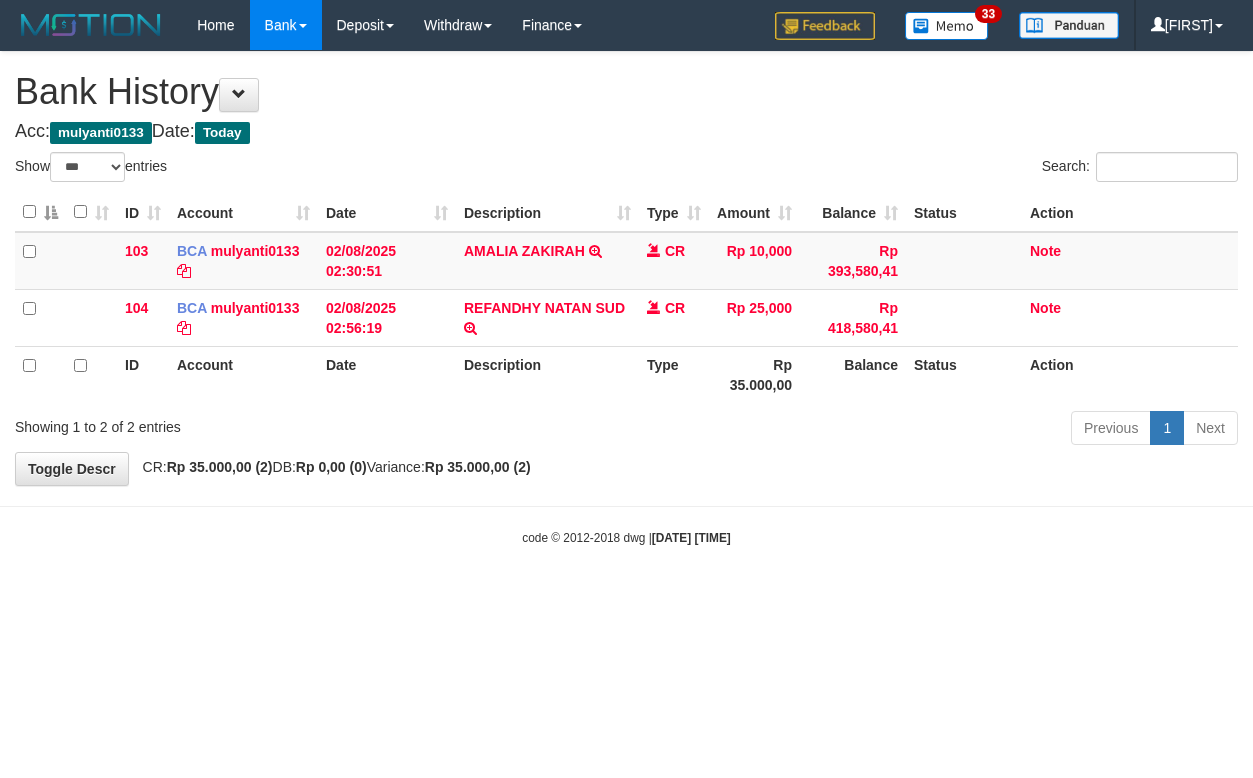 select on "***" 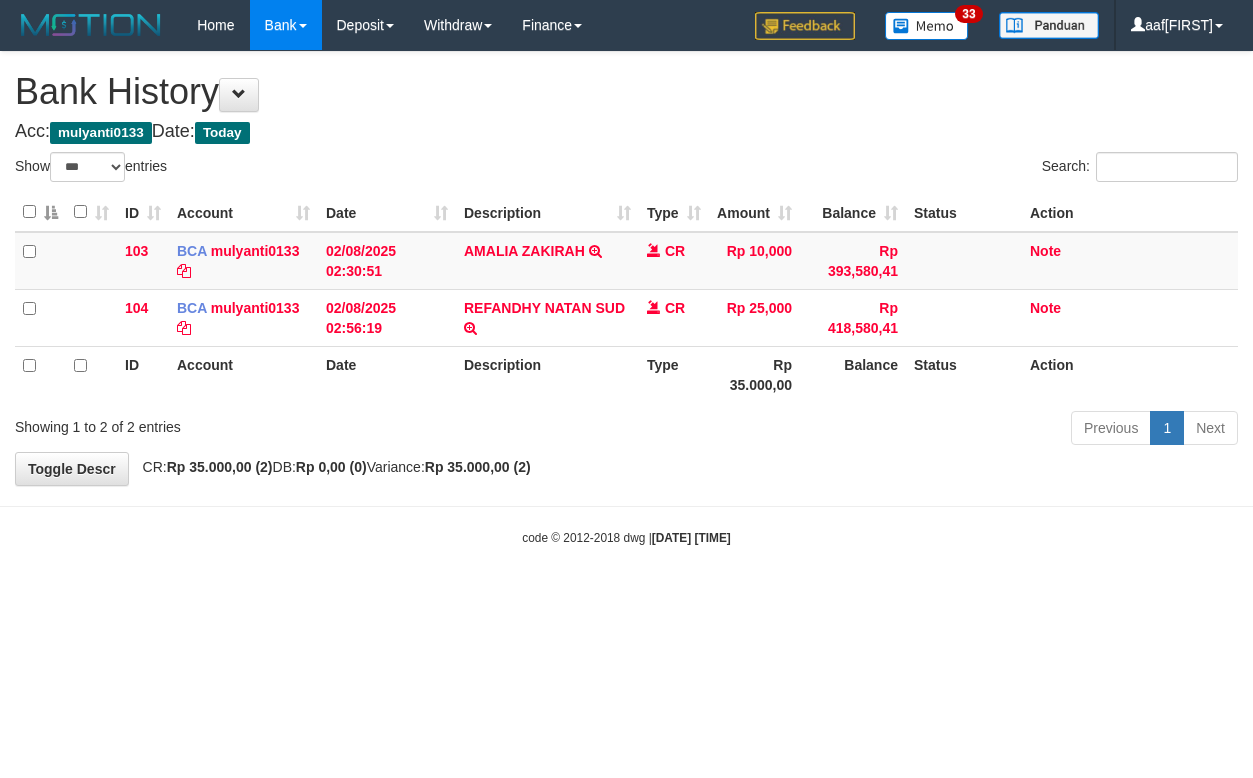 select on "***" 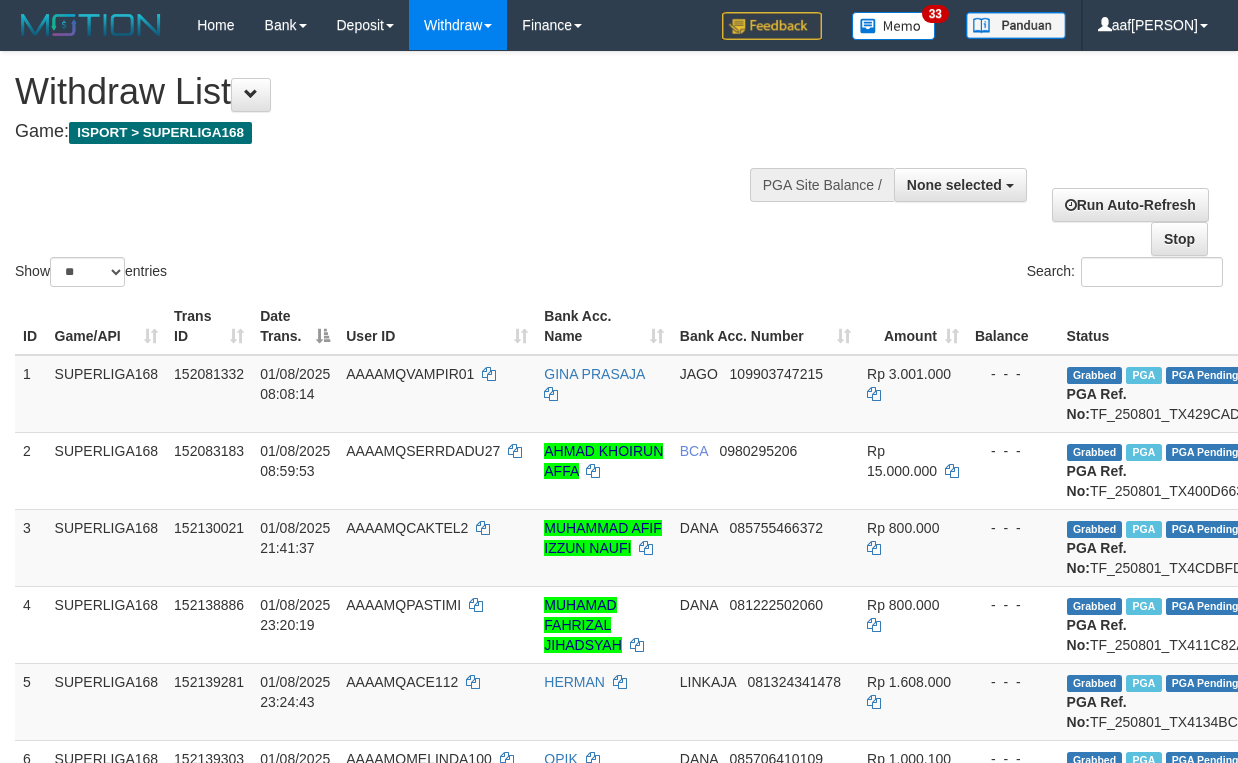 select 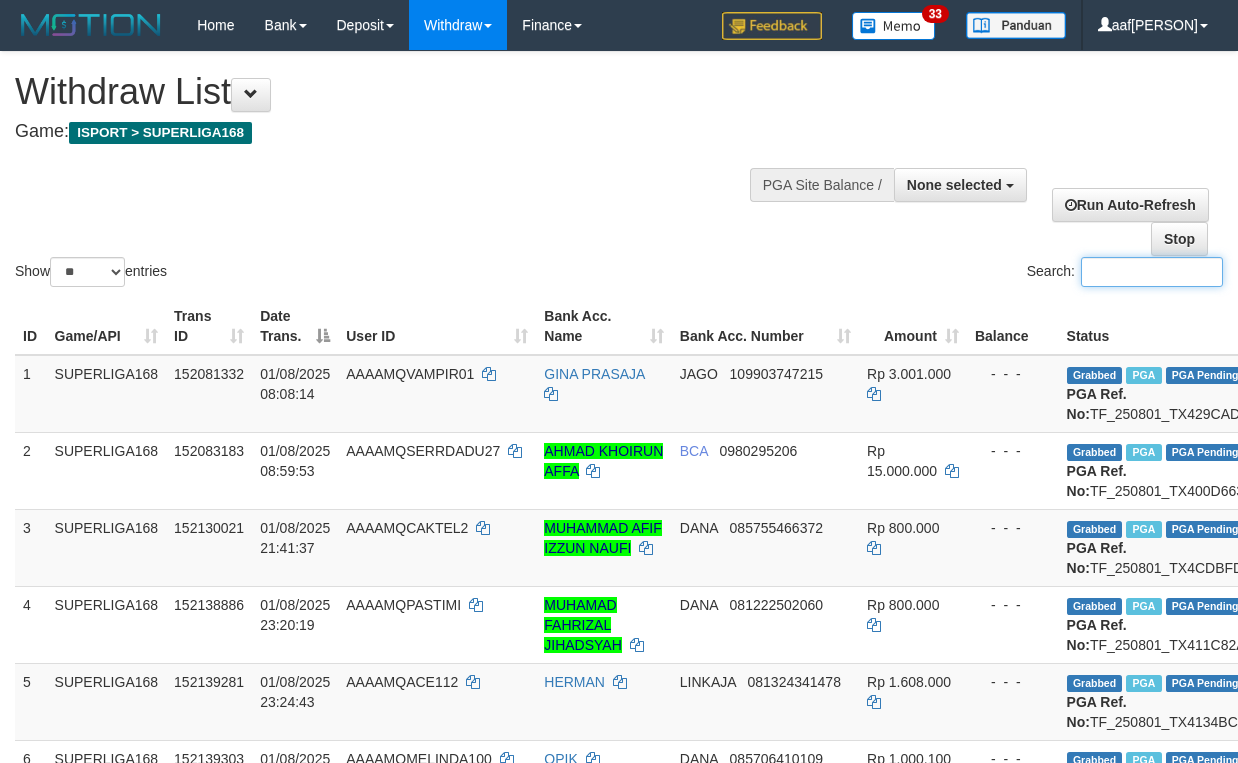 click on "Search:" at bounding box center (1152, 272) 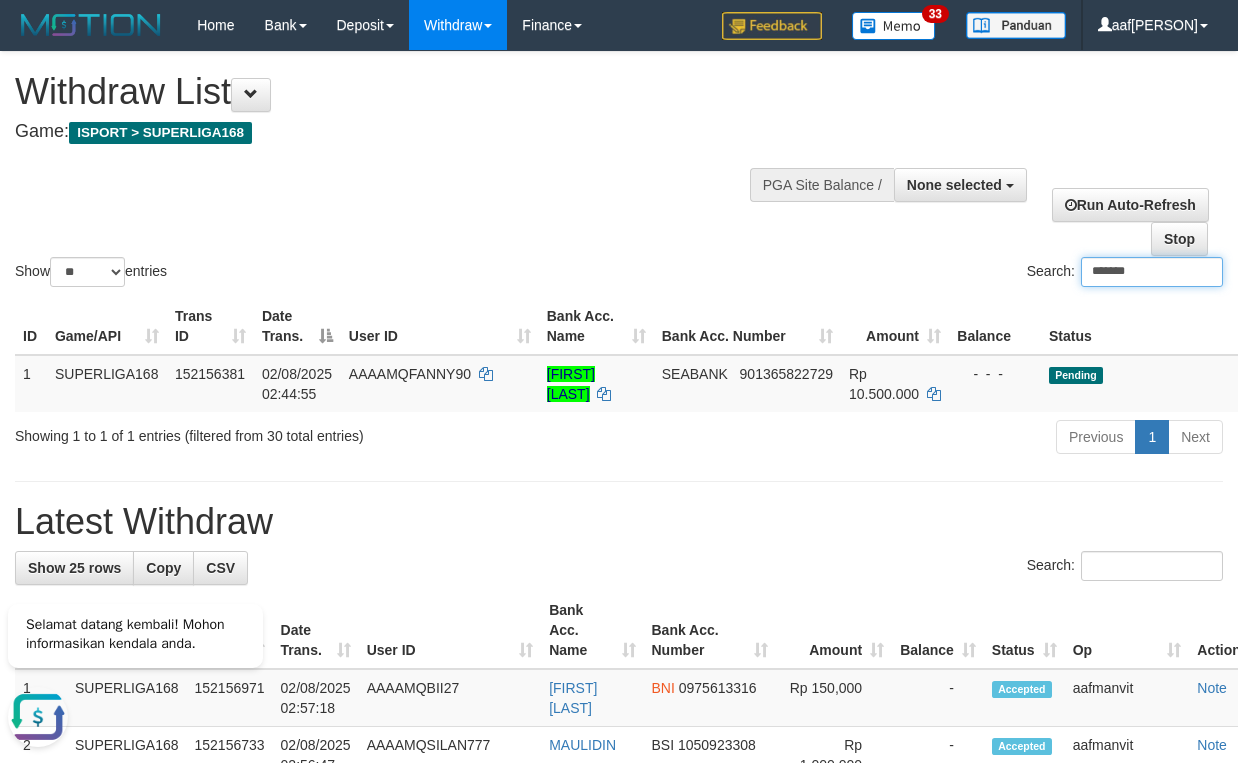 scroll, scrollTop: 0, scrollLeft: 0, axis: both 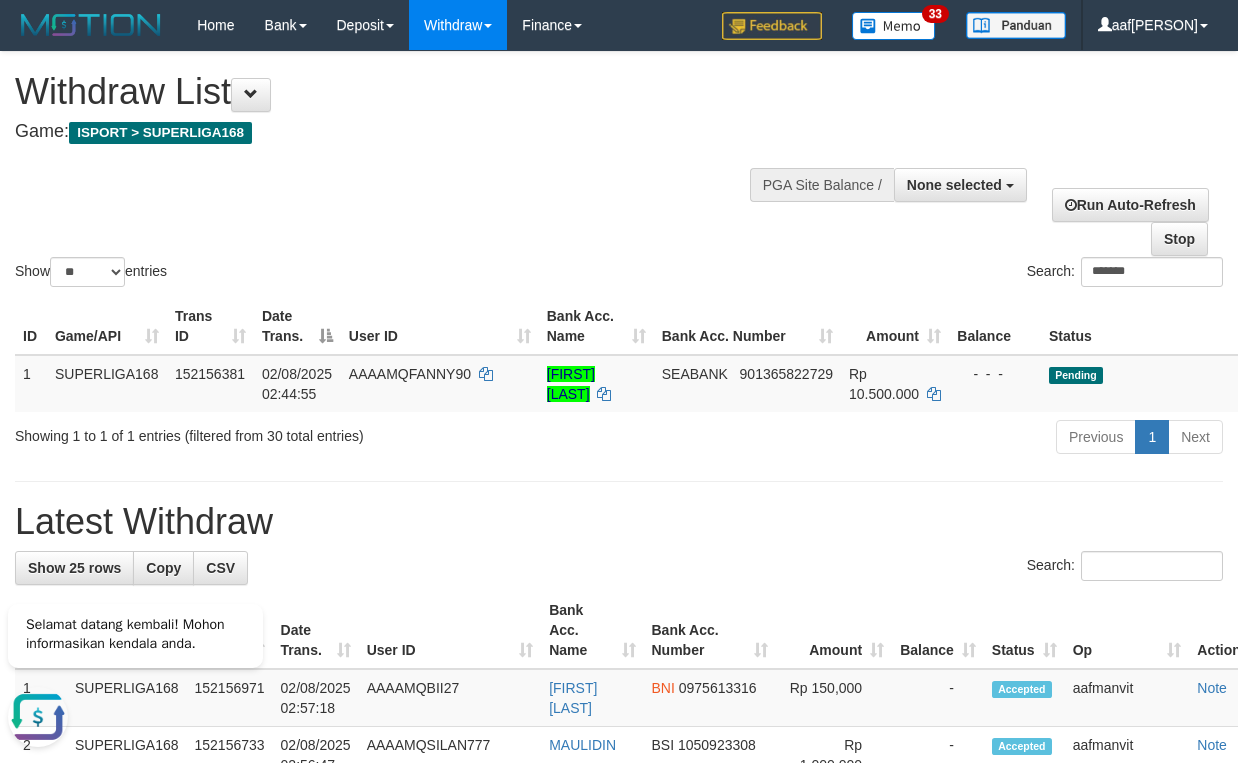 click at bounding box center (135, 717) 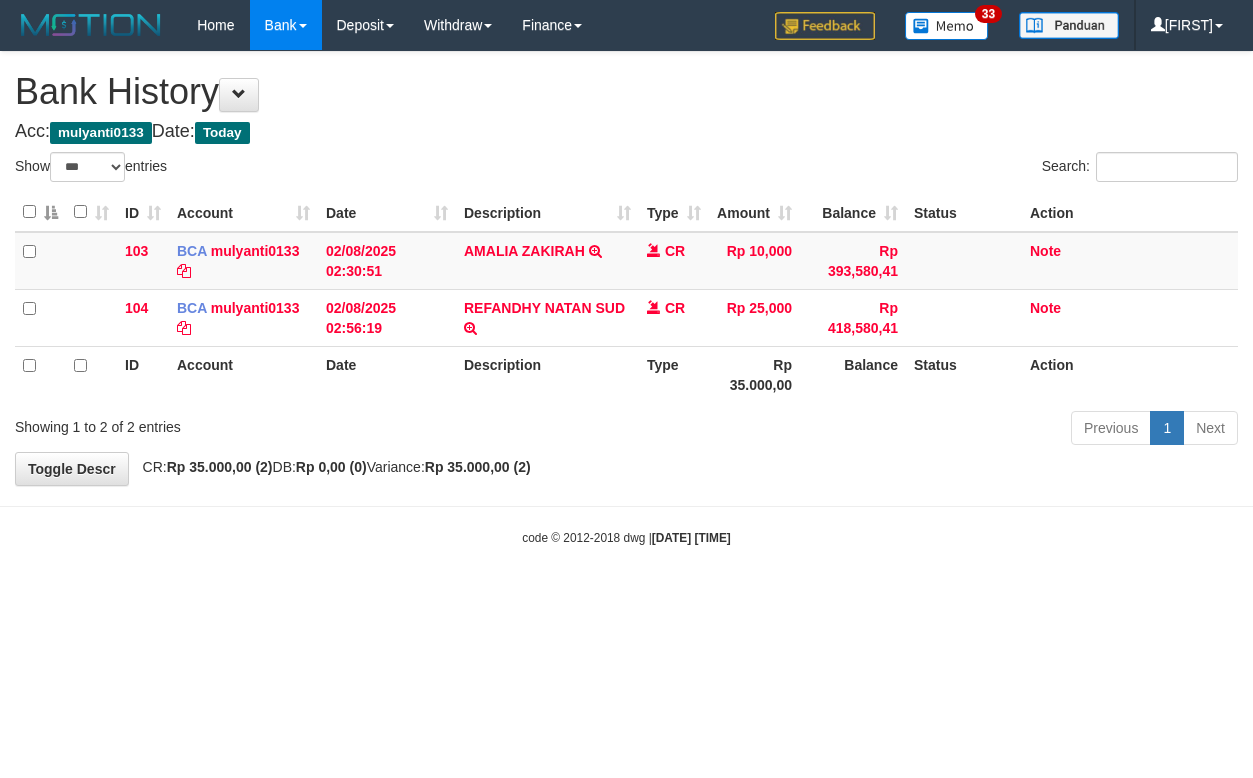 select on "***" 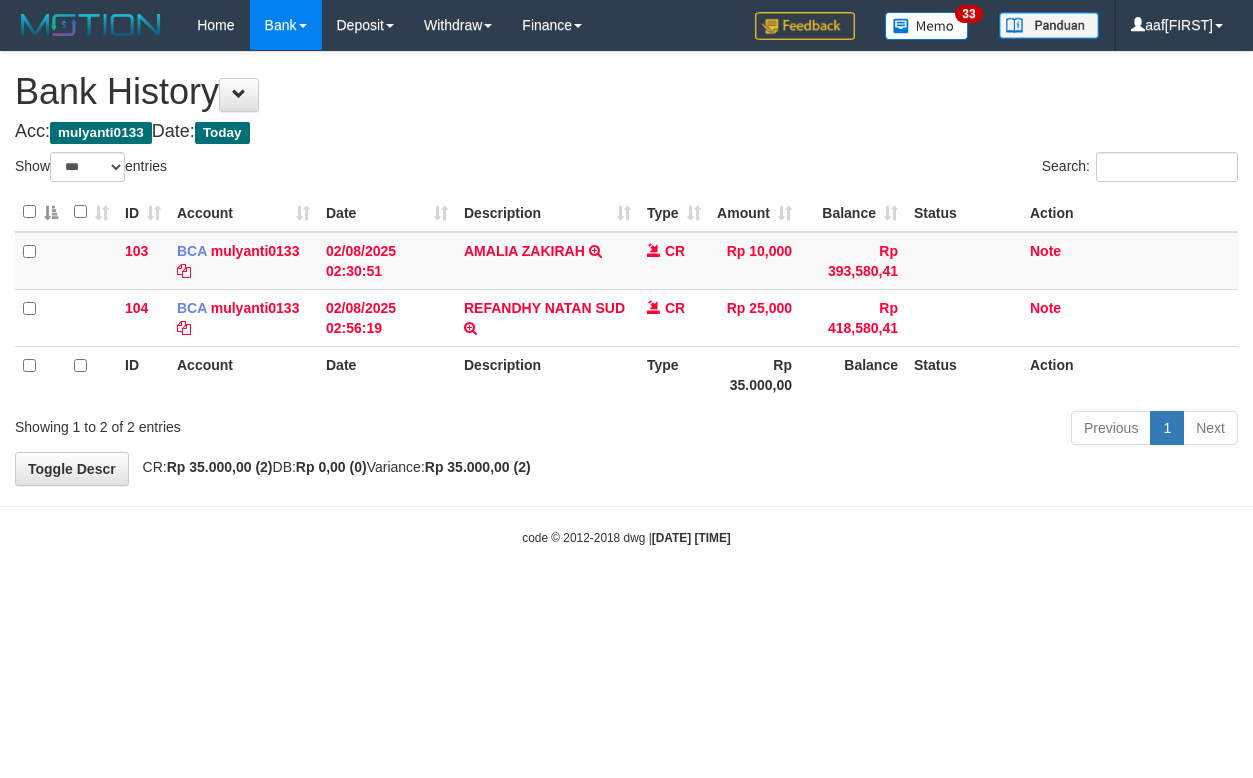 select on "***" 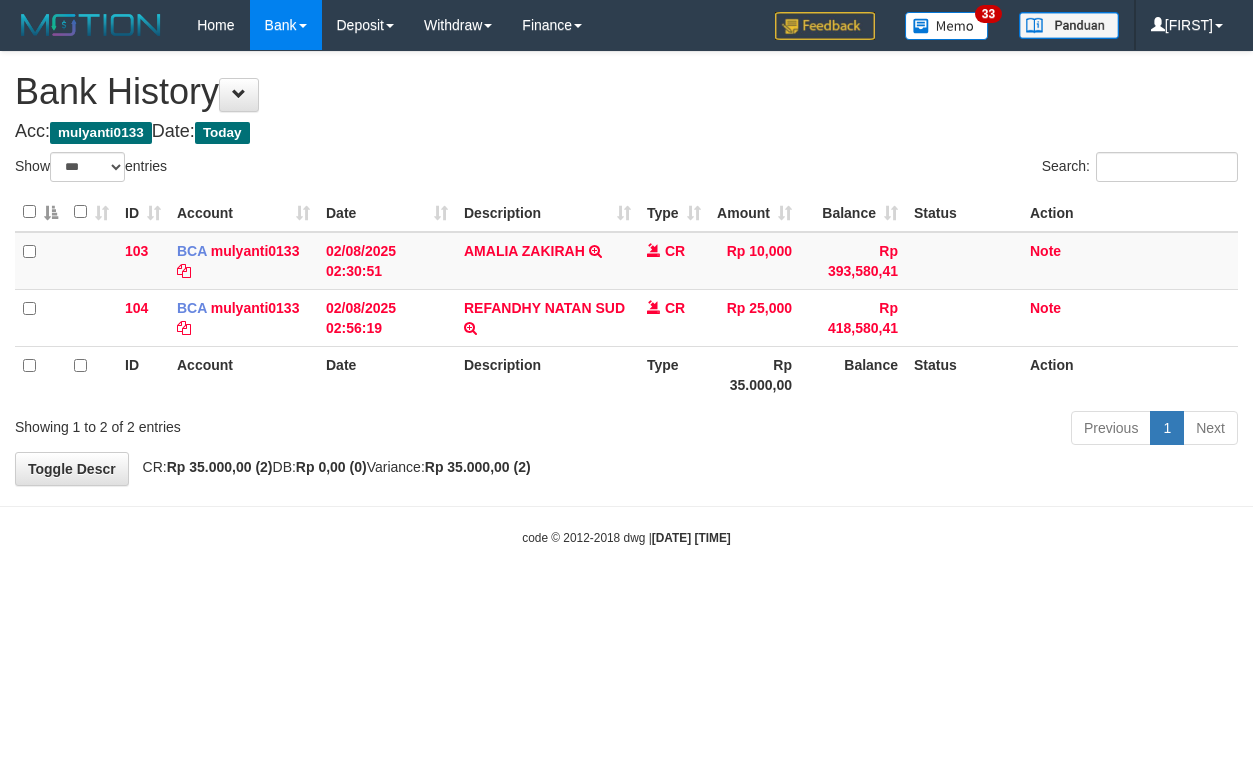 select on "***" 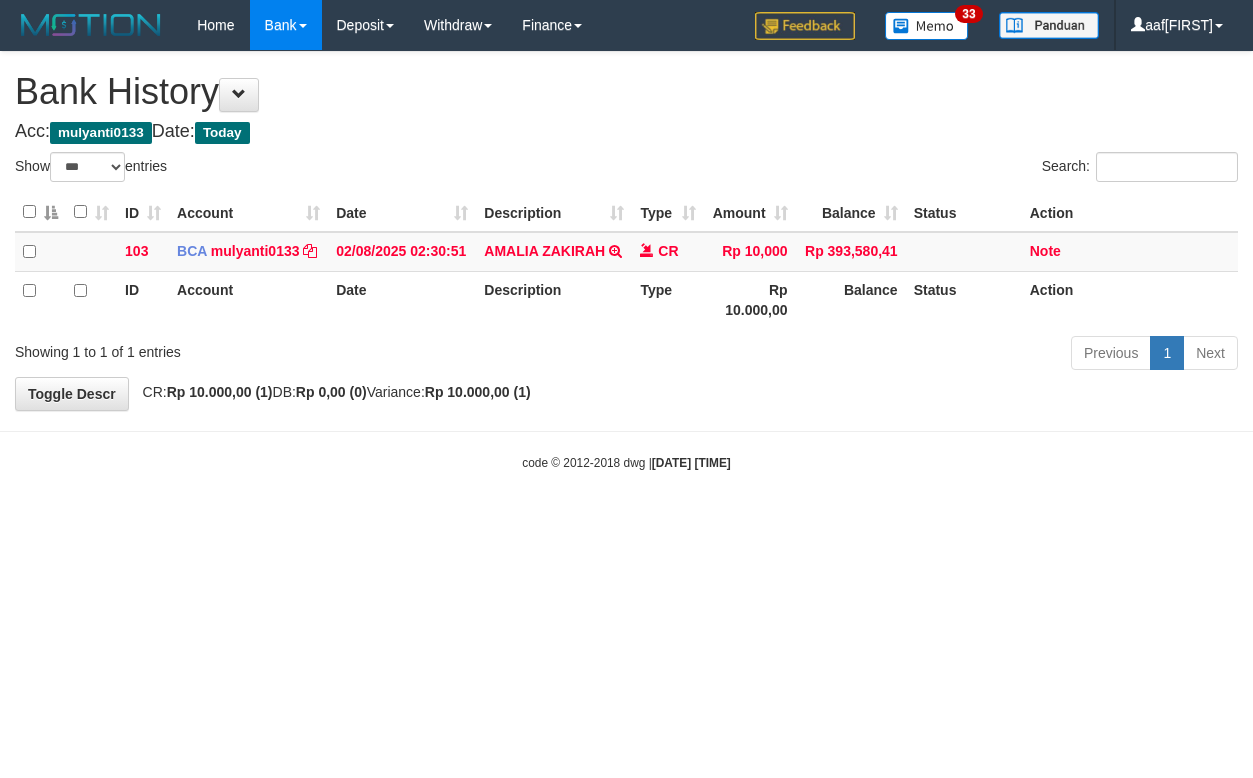 select on "***" 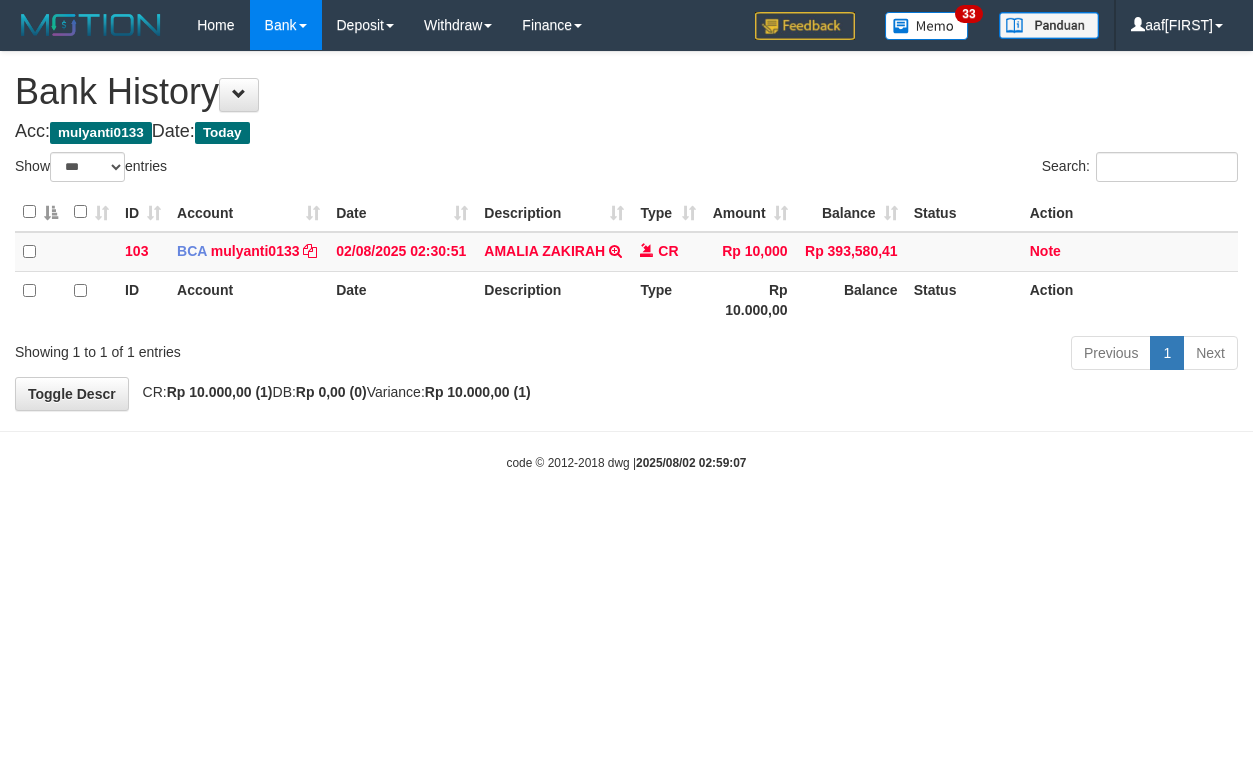 select on "***" 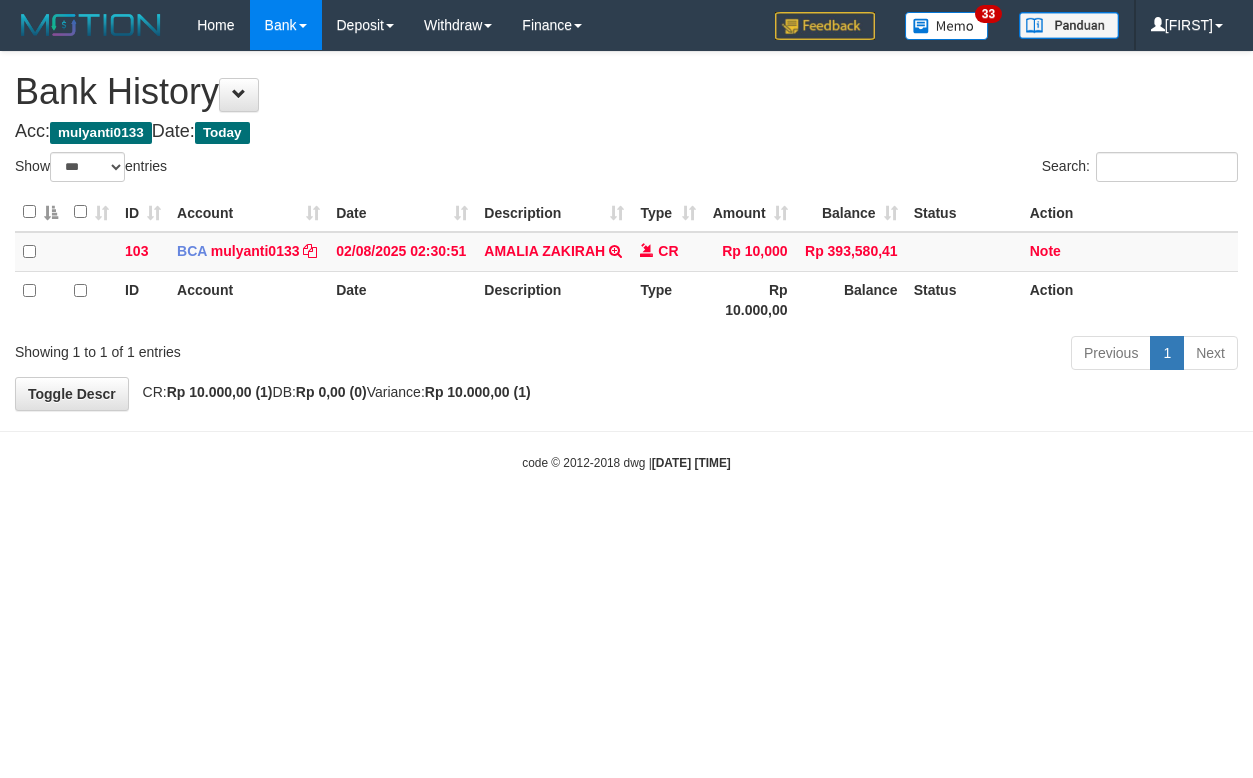 select on "***" 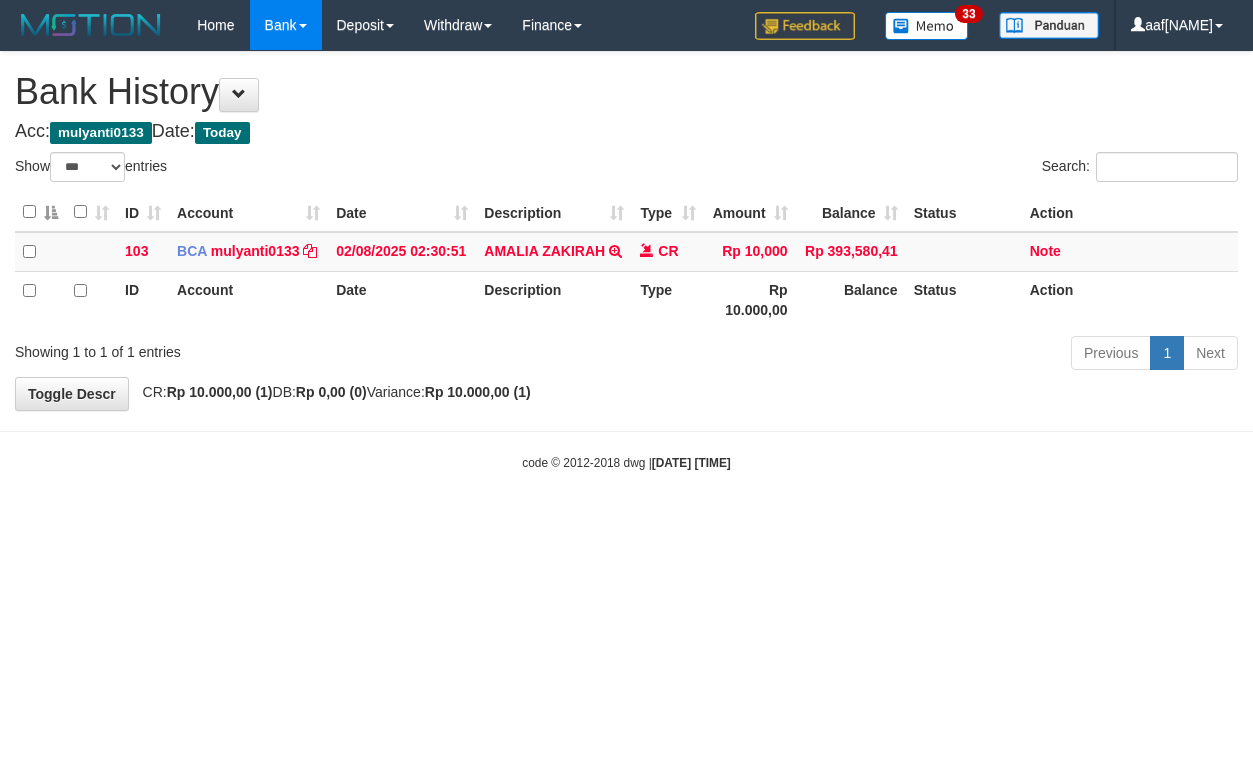 select on "***" 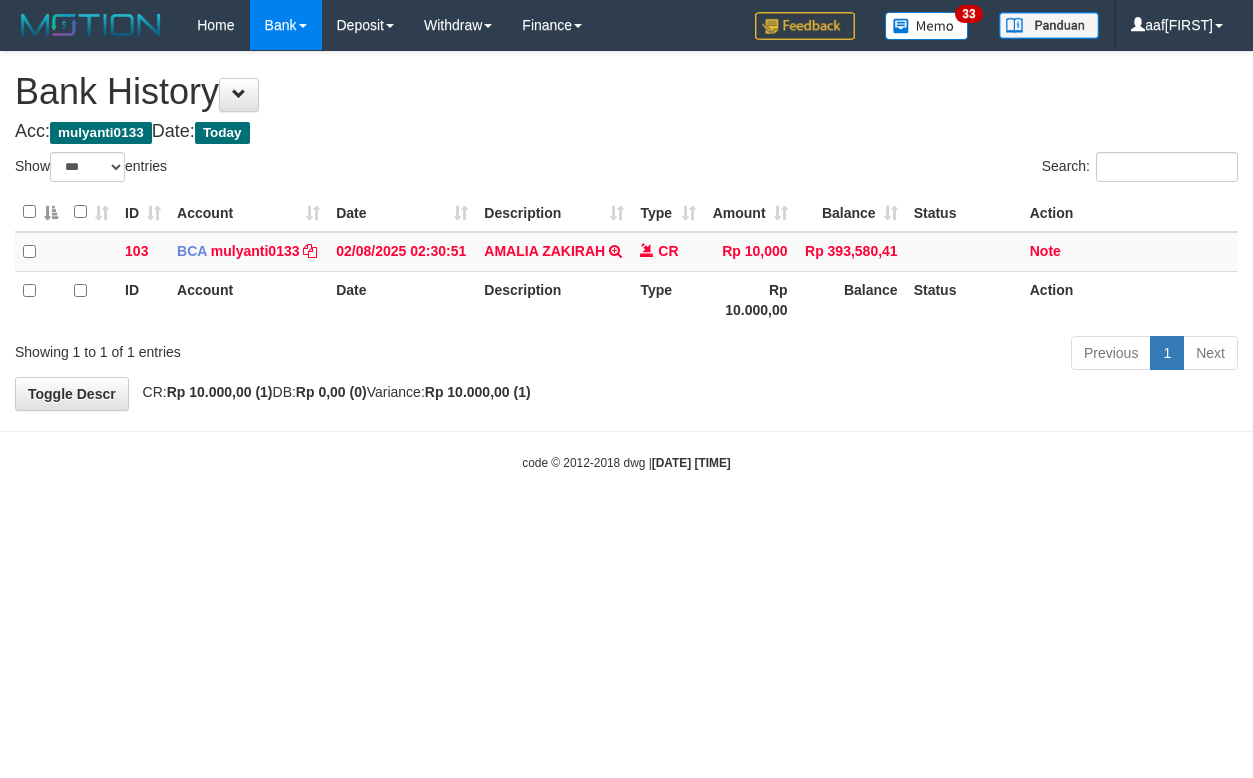 select on "***" 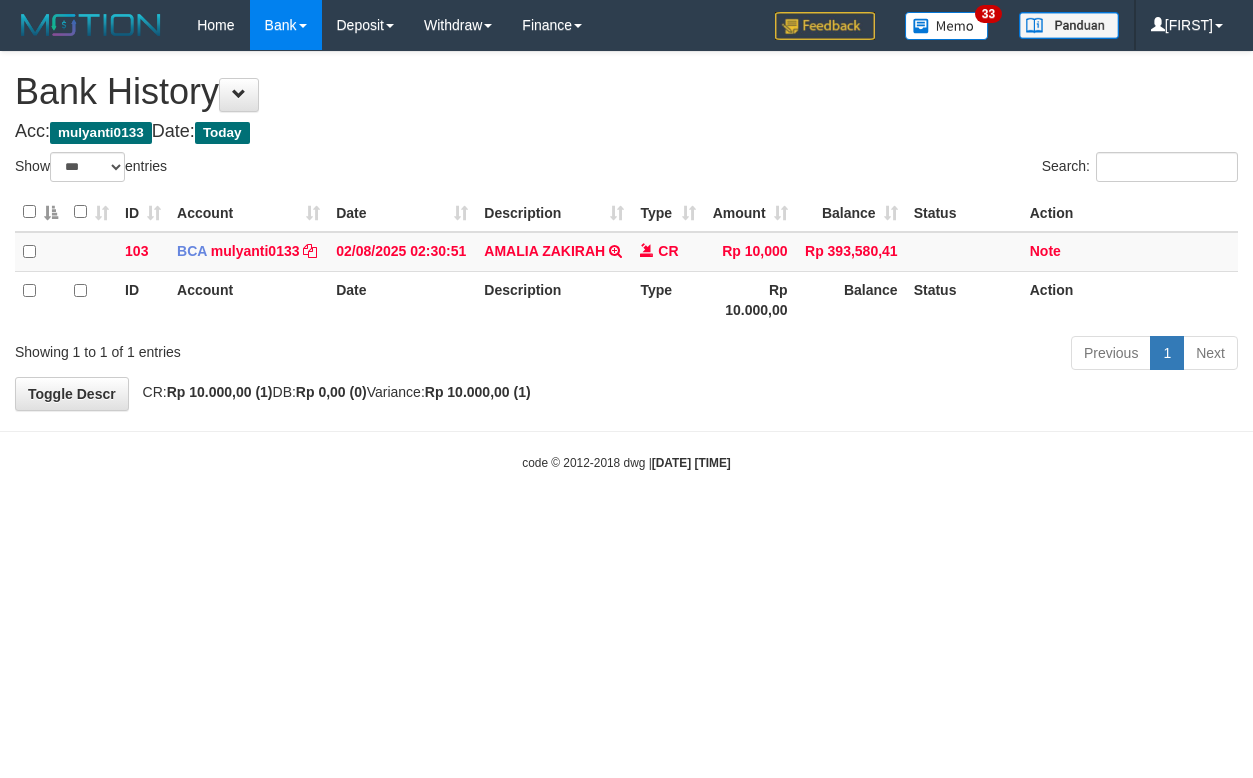 select on "***" 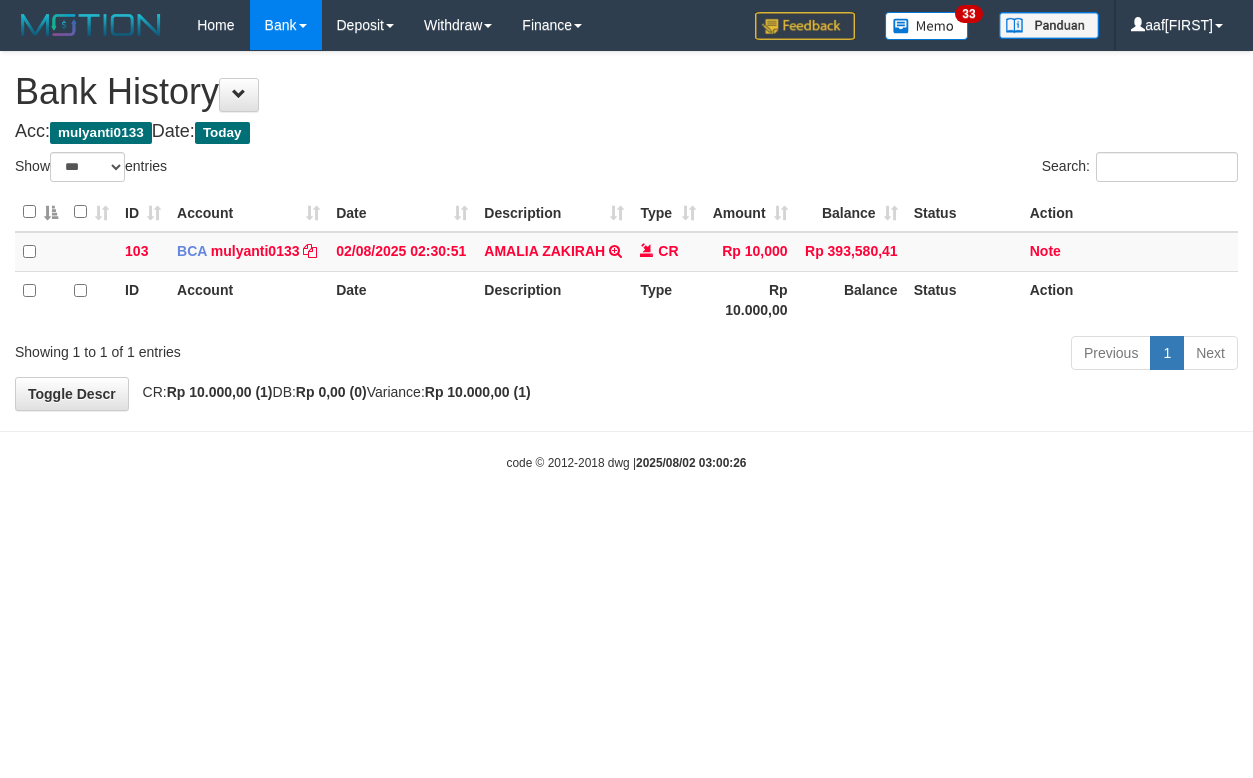 select on "***" 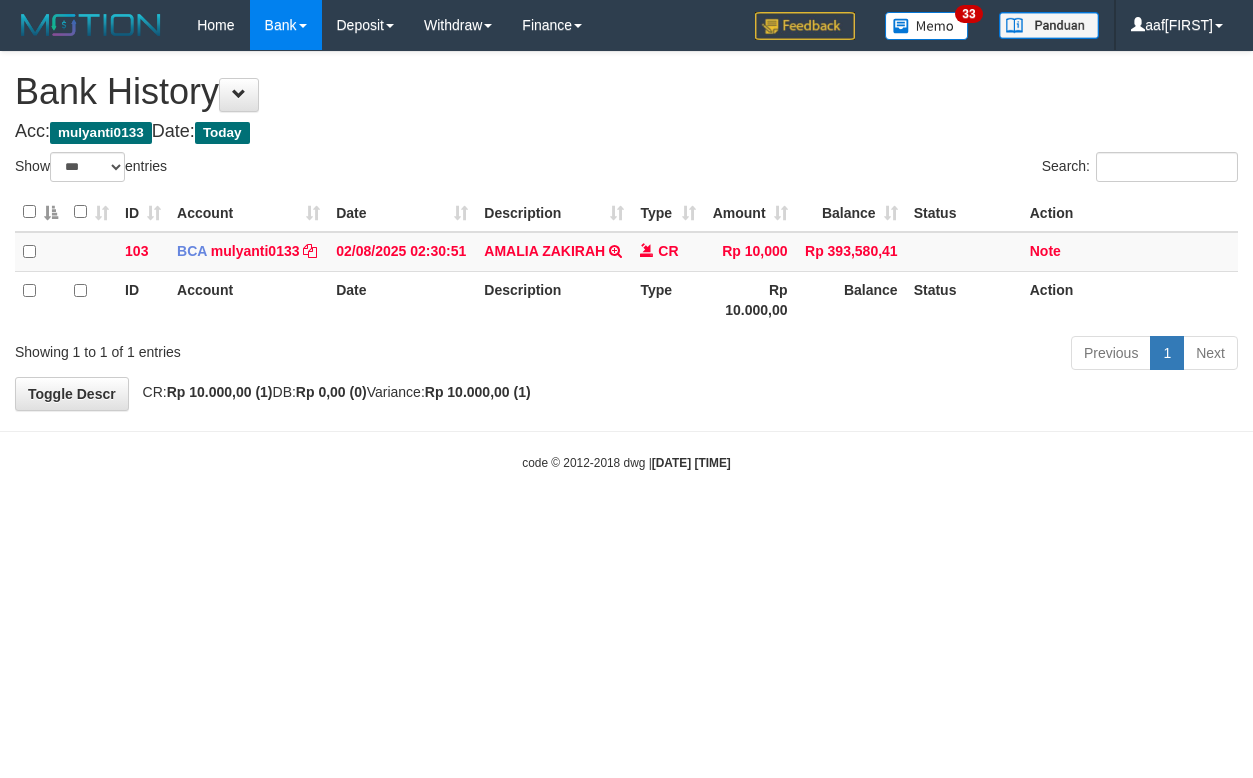 select on "***" 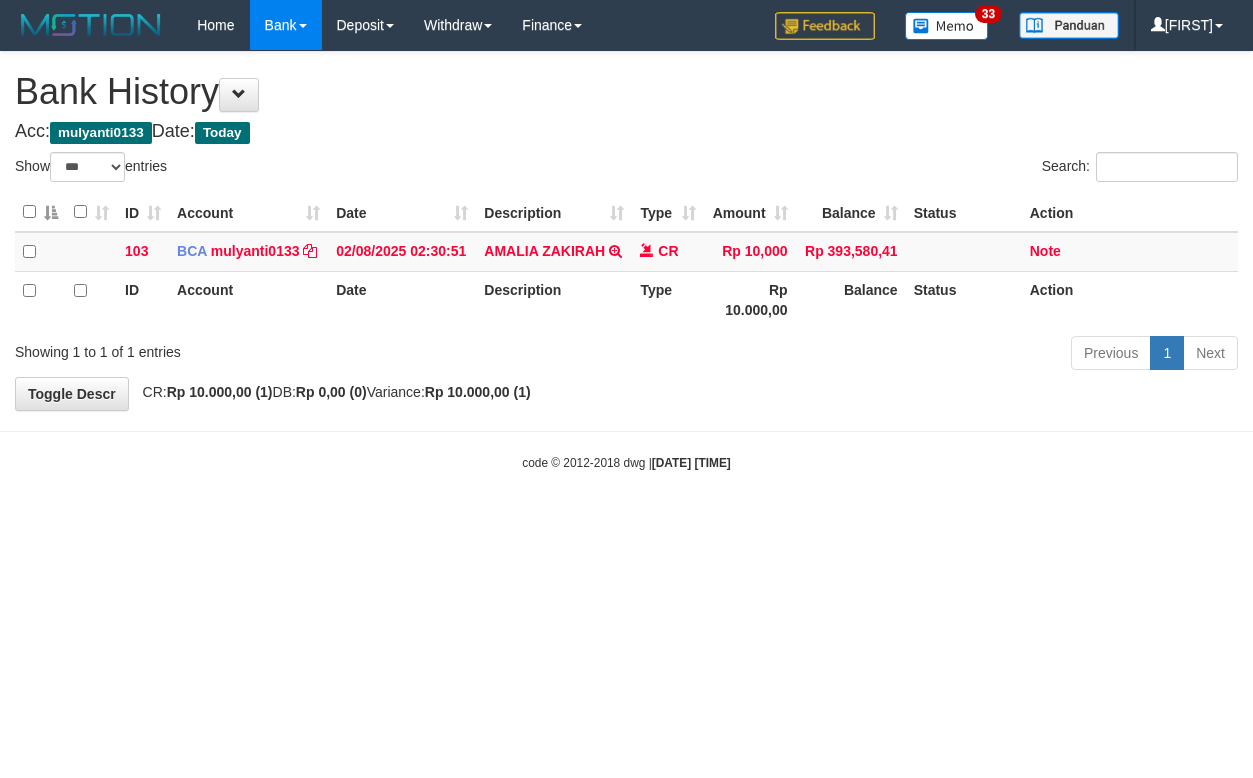 select on "***" 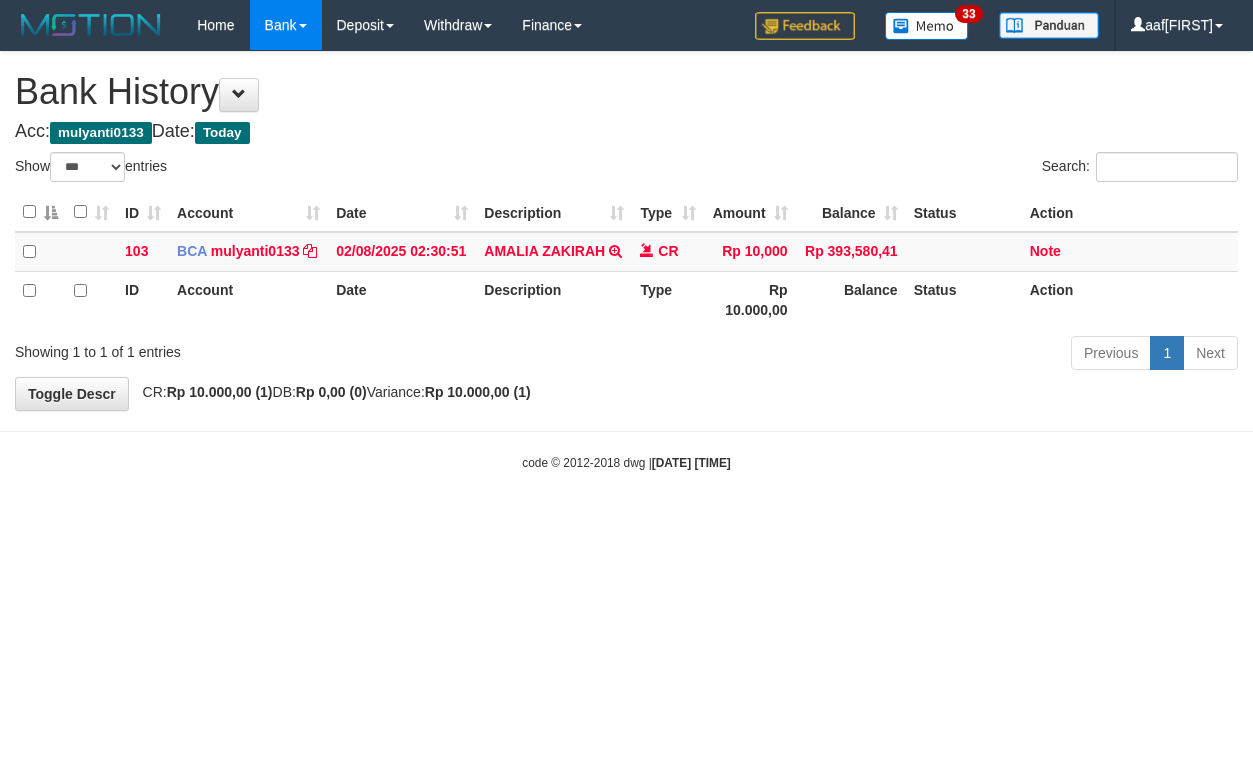 select on "***" 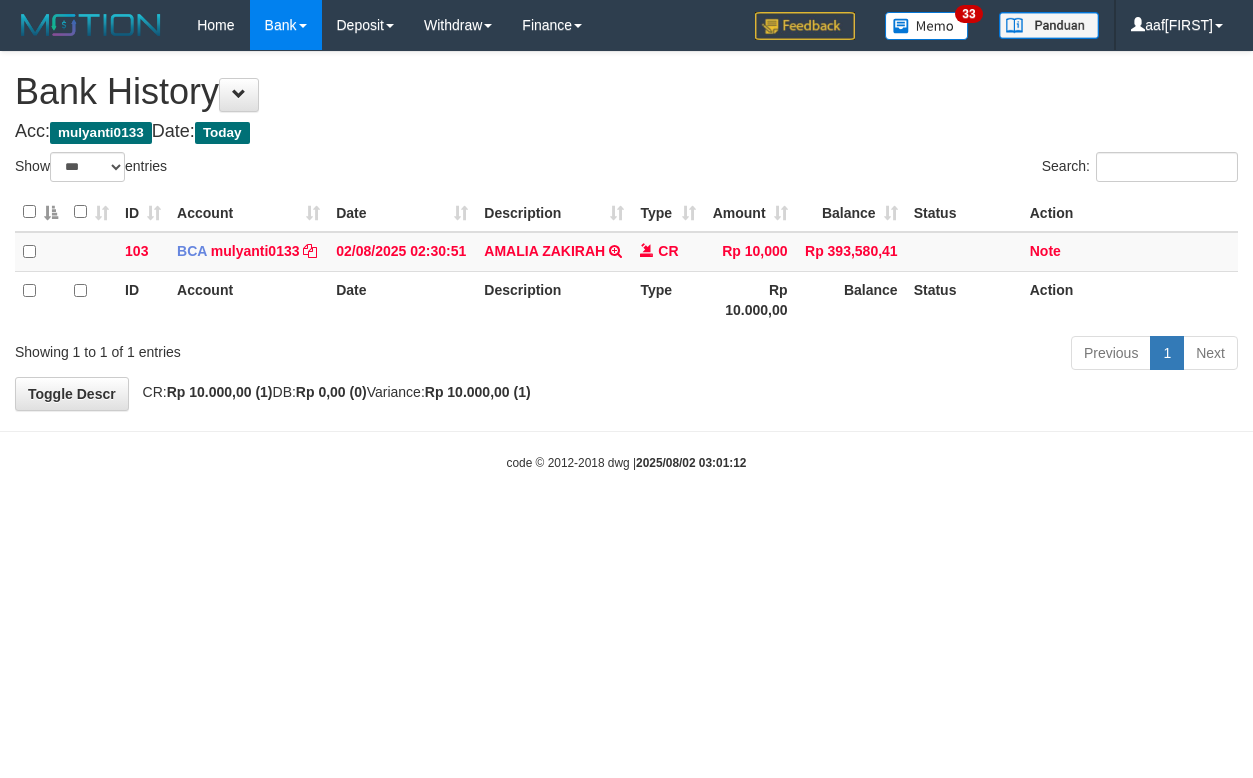 select on "***" 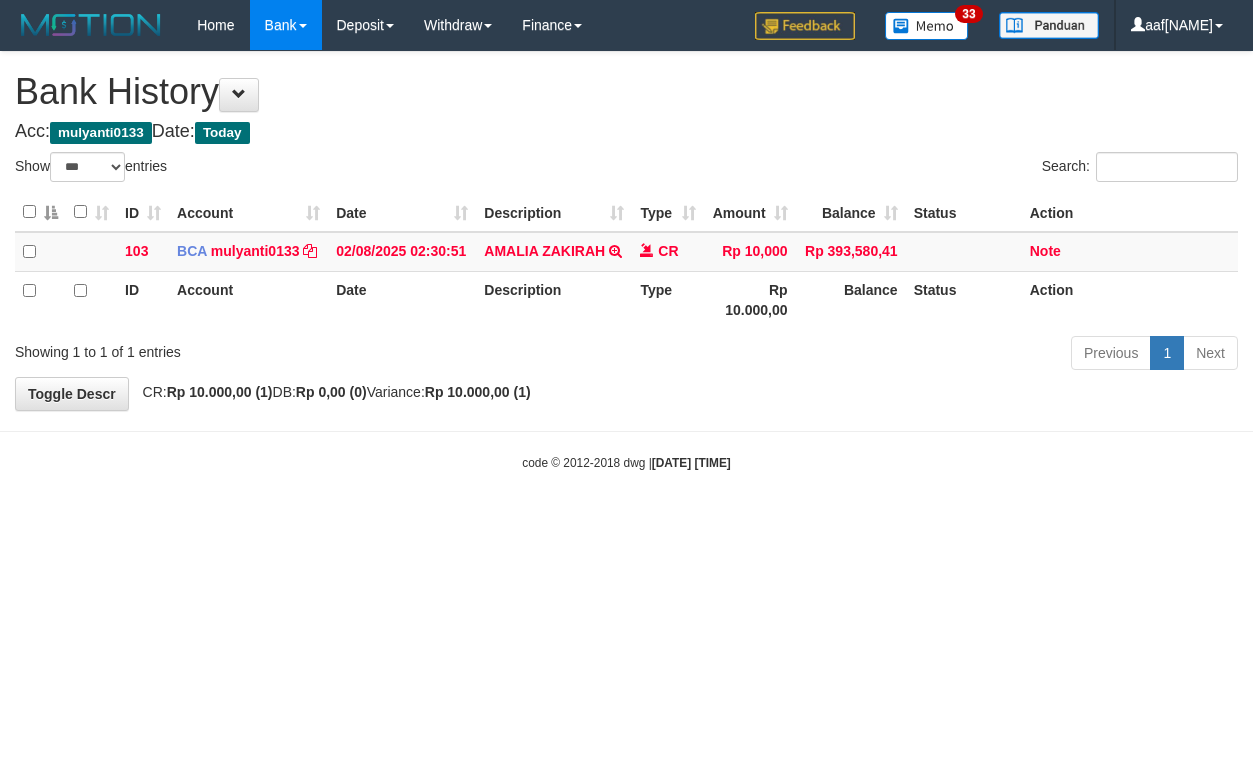 select on "***" 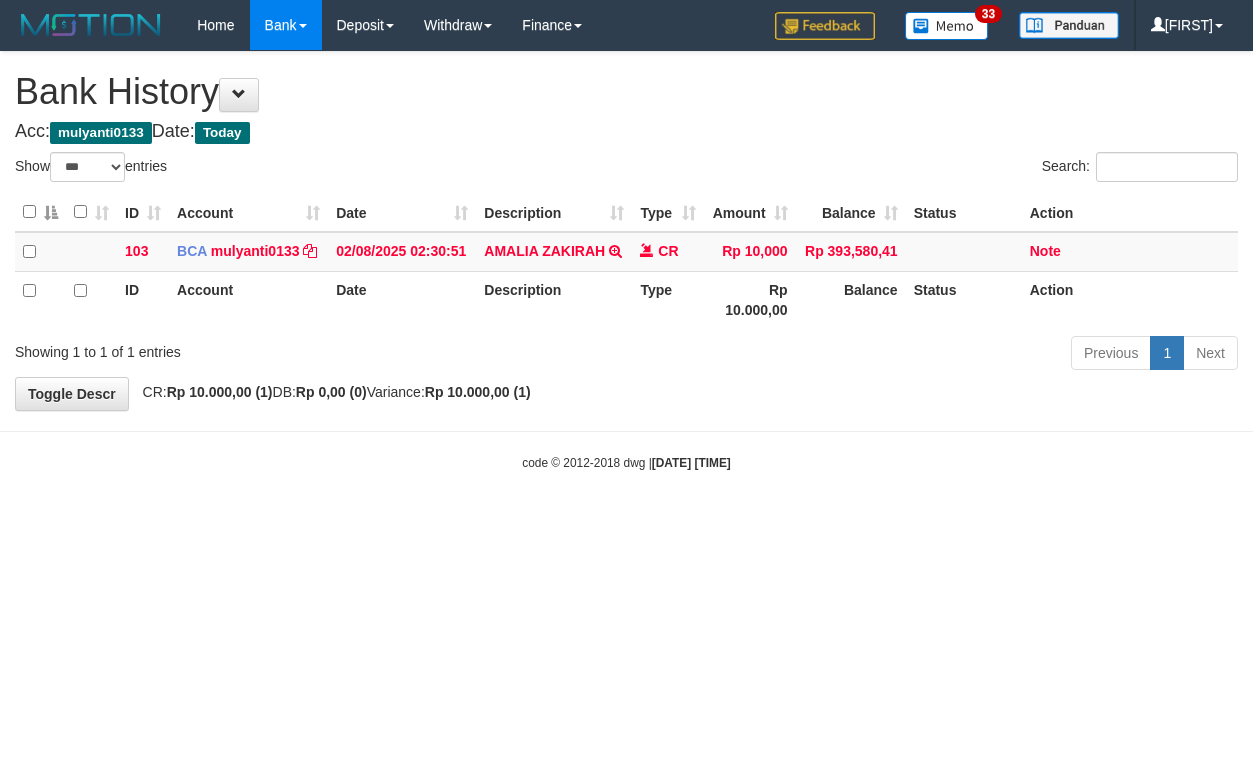 select on "***" 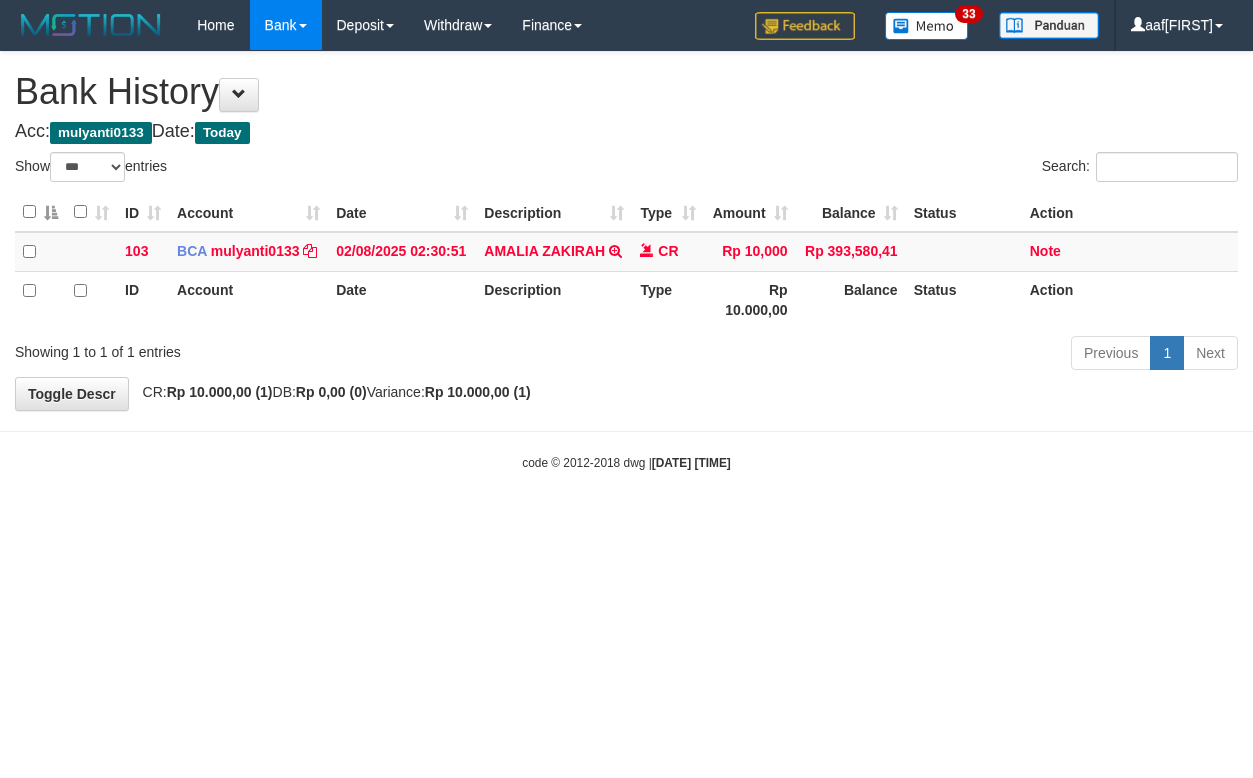 select on "***" 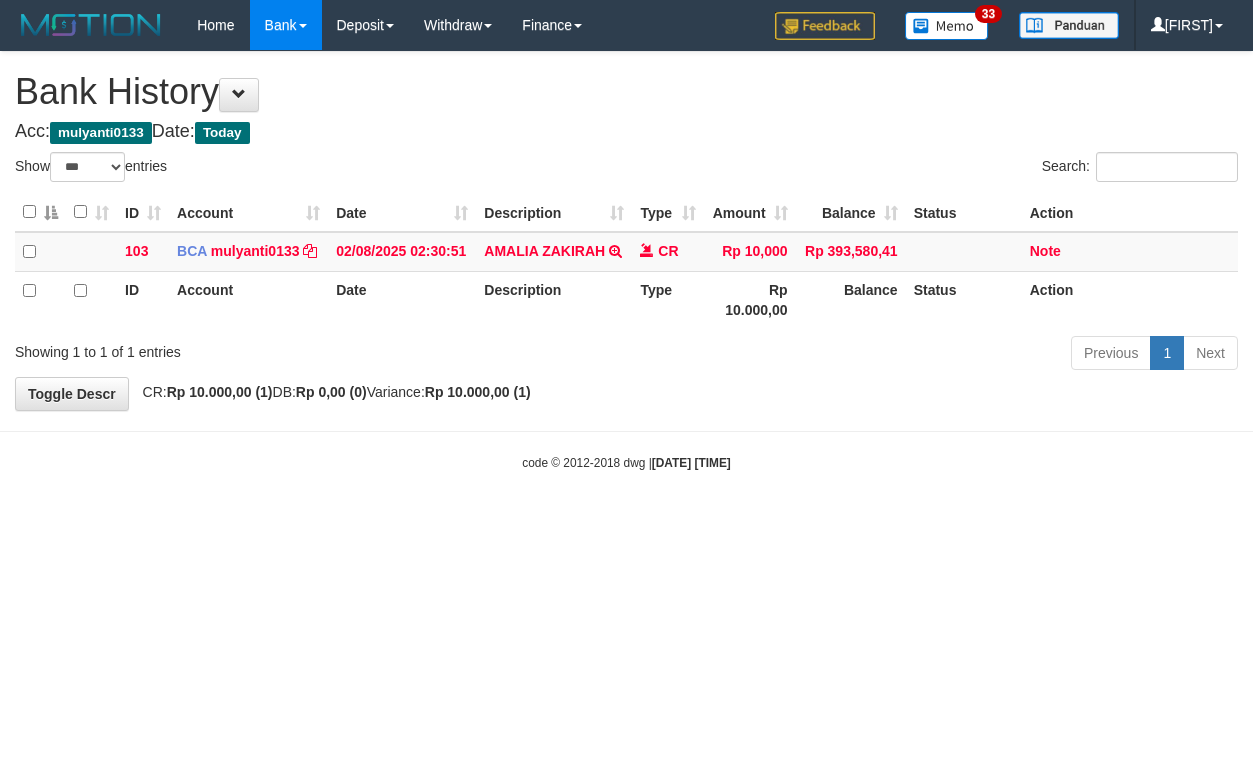 select on "***" 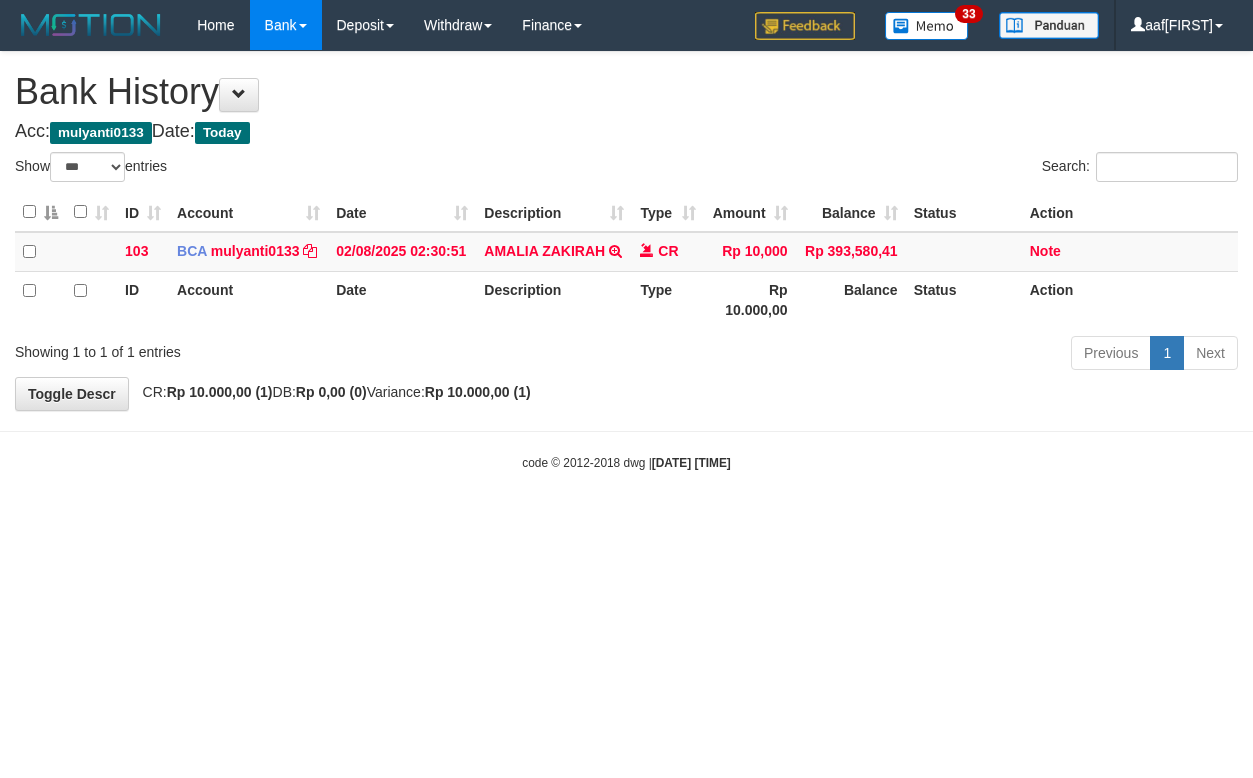 select on "***" 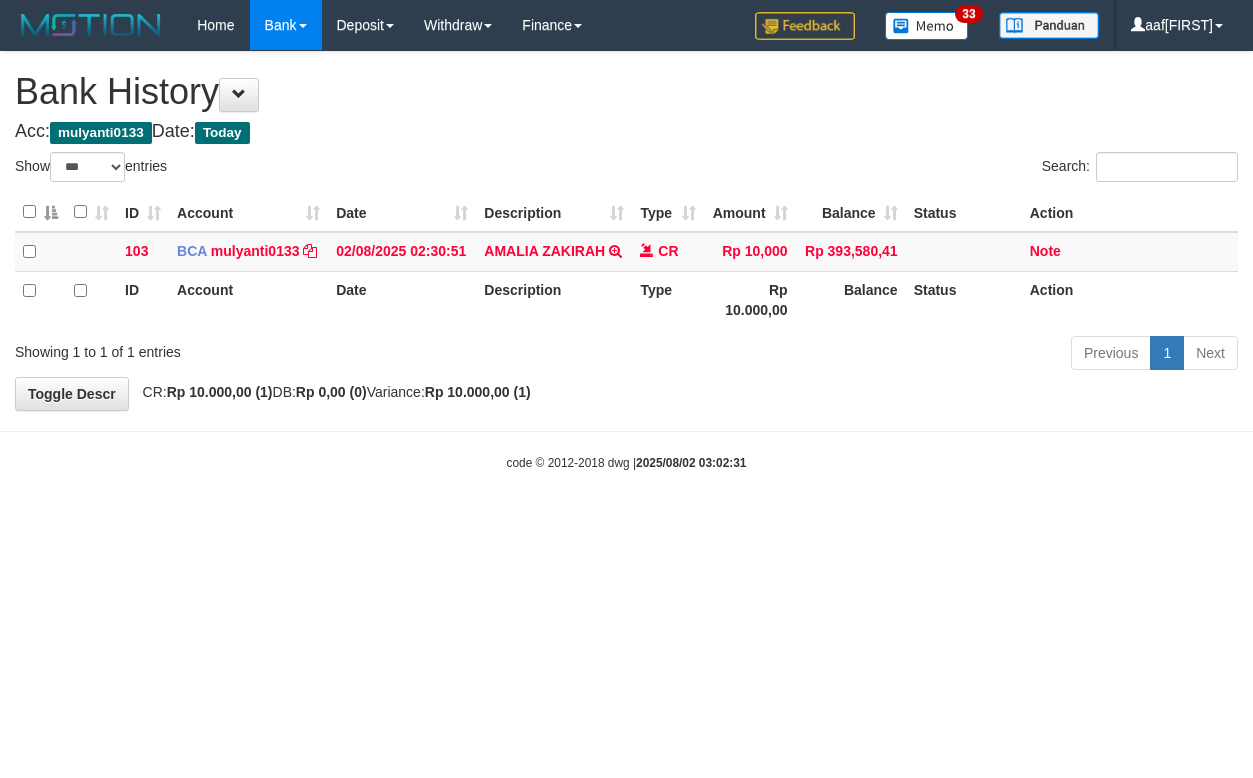 select on "***" 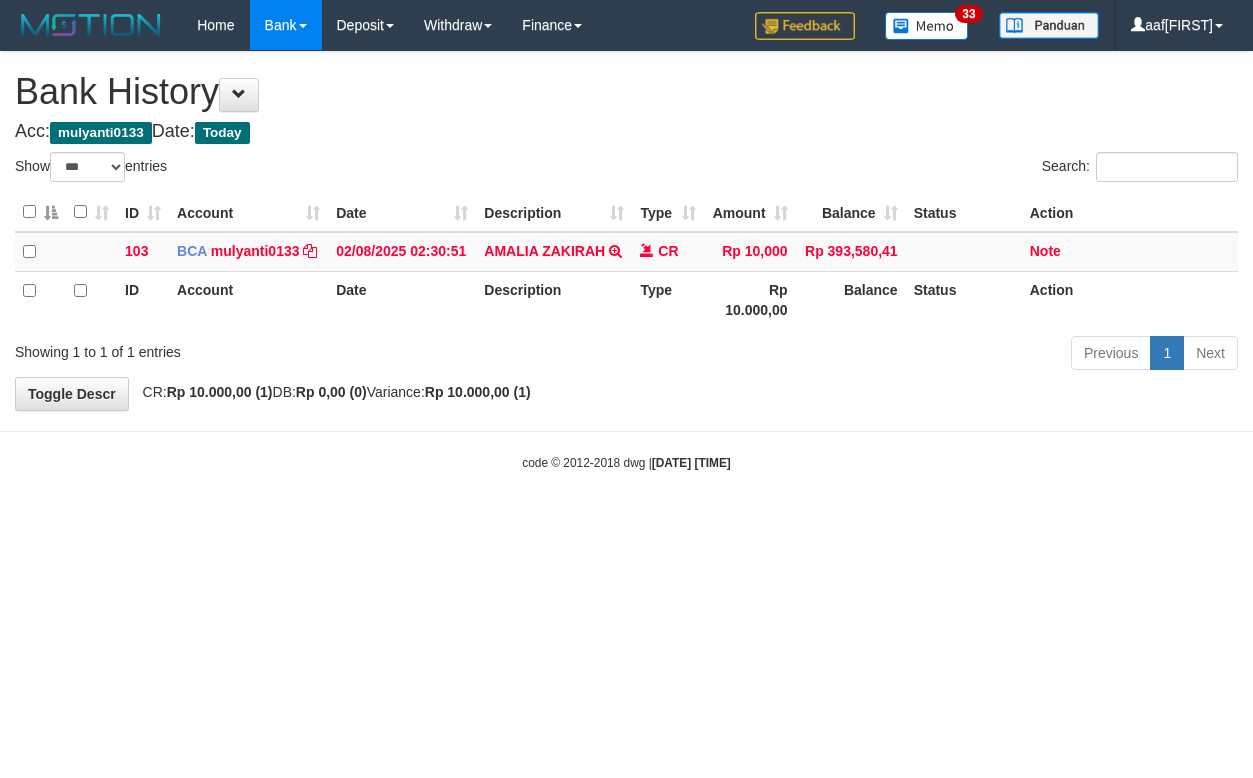 select on "***" 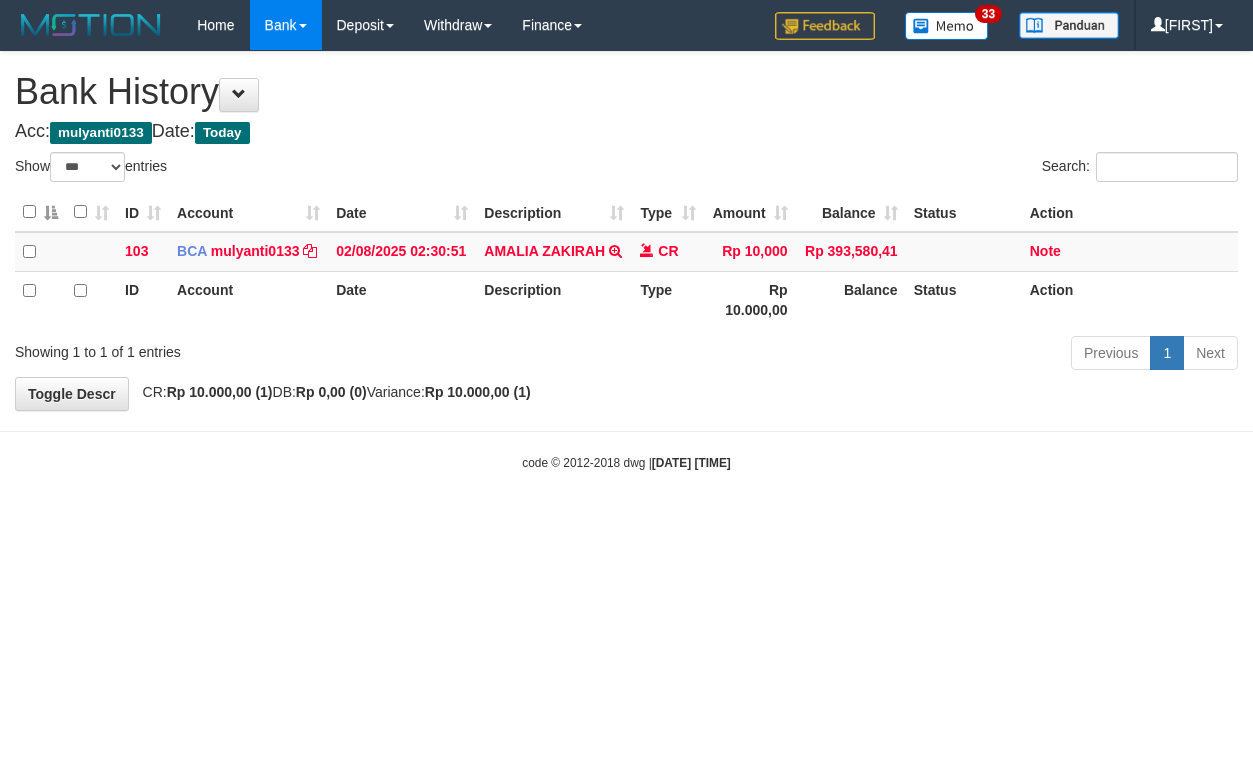 select on "***" 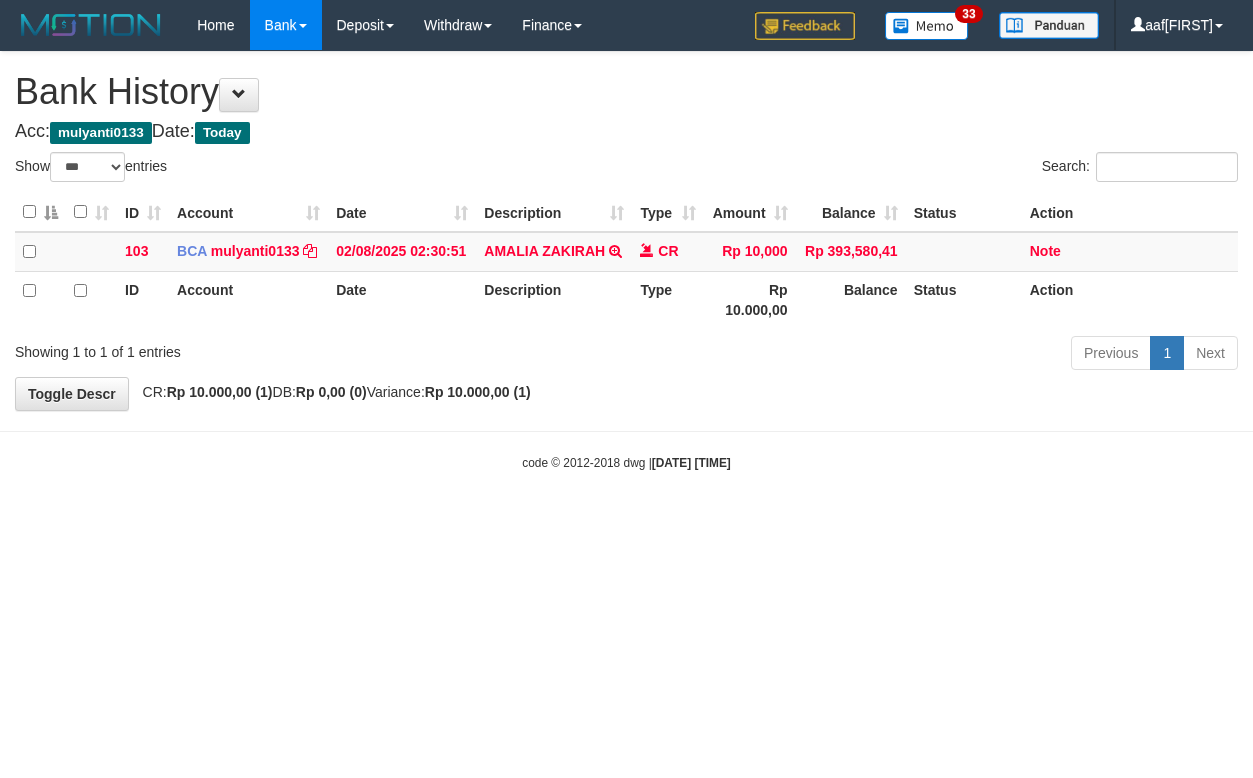 select on "***" 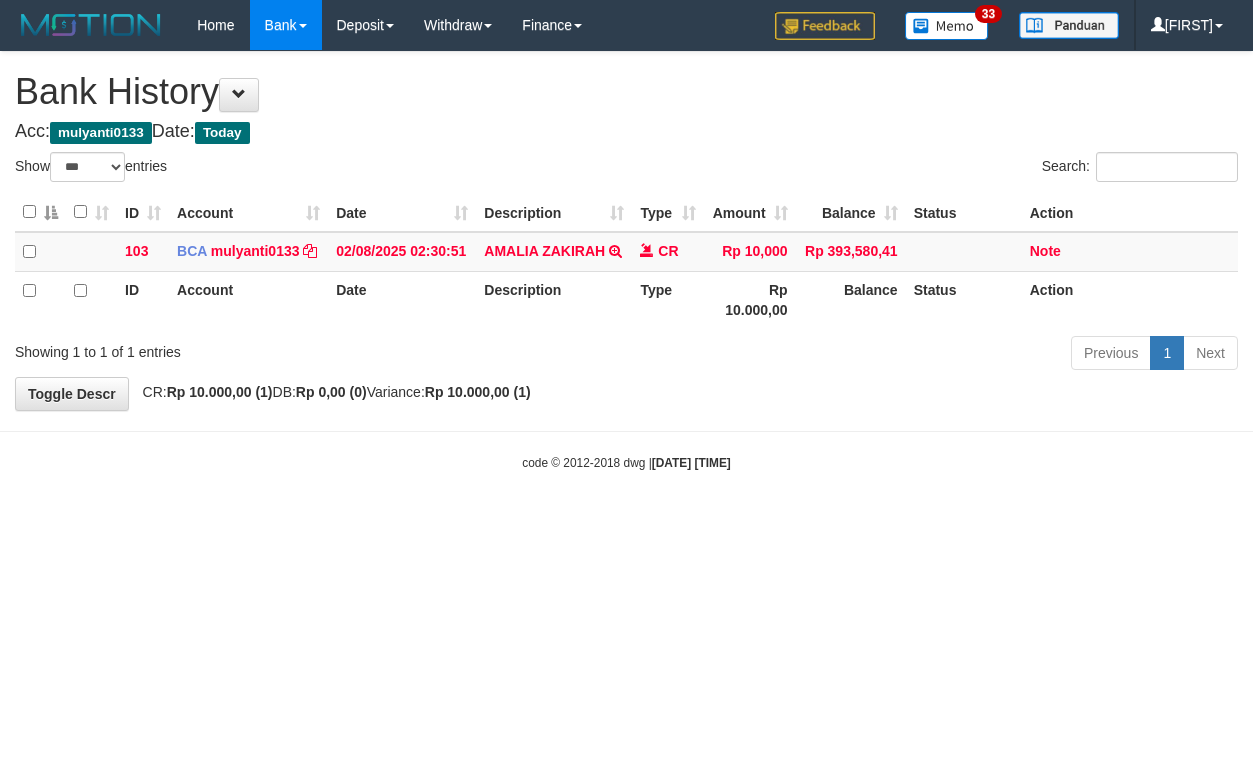 select on "***" 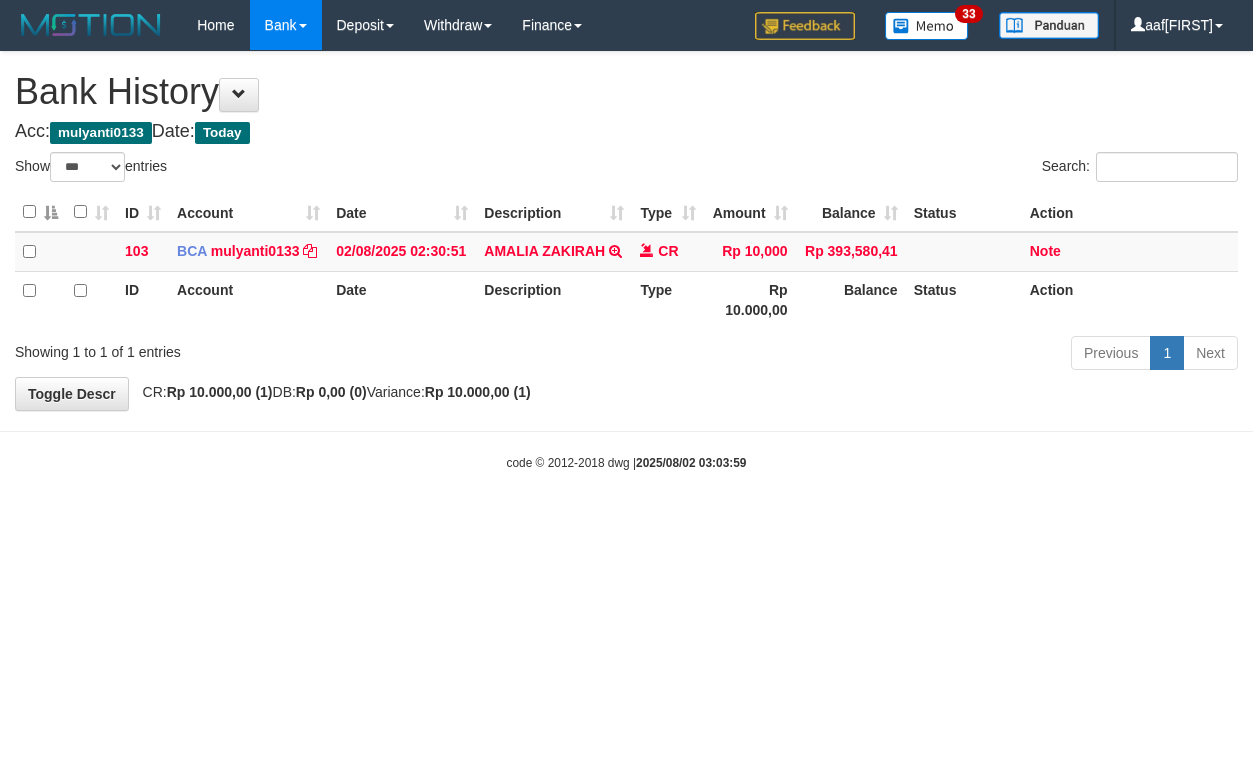 select on "***" 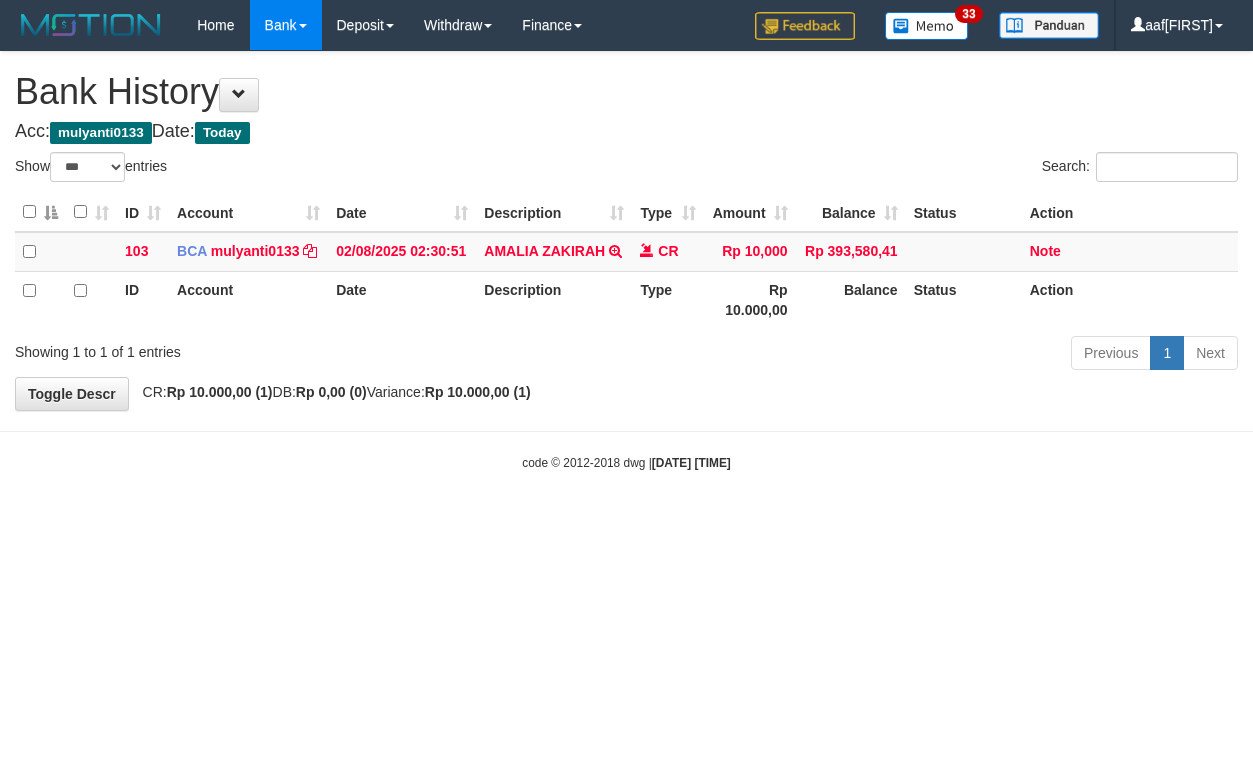 select on "***" 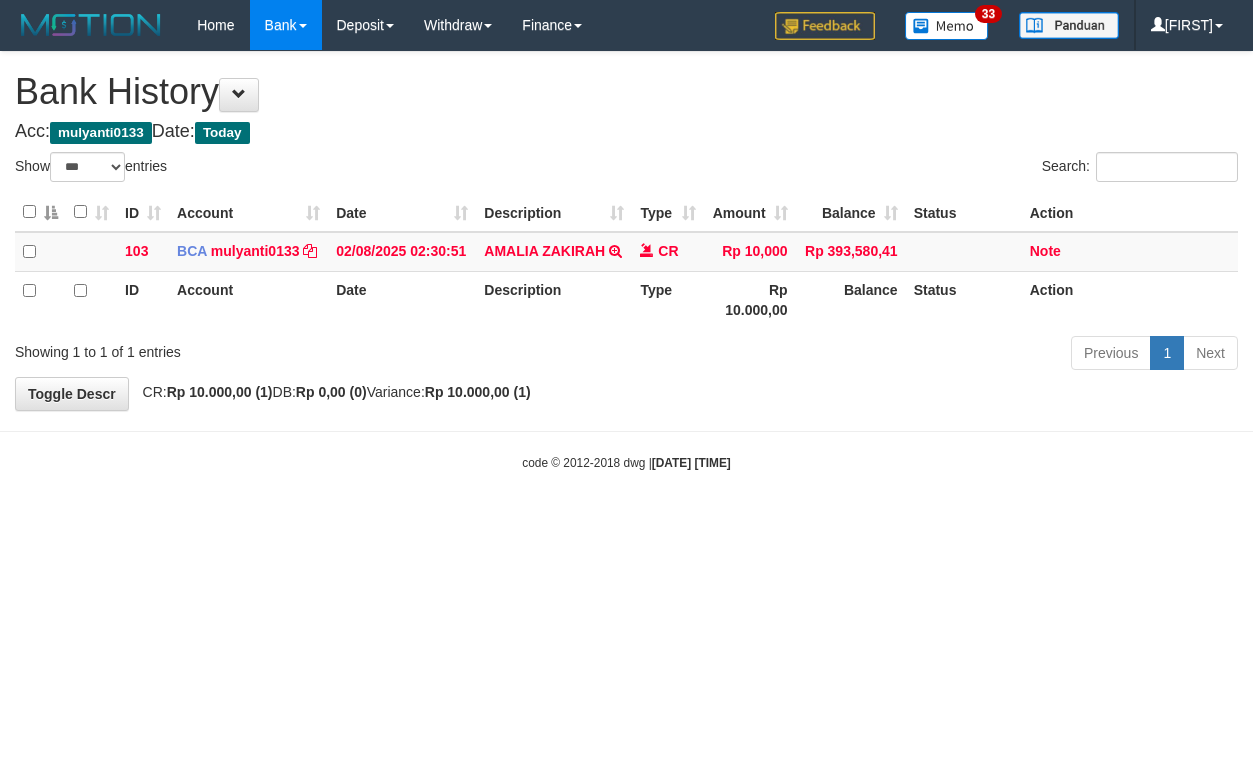 select on "***" 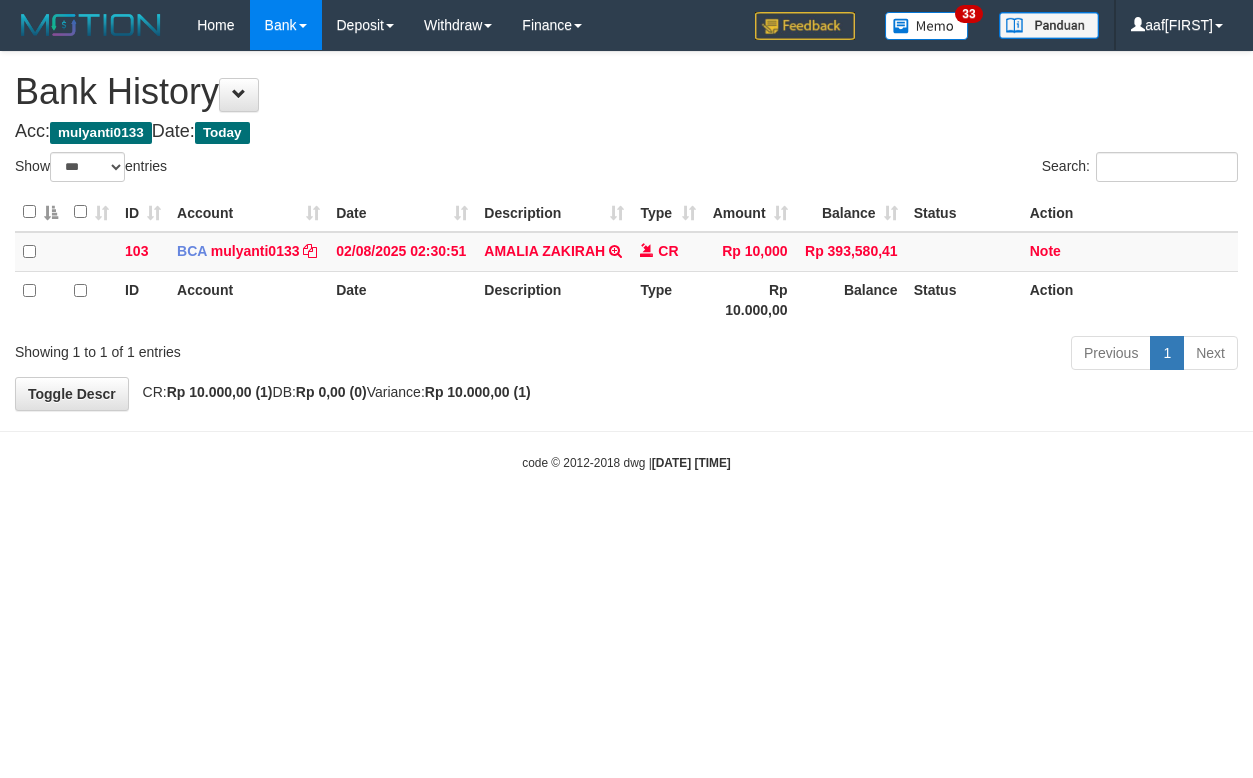 select on "***" 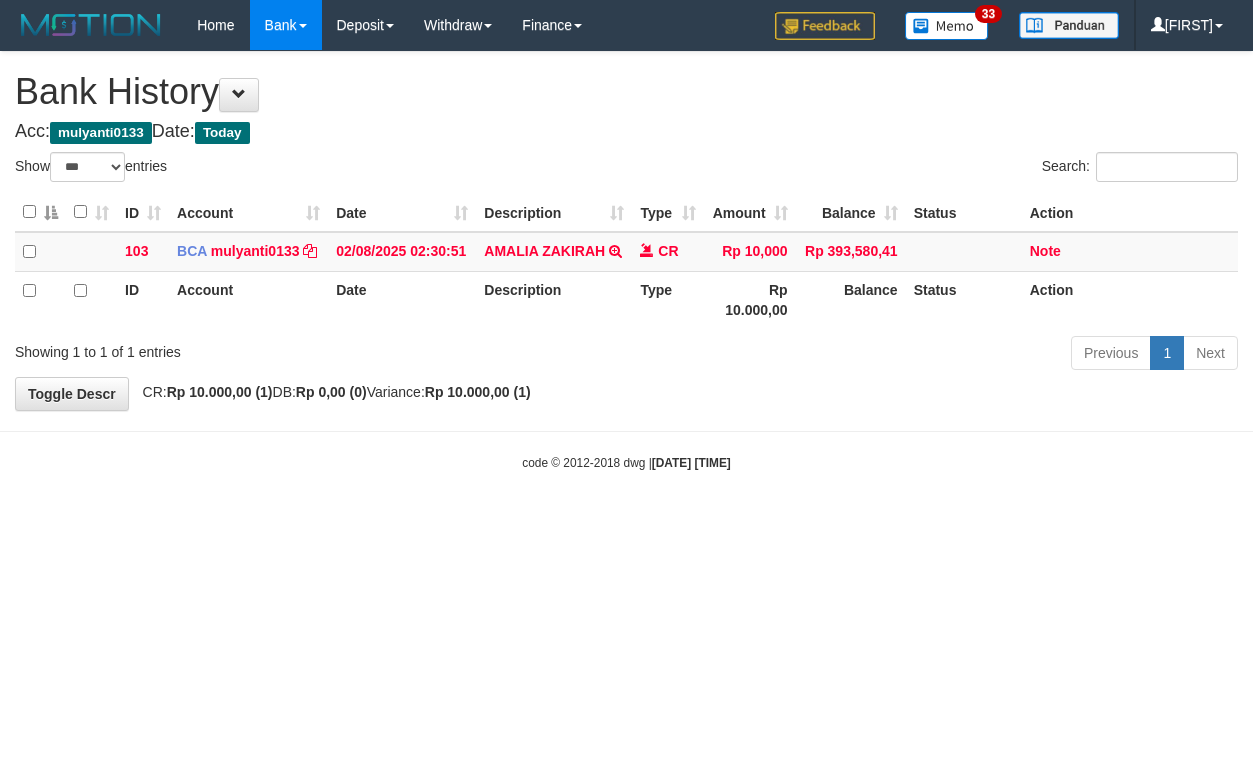 select on "***" 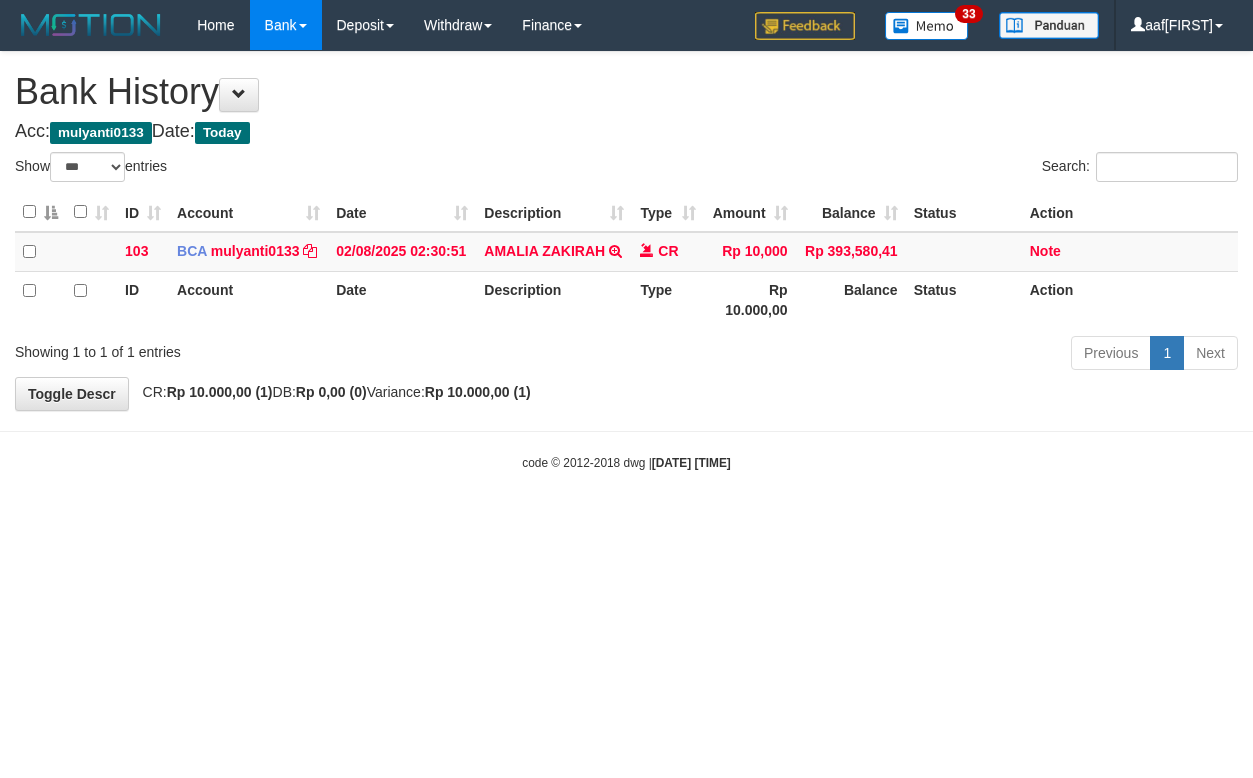 select on "***" 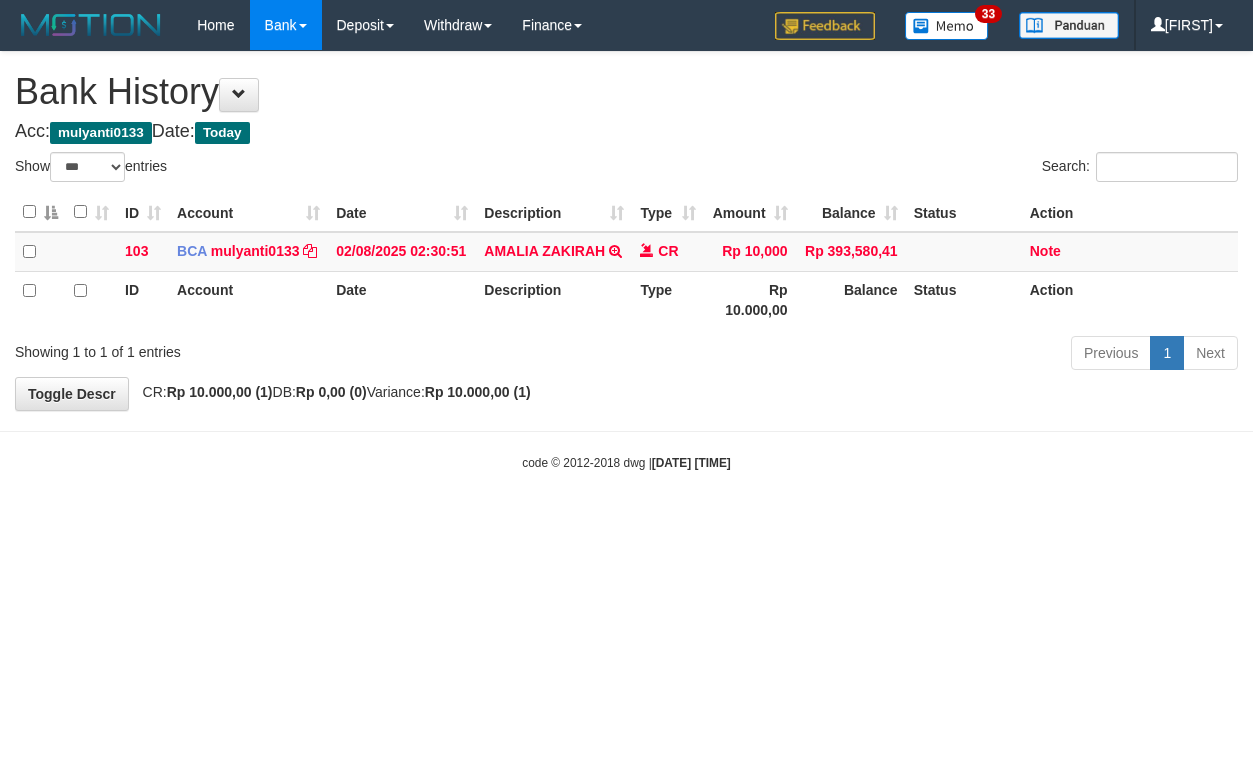 select on "***" 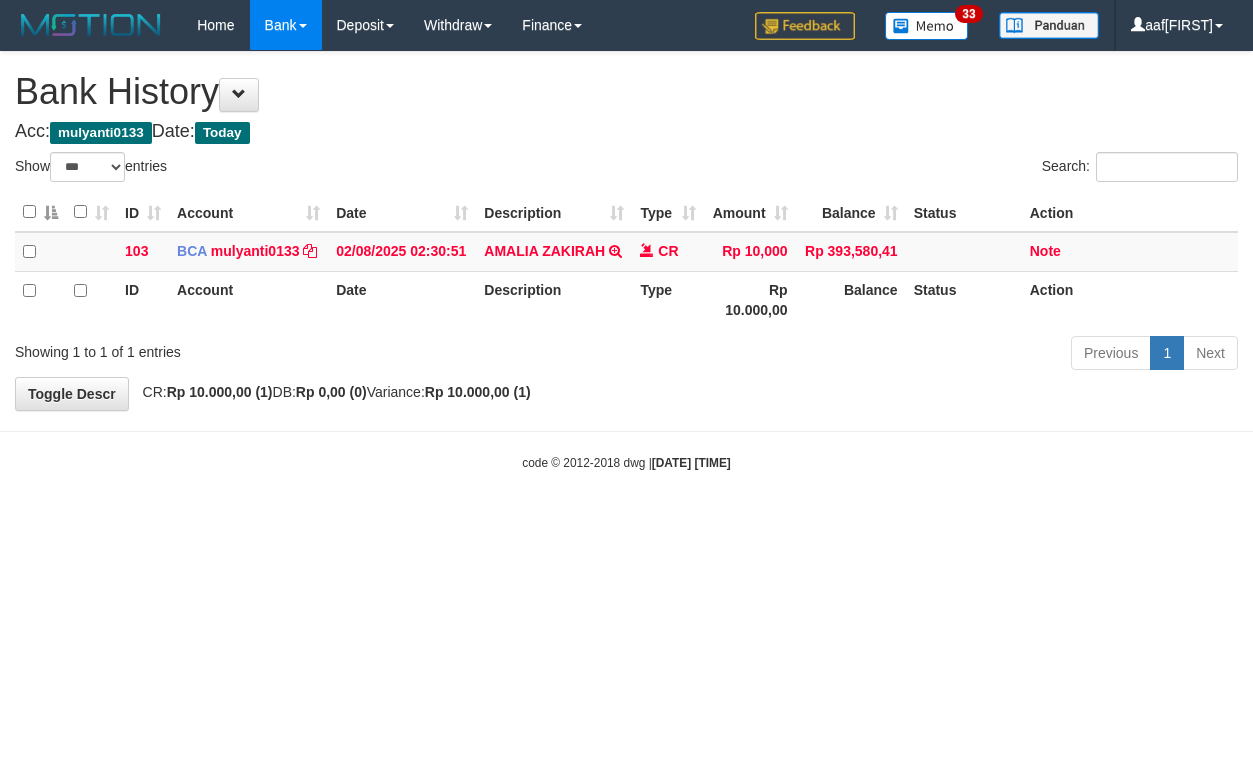 select on "***" 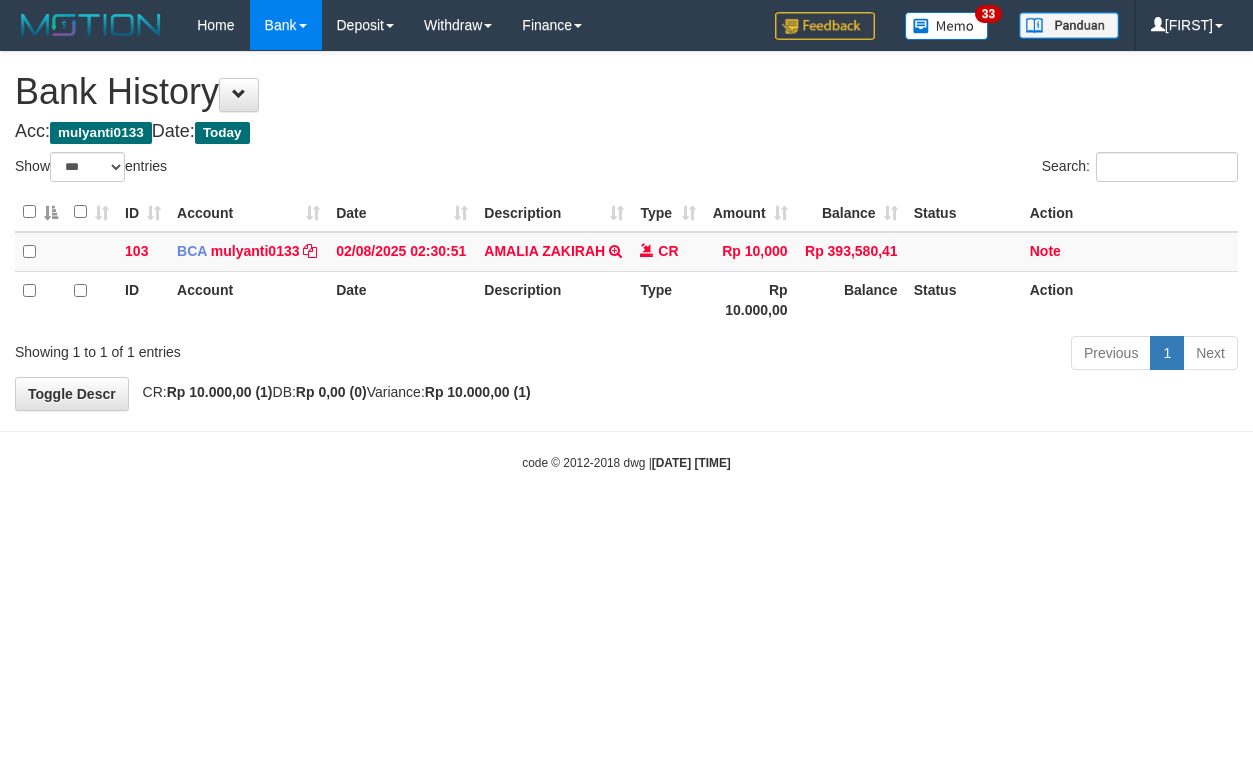 select on "***" 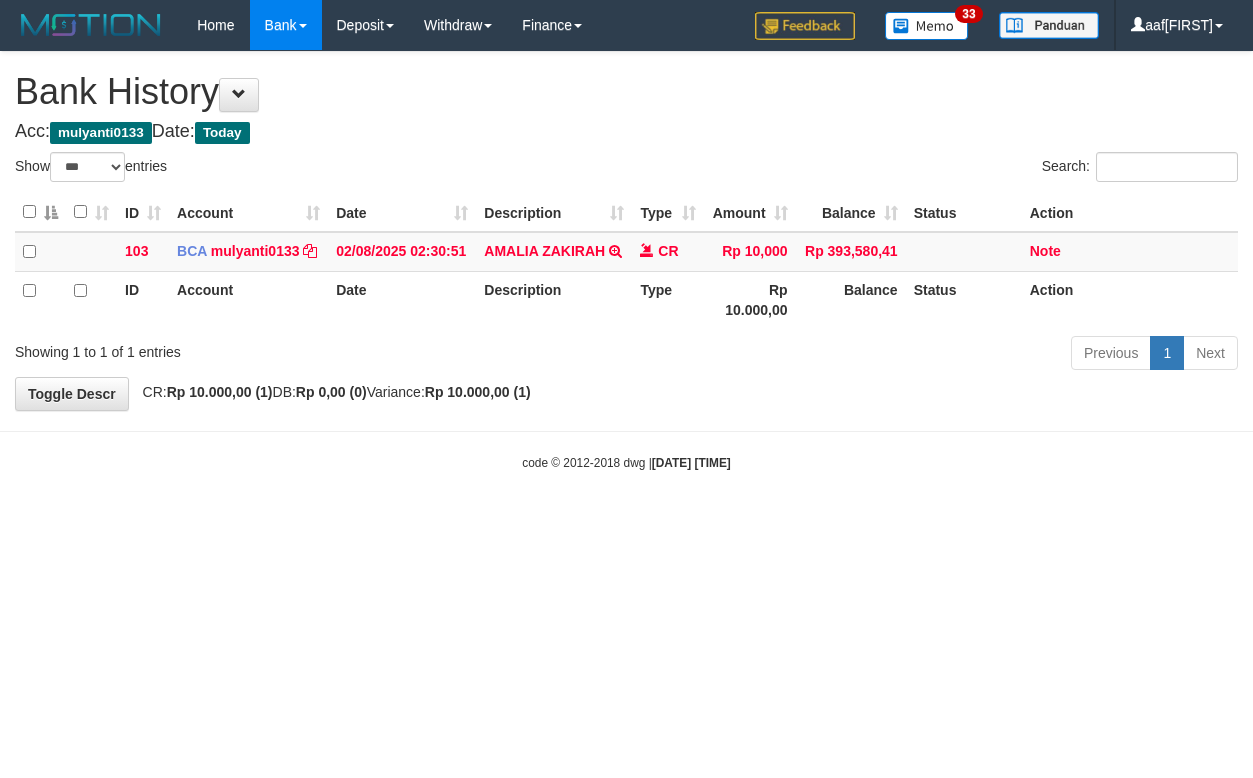 select on "***" 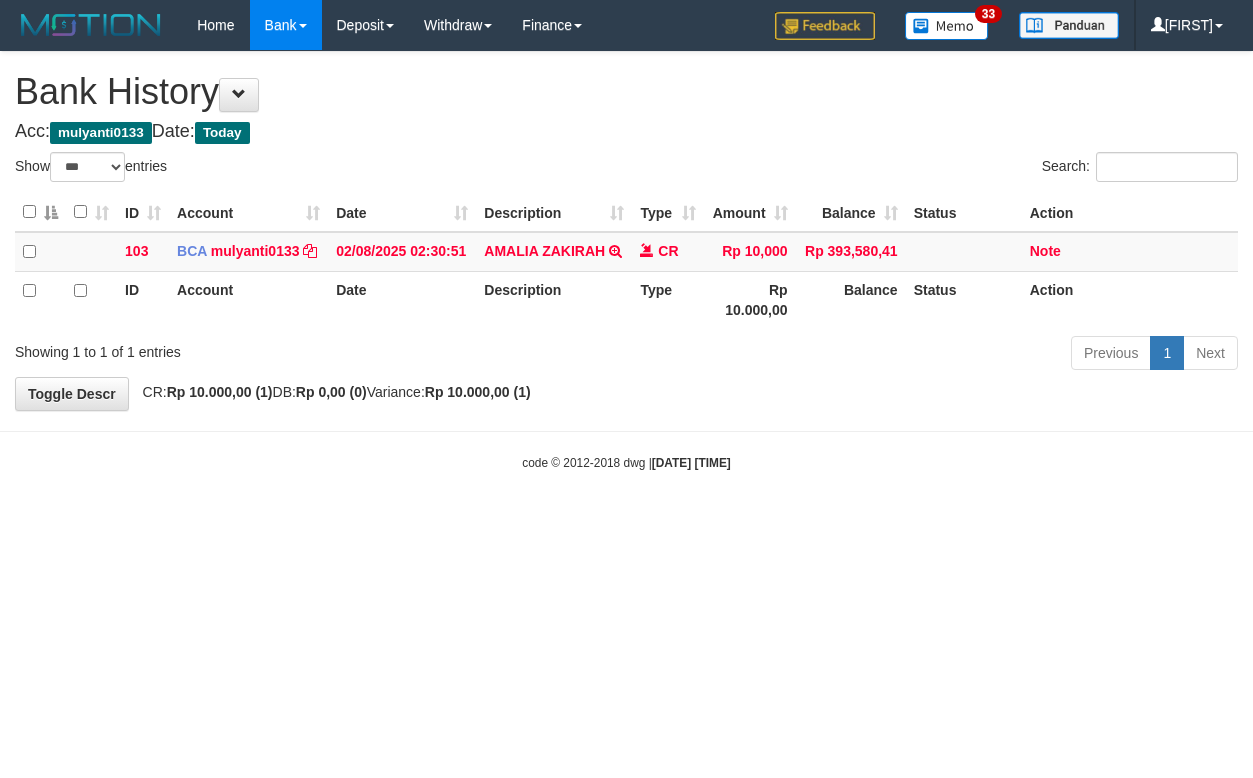 select on "***" 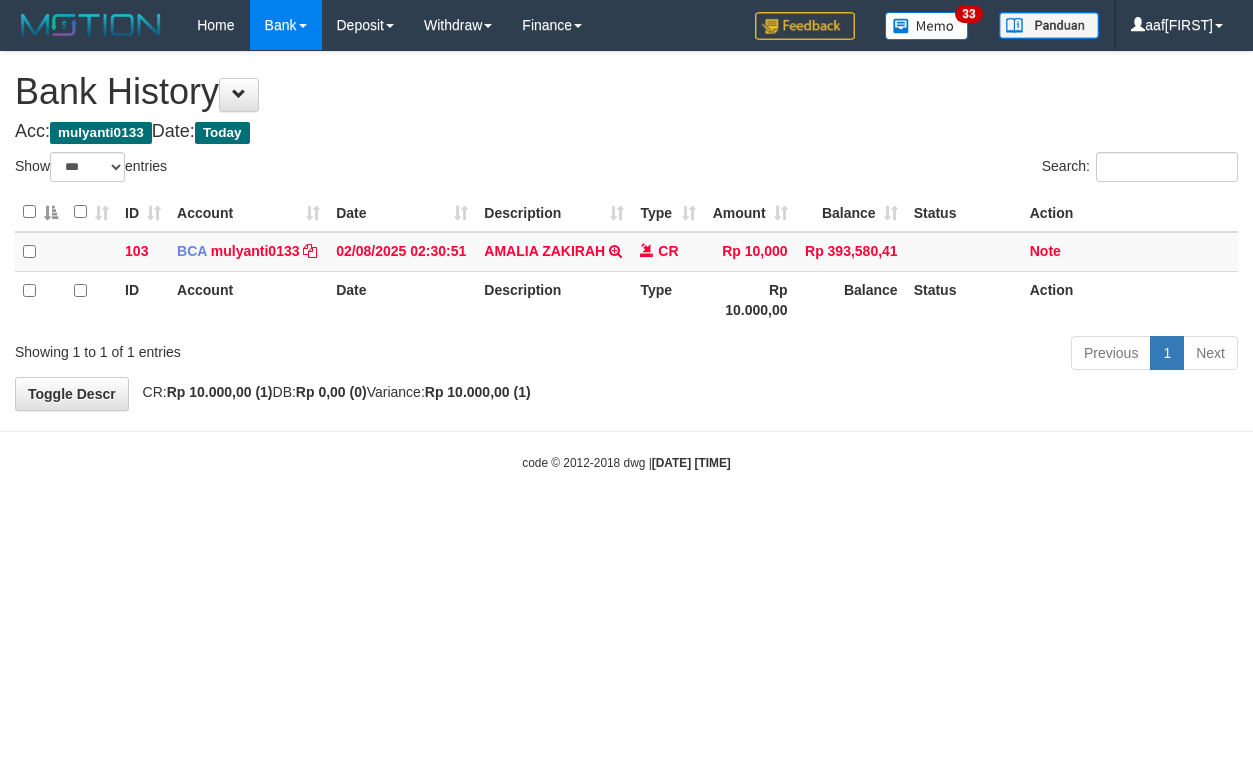 select on "***" 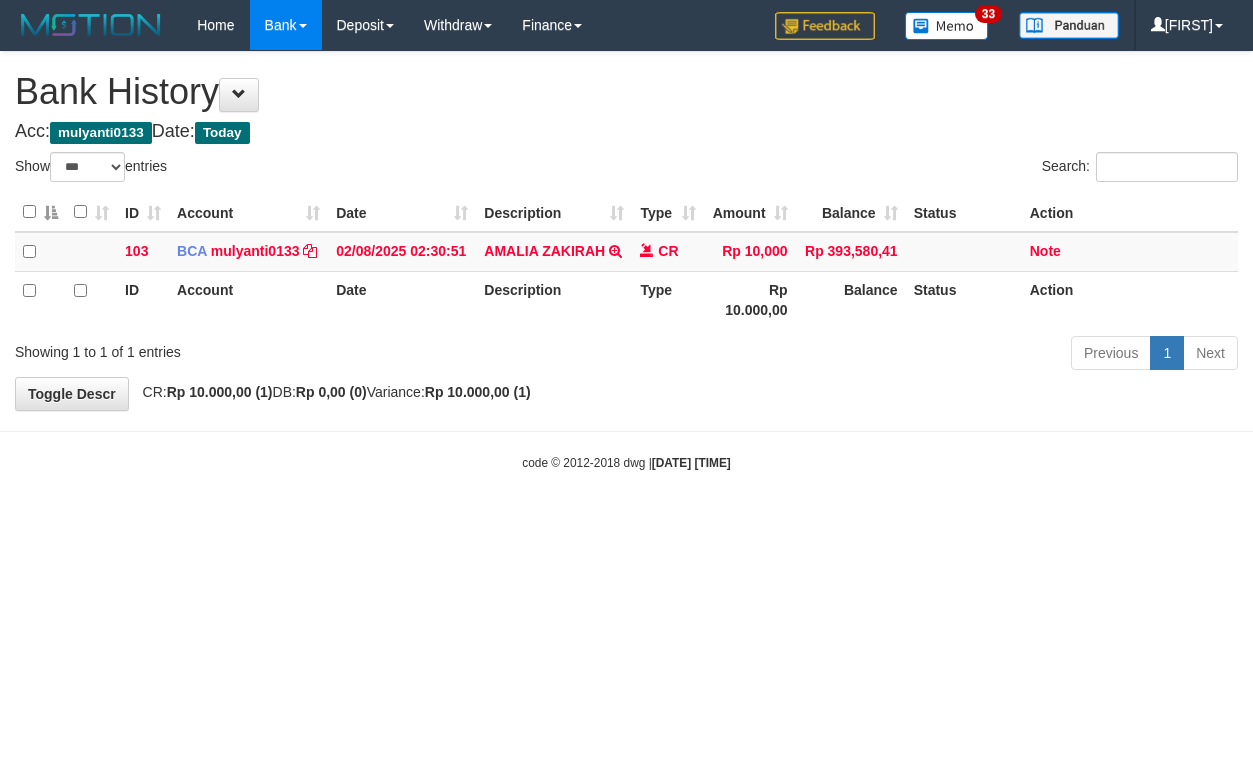 select on "***" 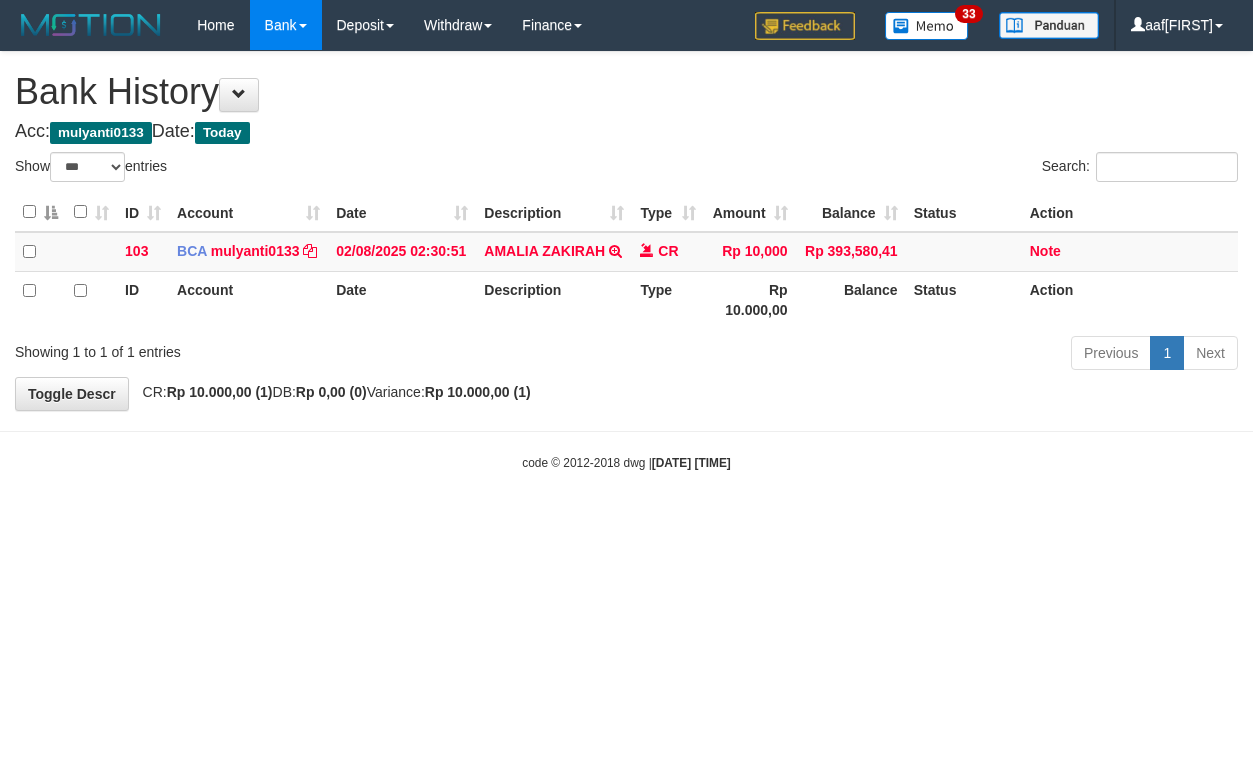 select on "***" 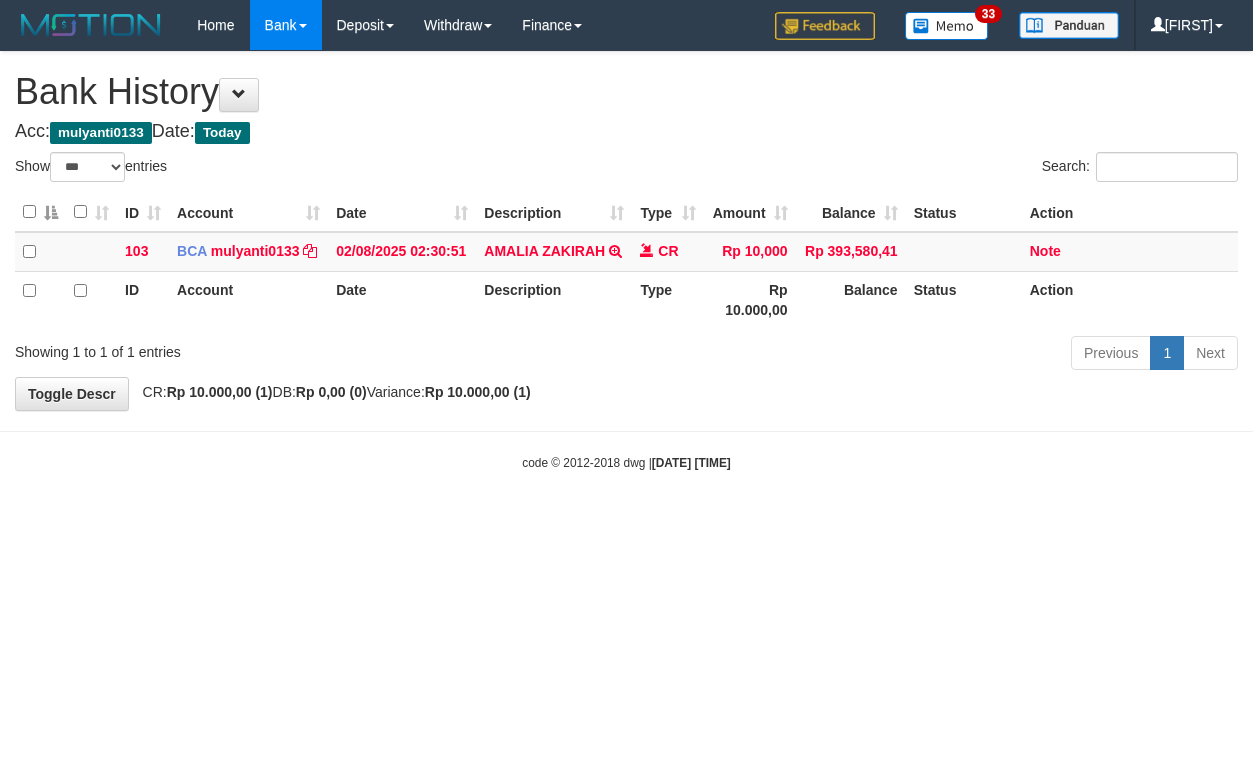 select on "***" 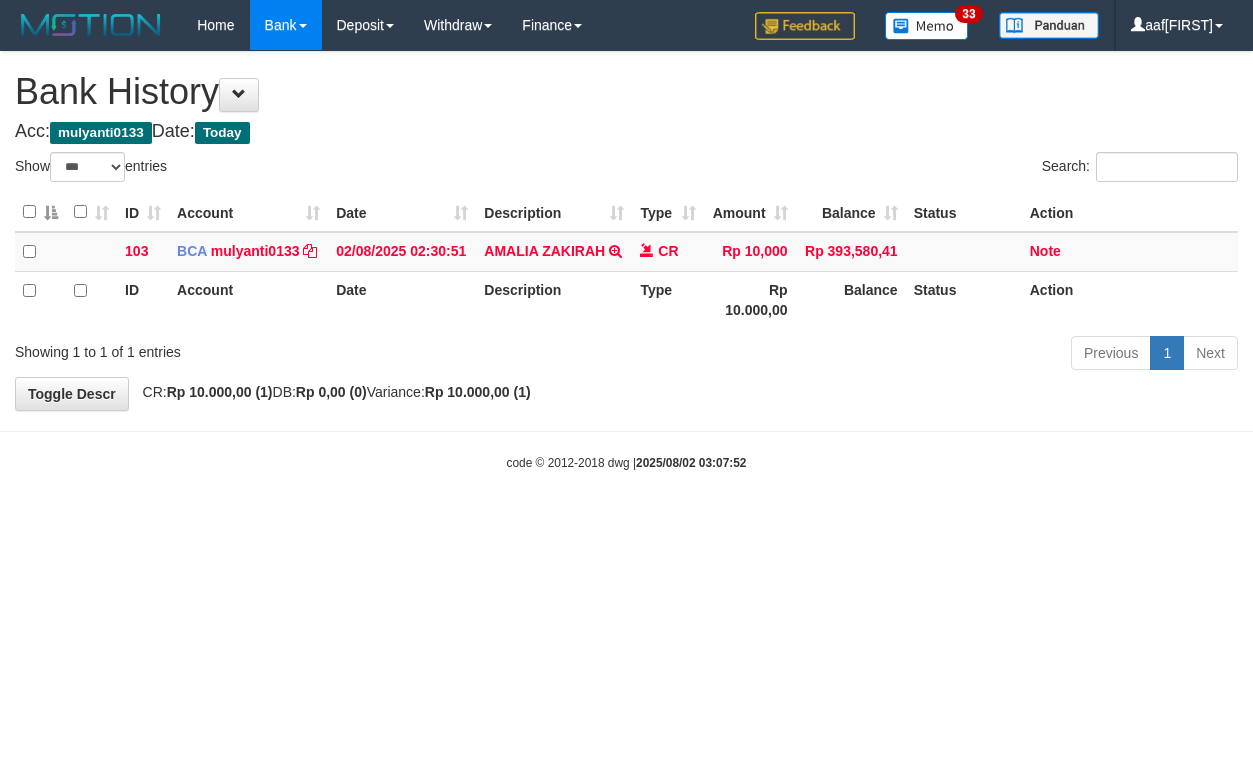 select on "***" 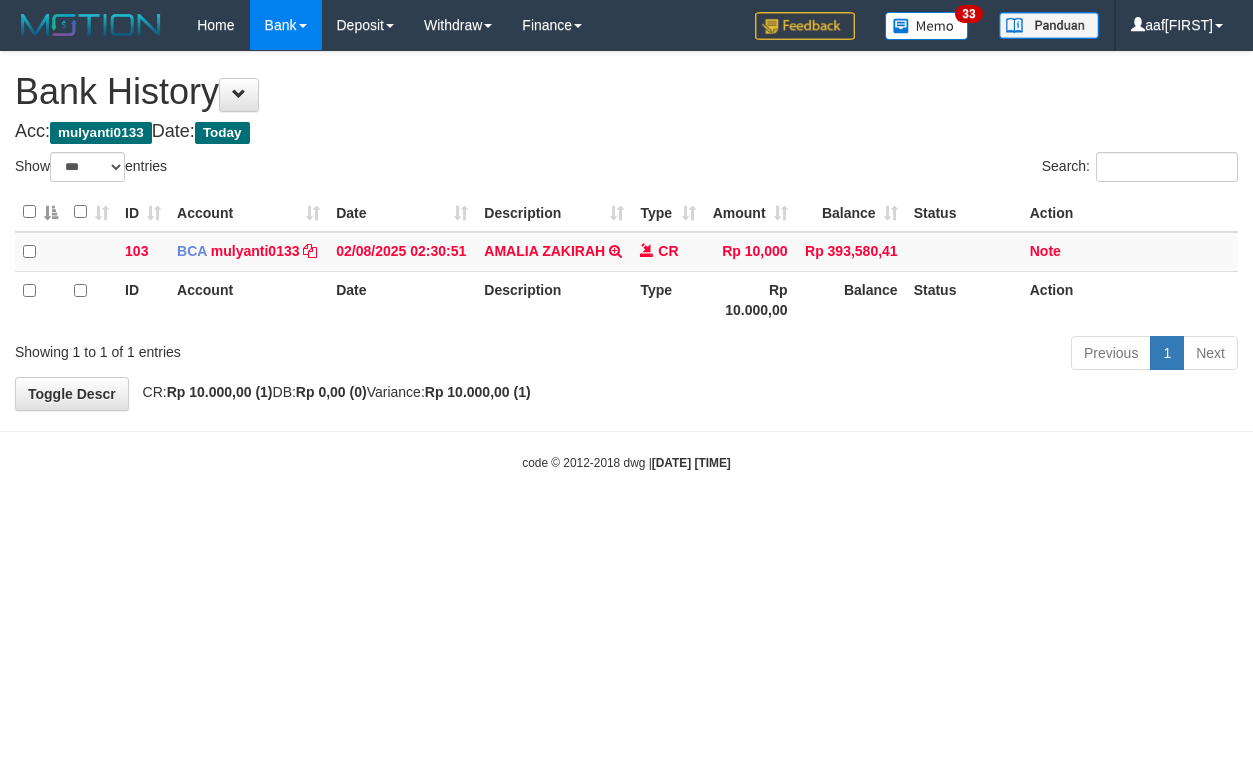 select on "***" 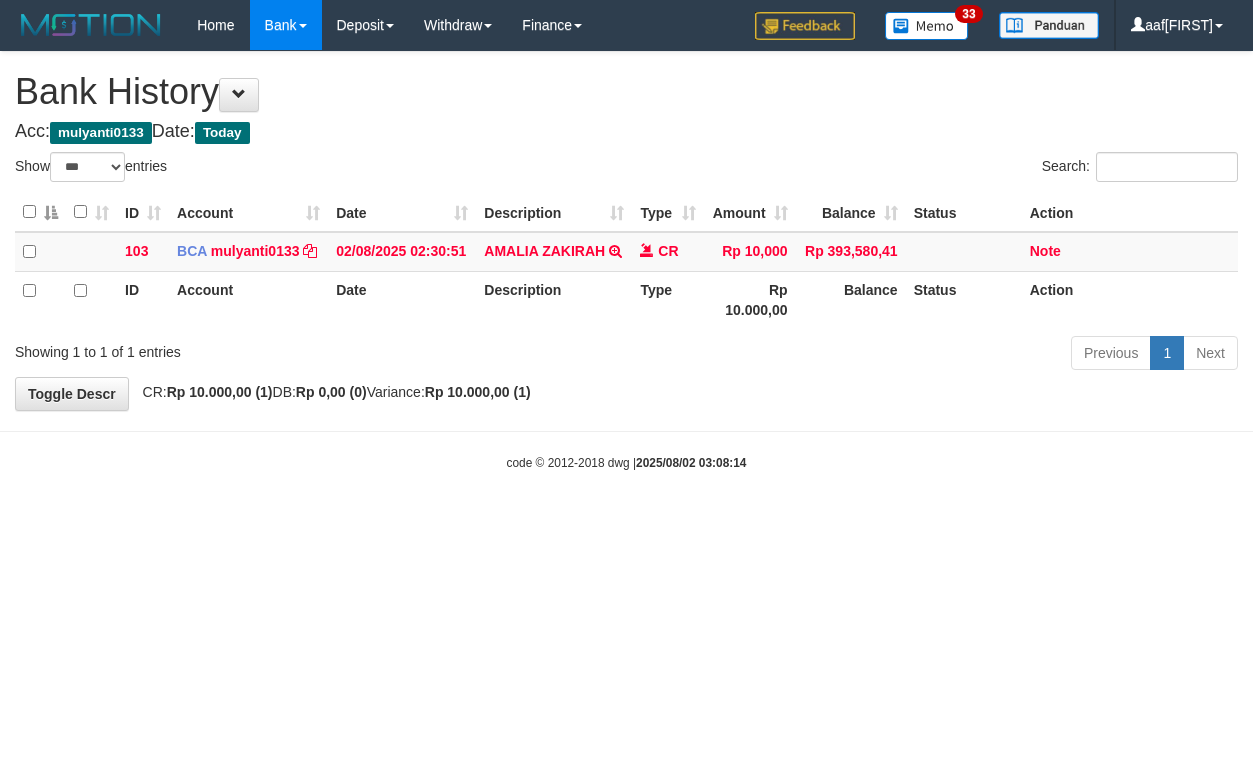 select on "***" 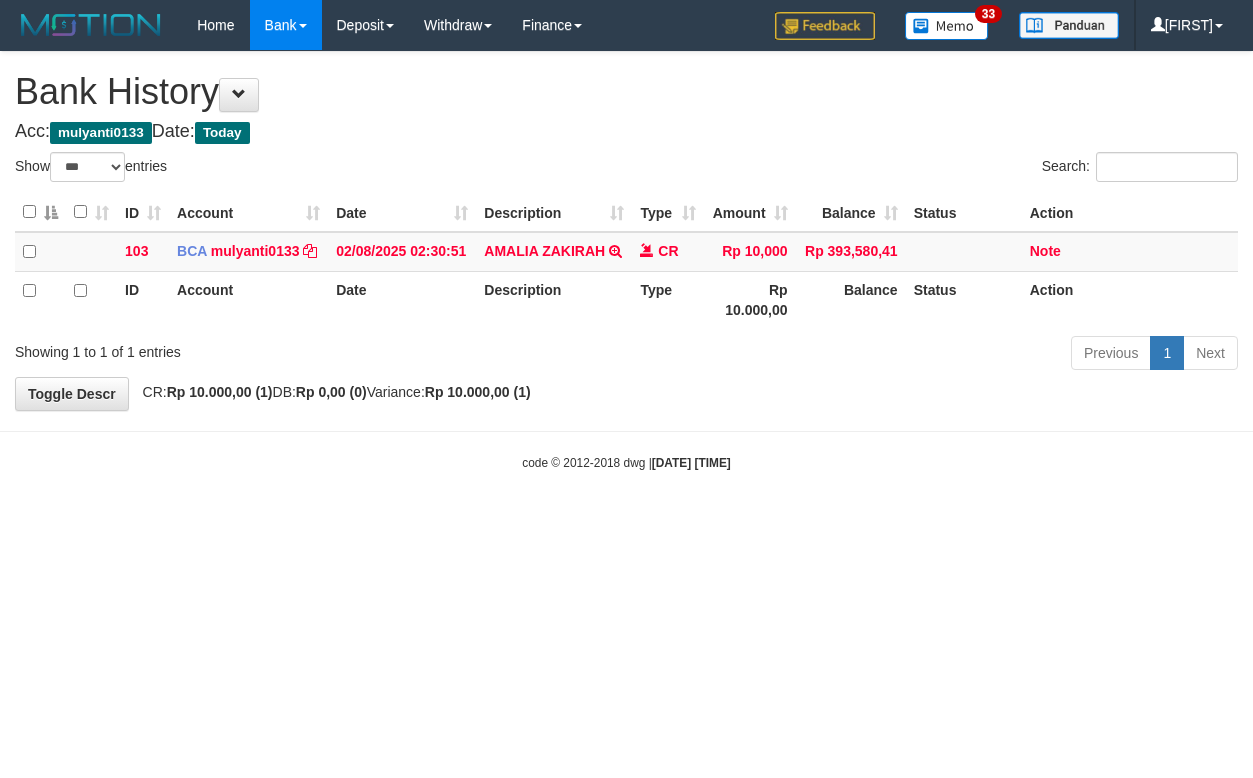 select on "***" 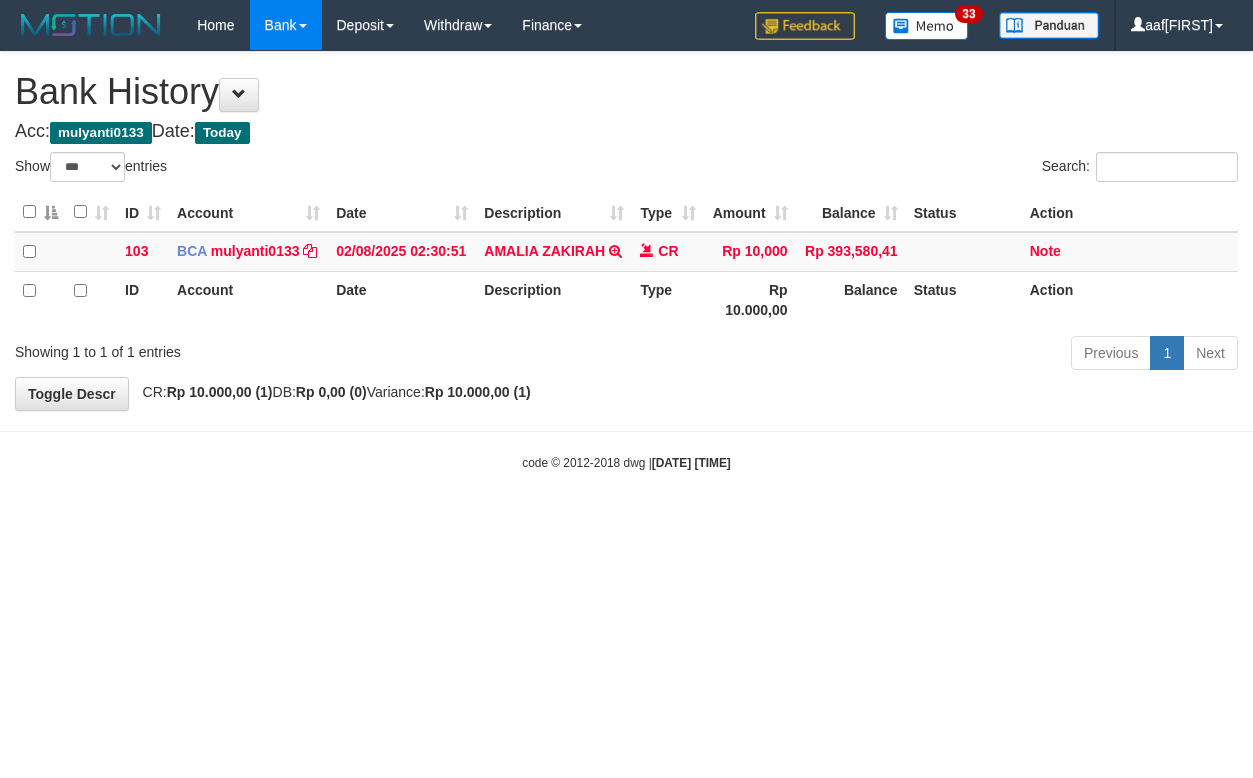 select on "***" 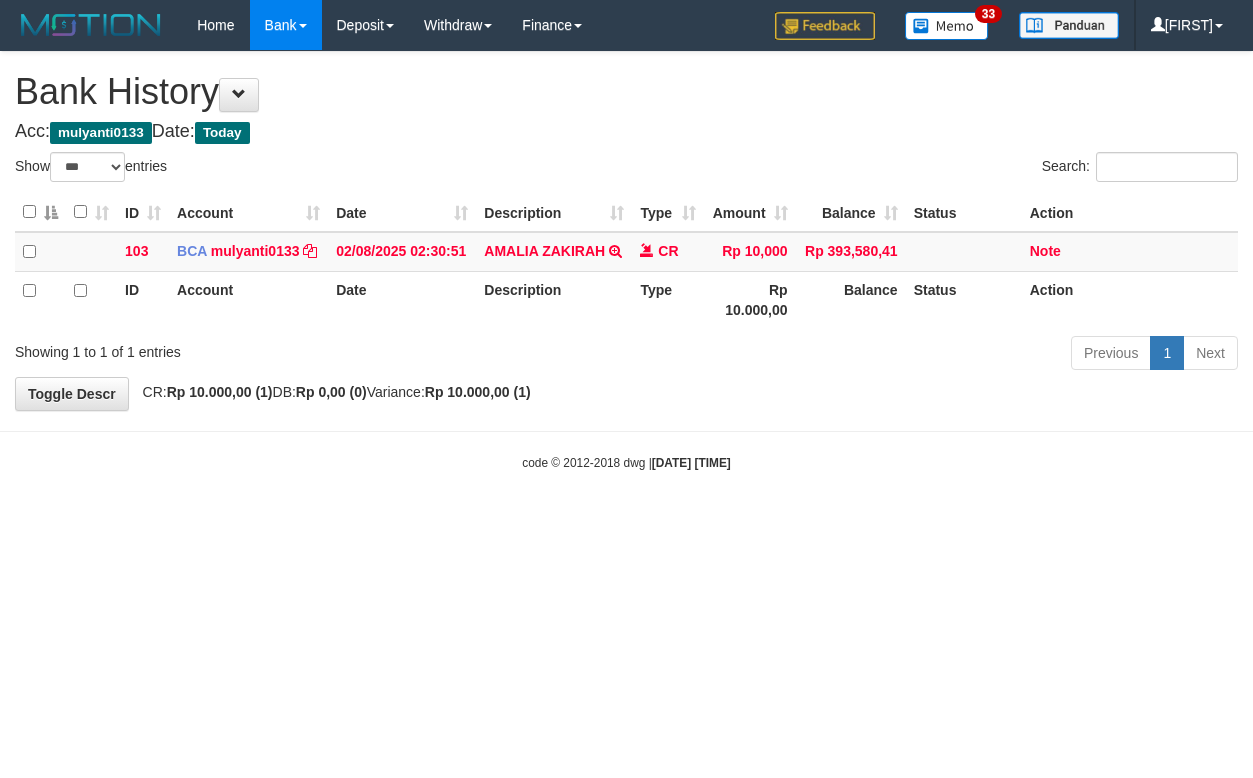 select on "***" 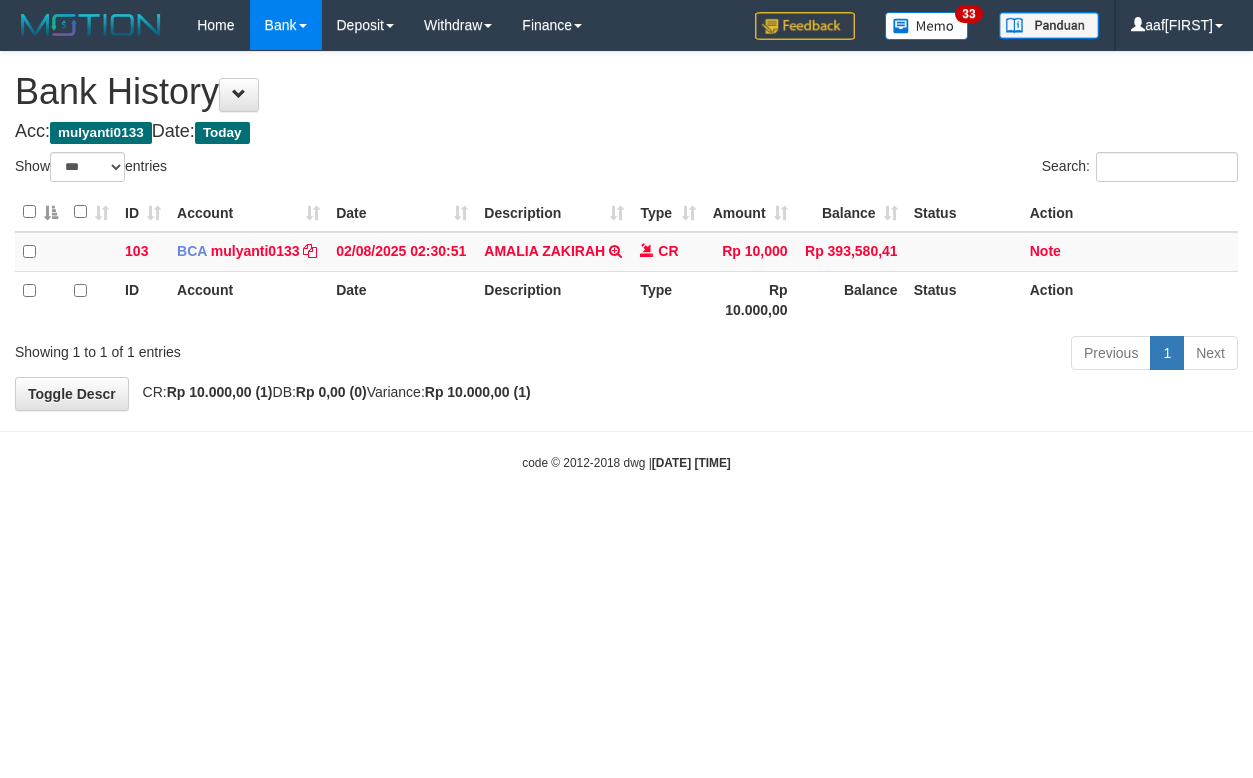 select on "***" 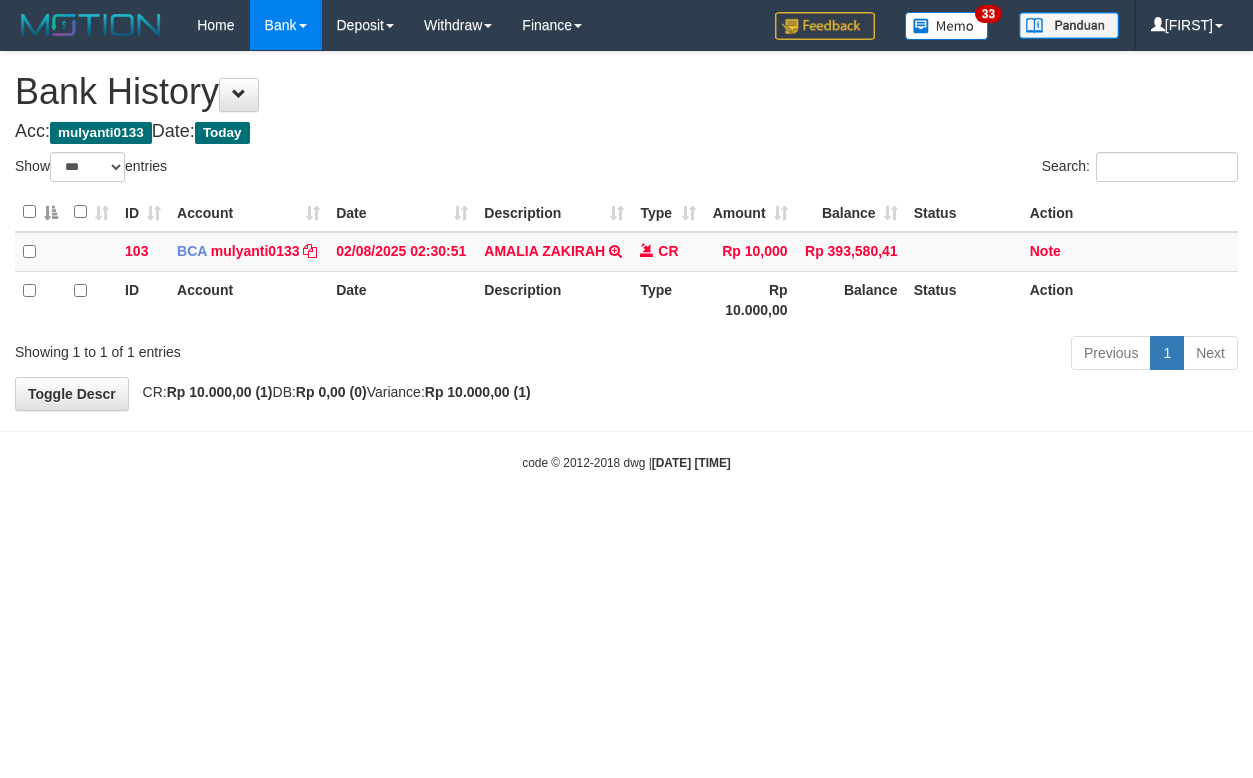 select on "***" 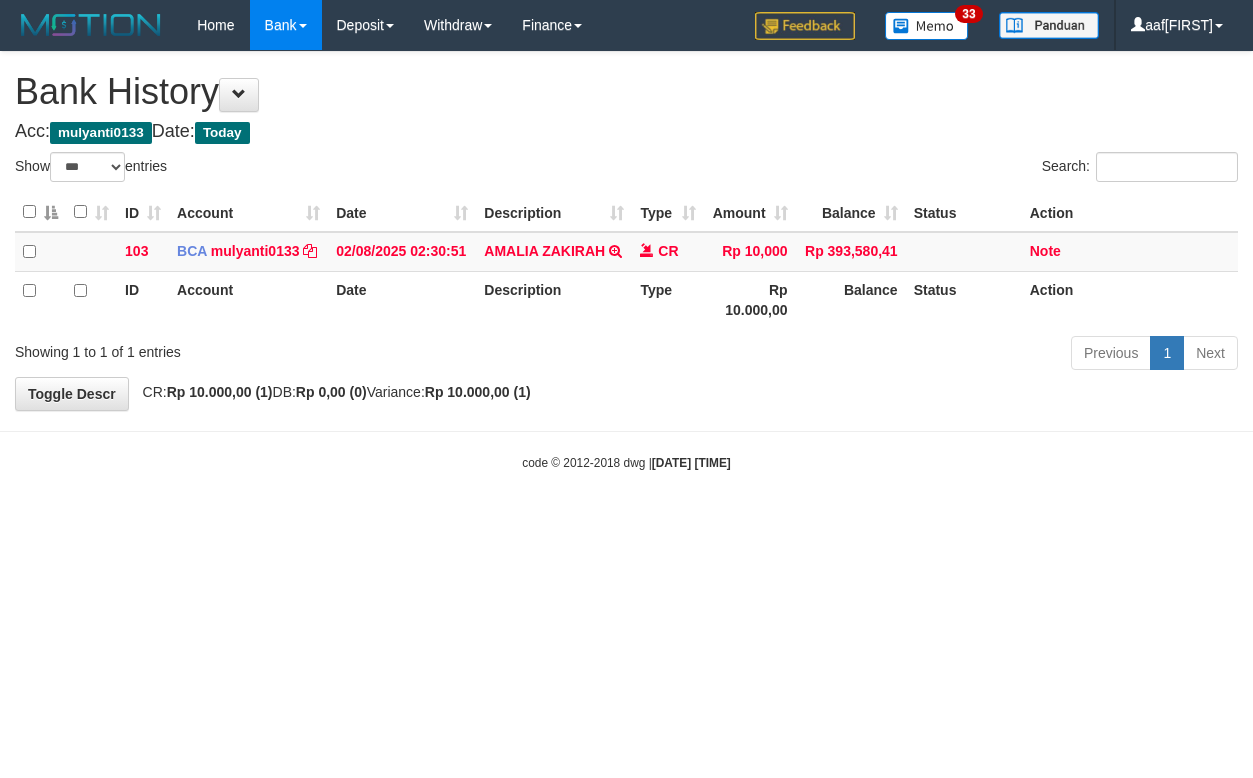 select on "***" 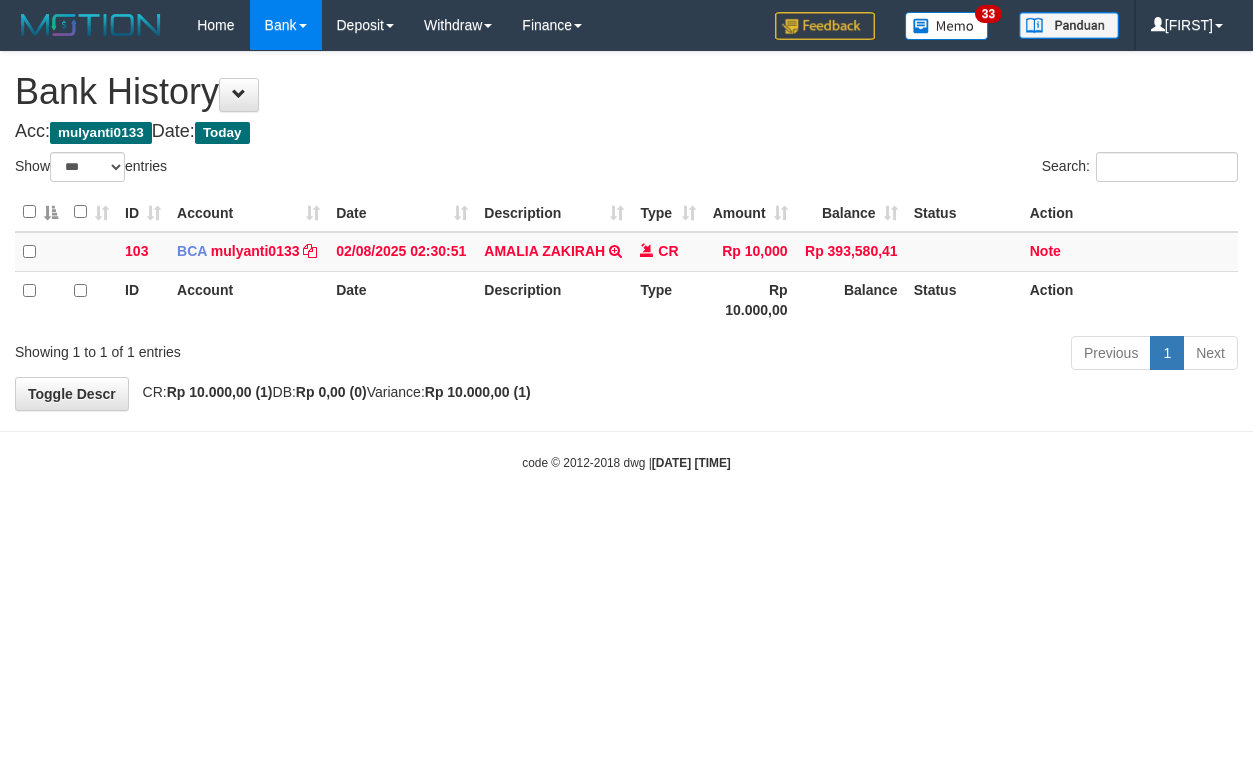 select on "***" 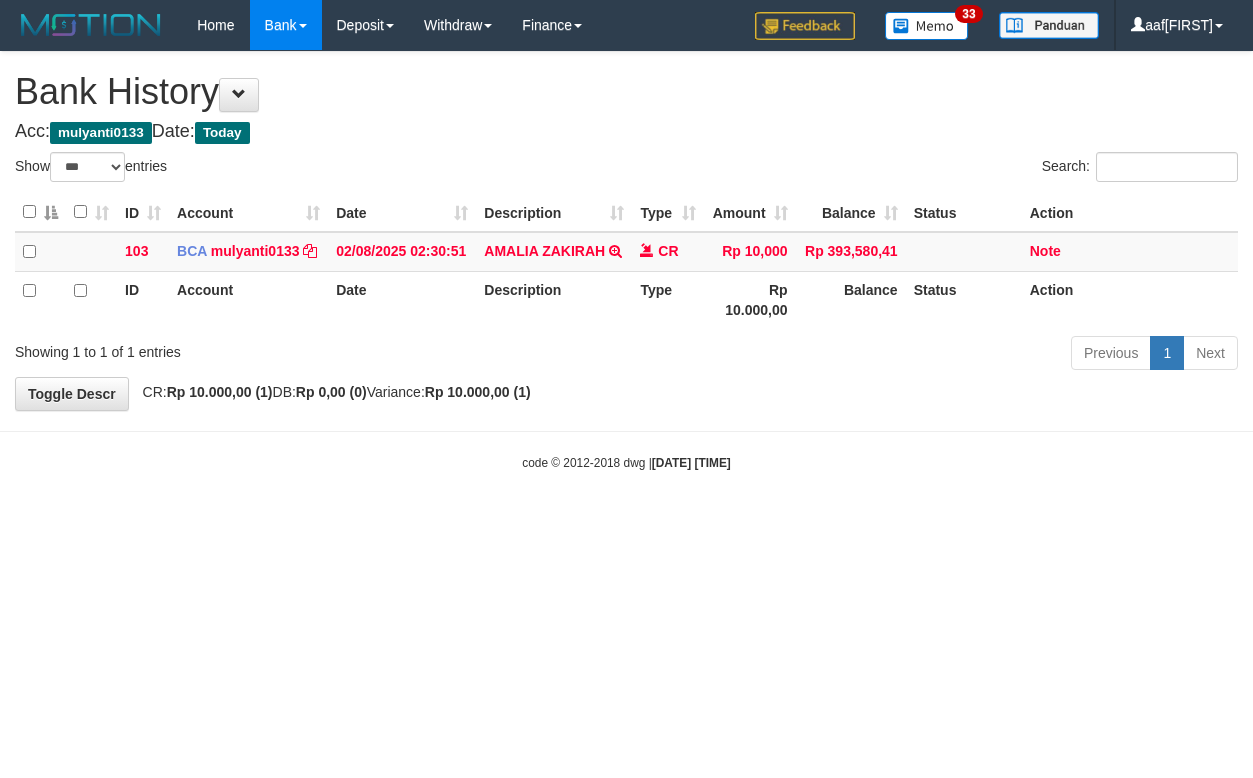 select on "***" 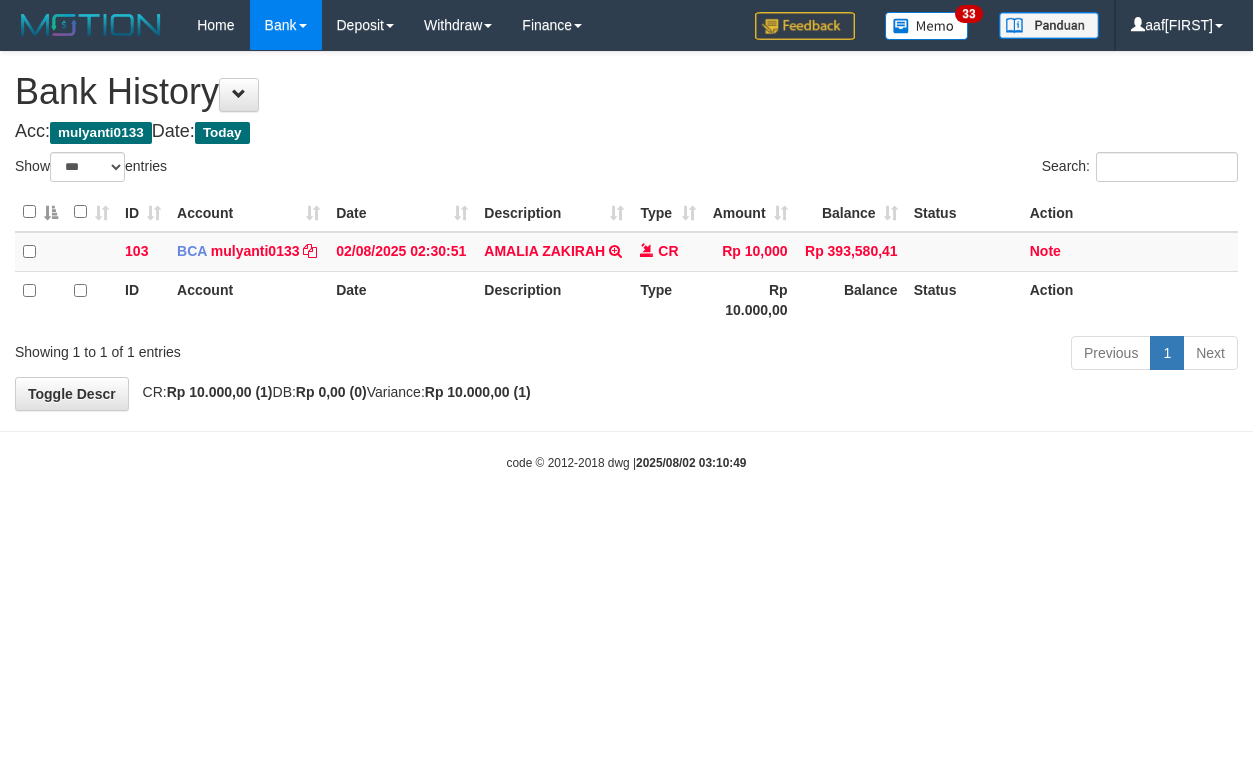select on "***" 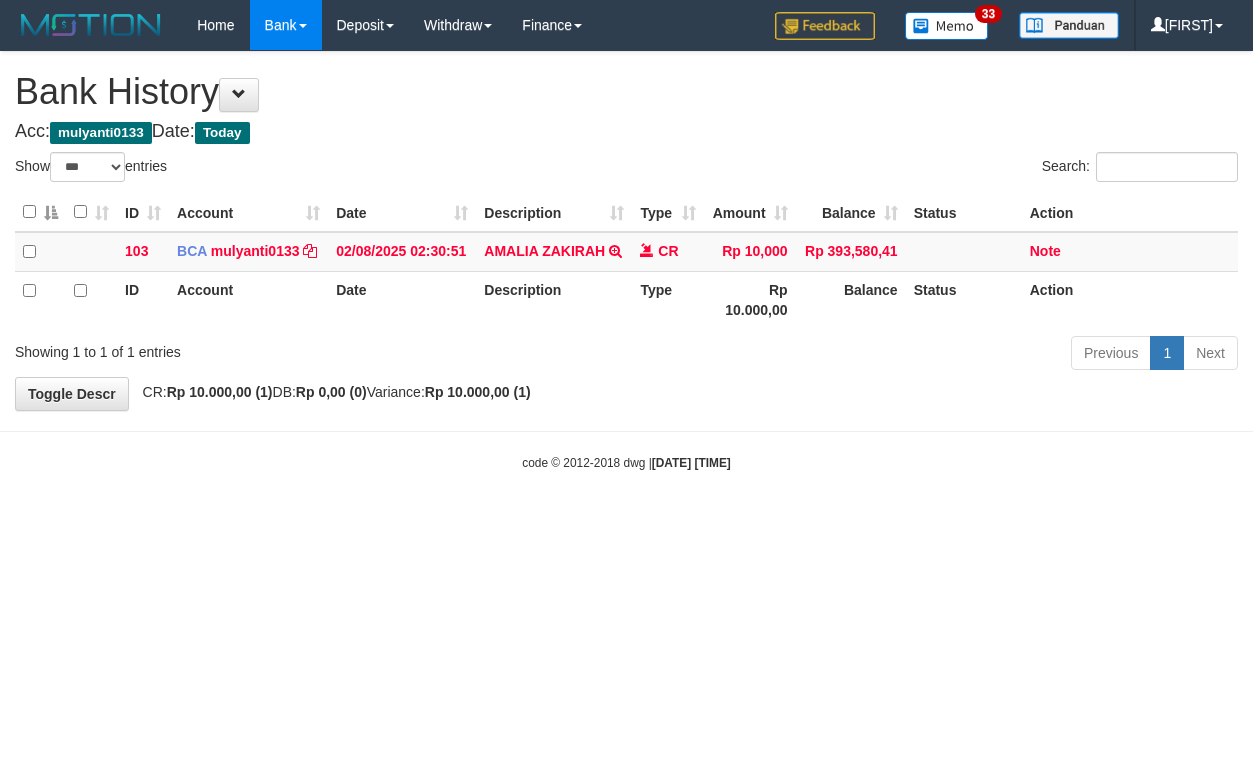 select on "***" 